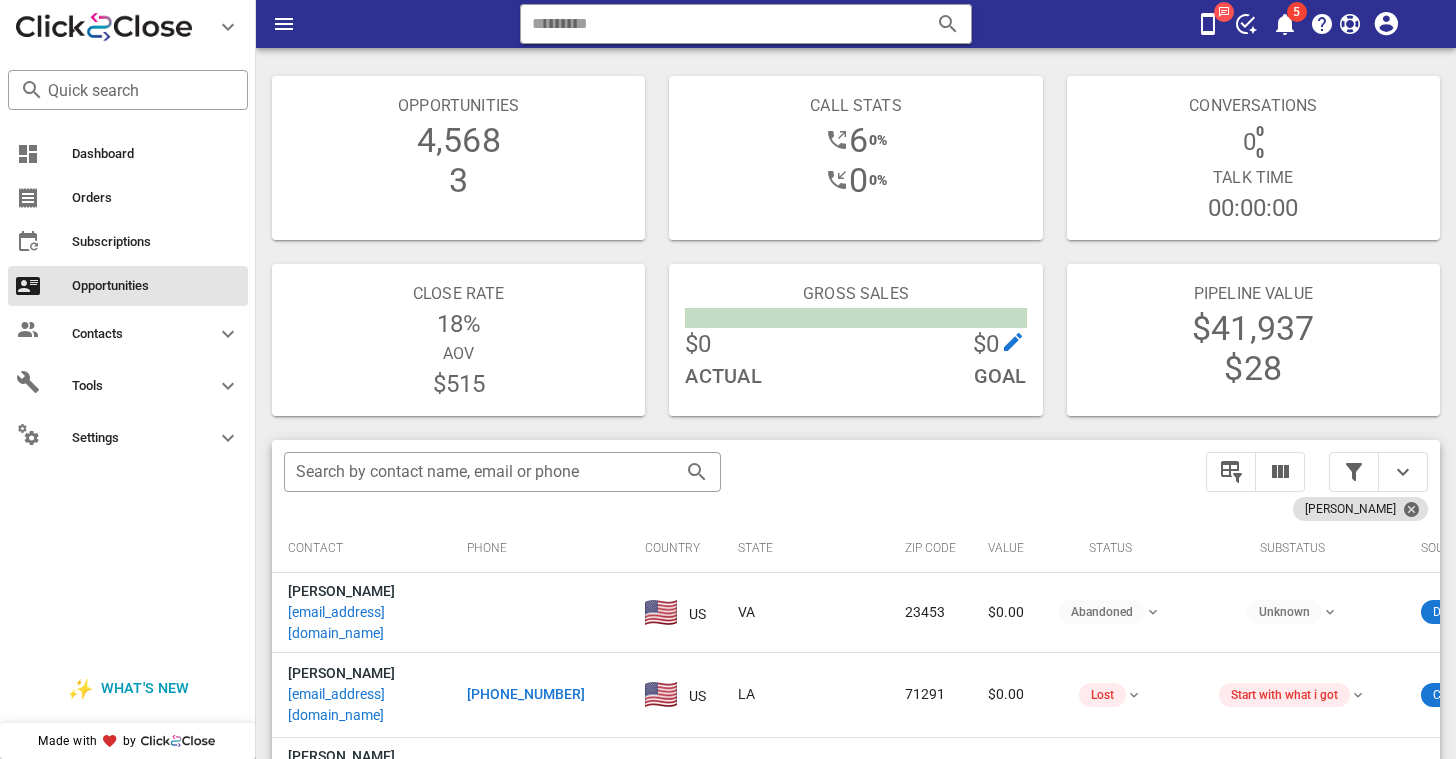scroll, scrollTop: 101, scrollLeft: 0, axis: vertical 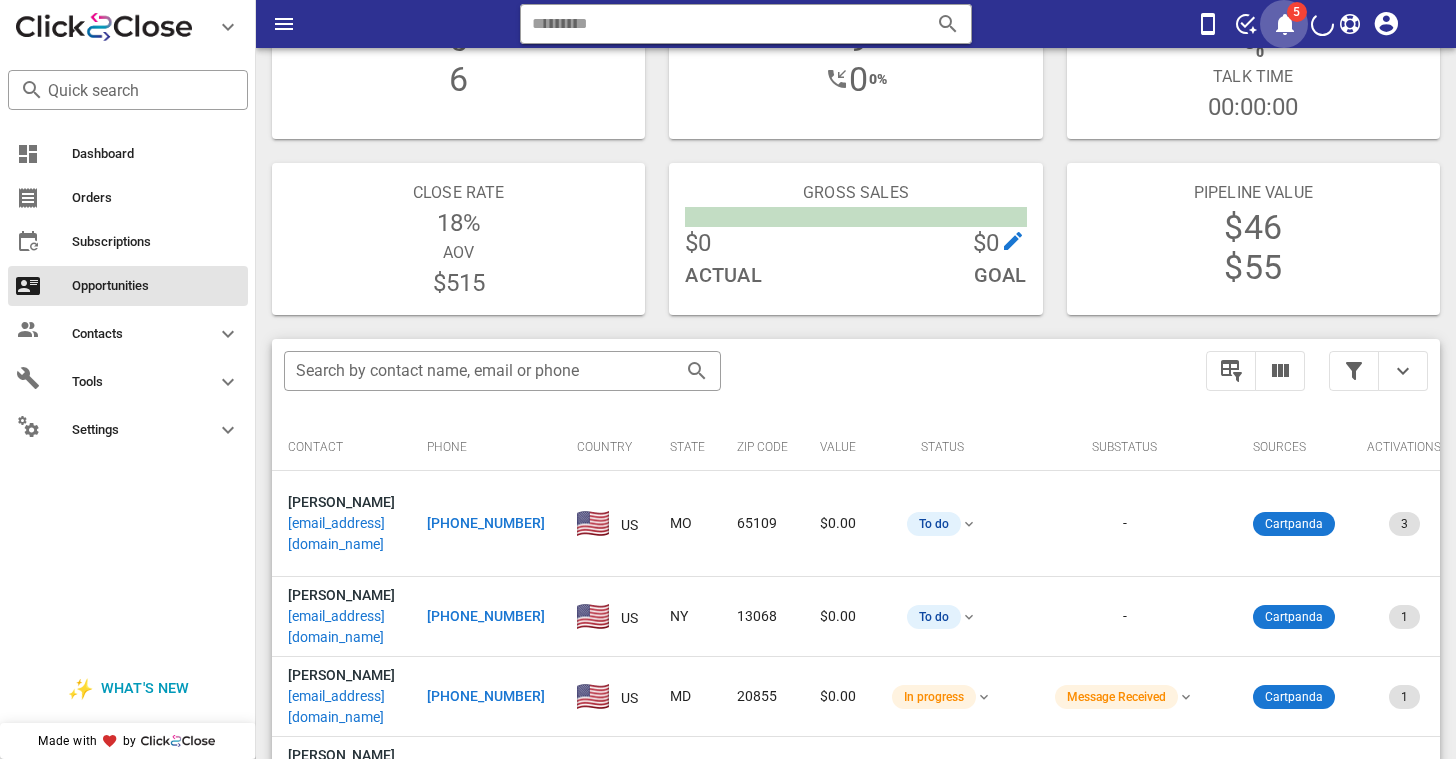 click at bounding box center (1285, 24) 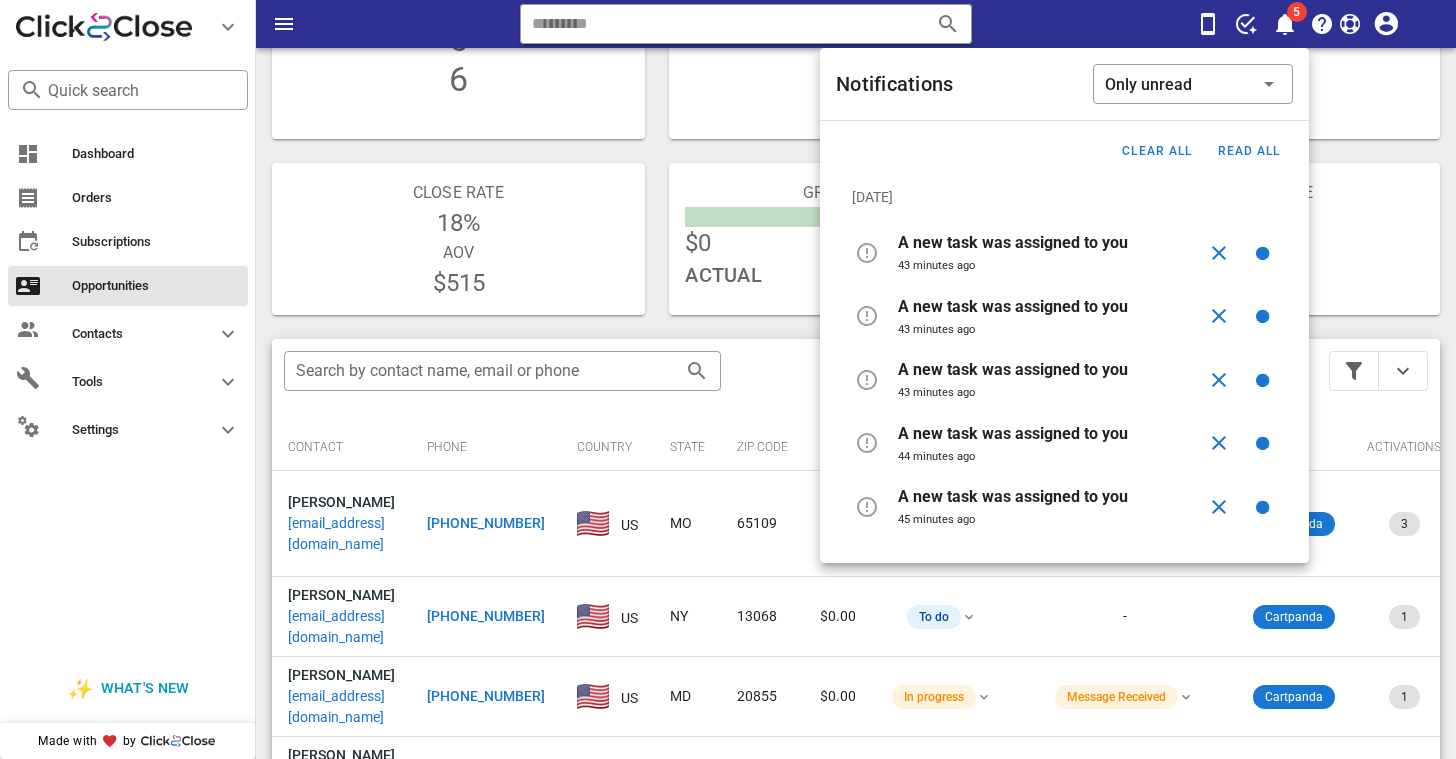 click on "A new task was assigned to you 43 minutes ago" at bounding box center [1051, 253] 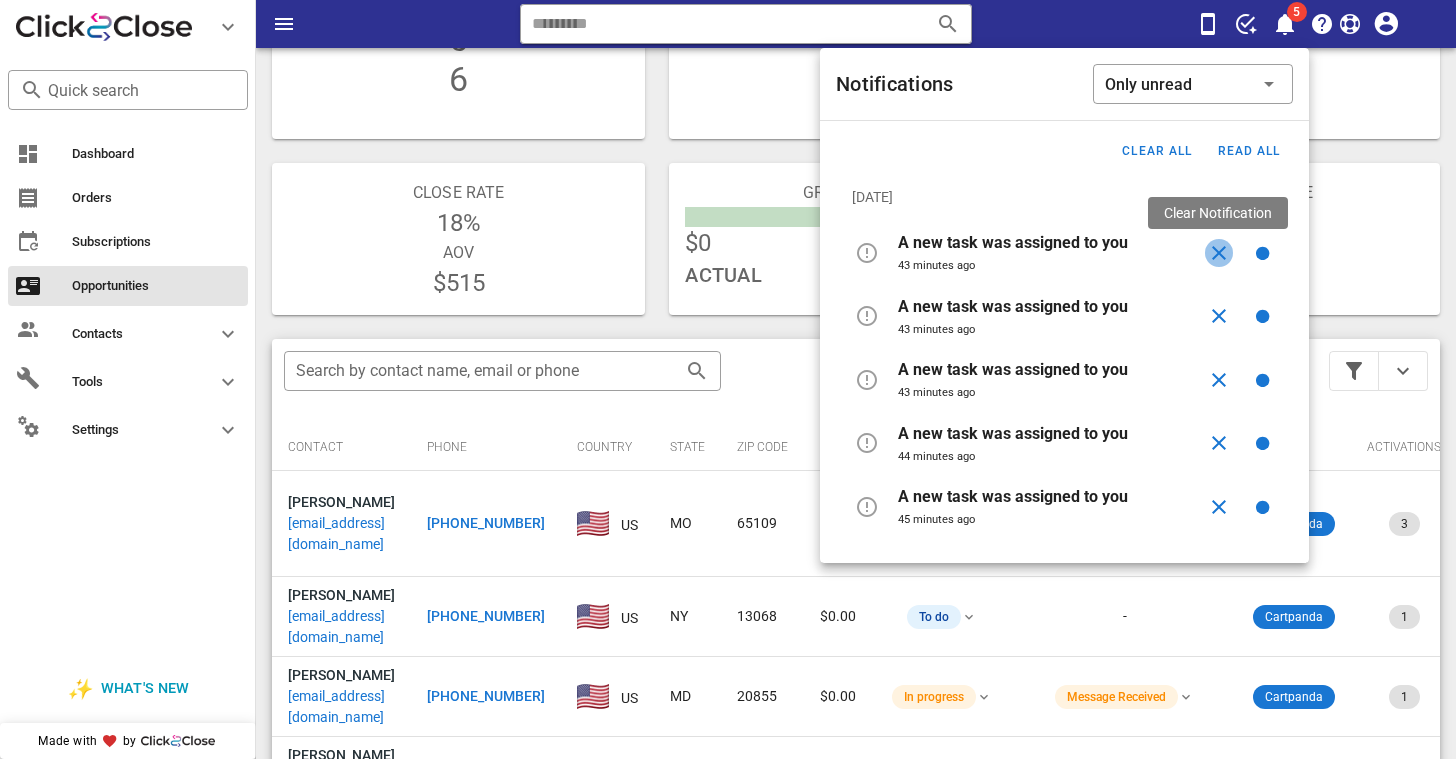 click at bounding box center (1219, 253) 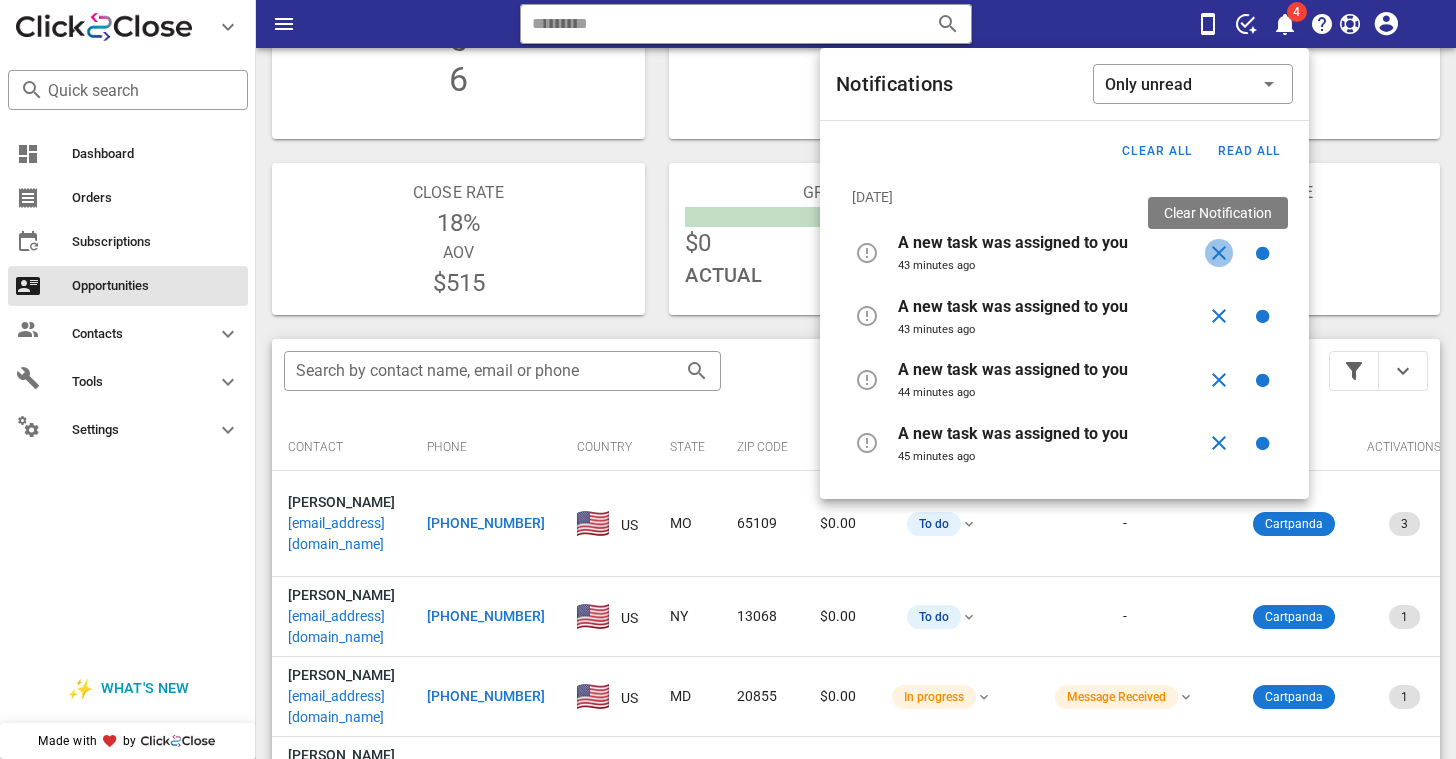 click at bounding box center [1219, 253] 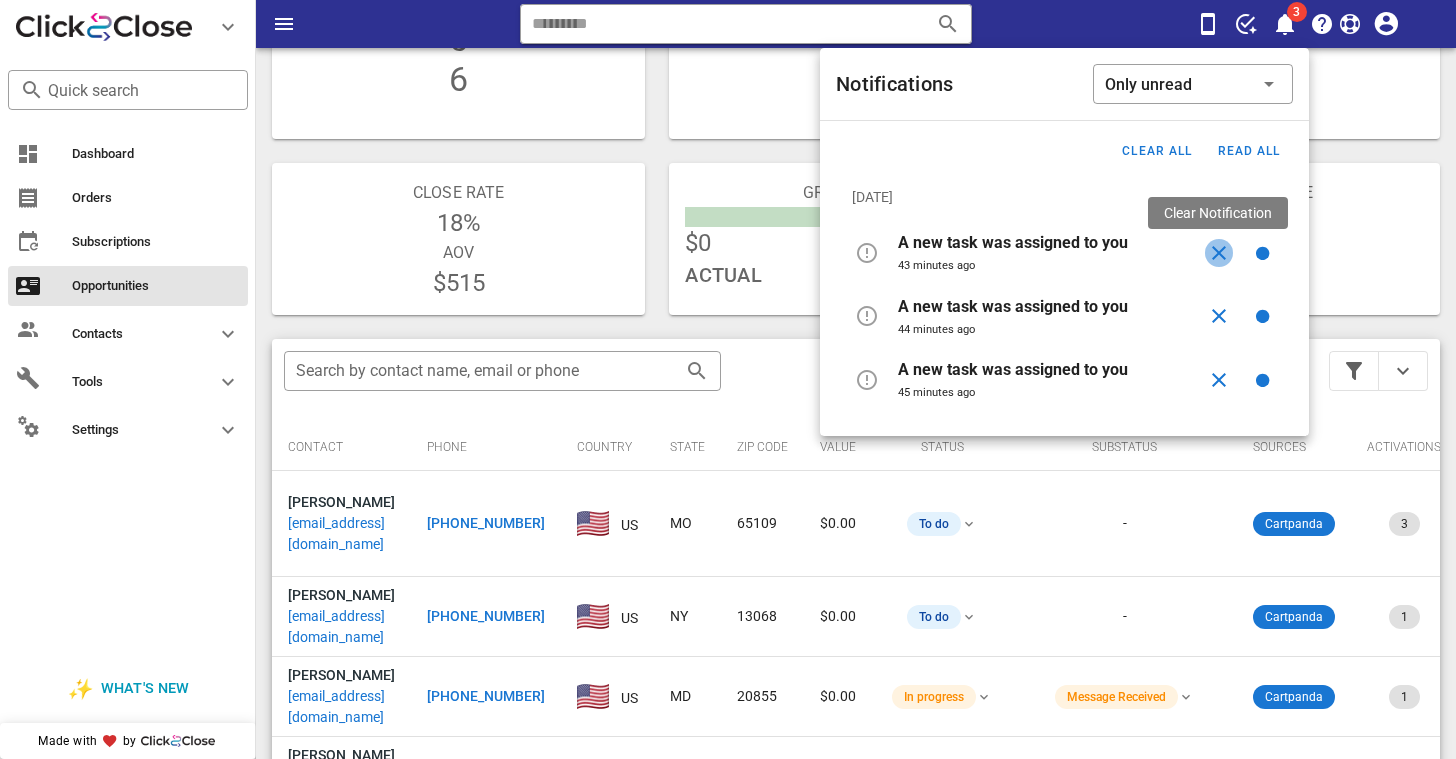 click at bounding box center (1219, 253) 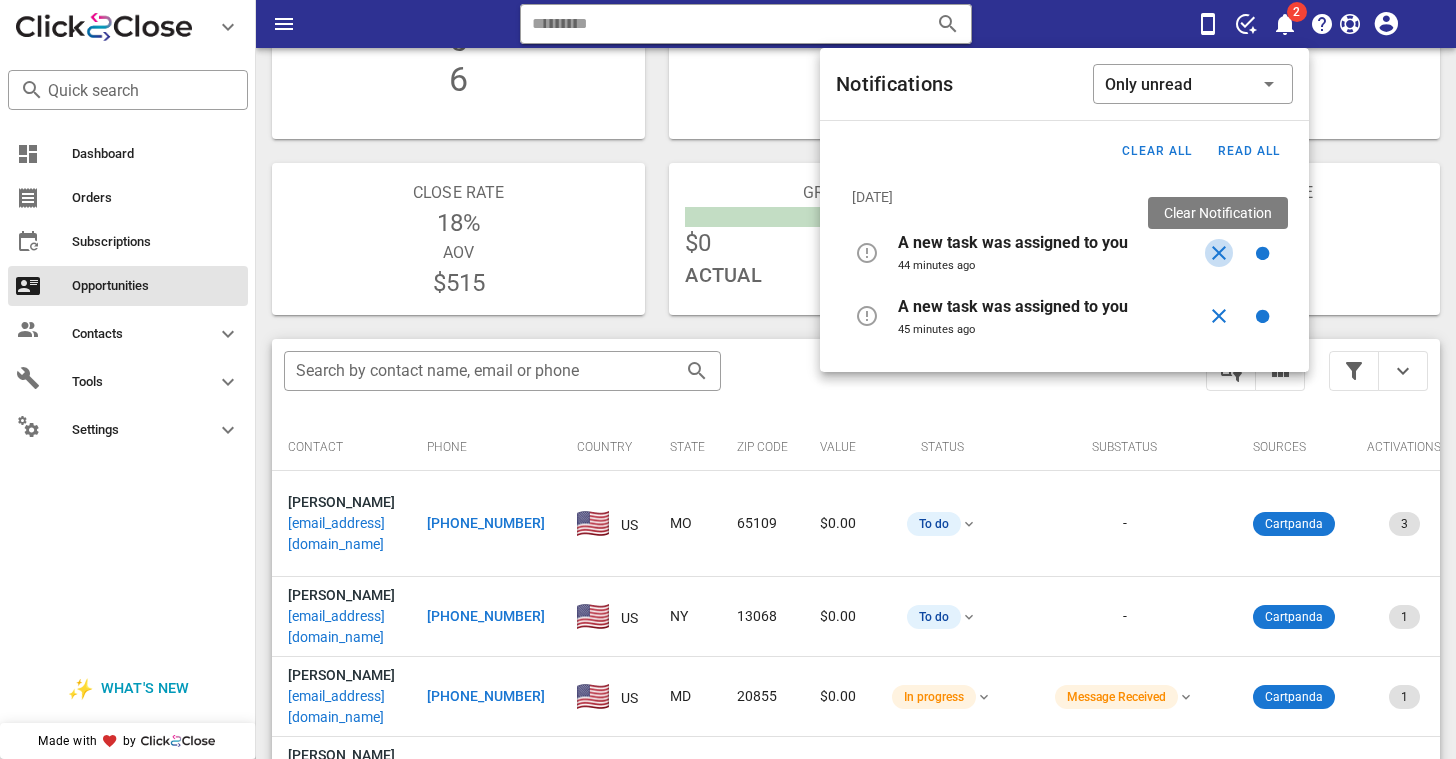 click at bounding box center [1219, 253] 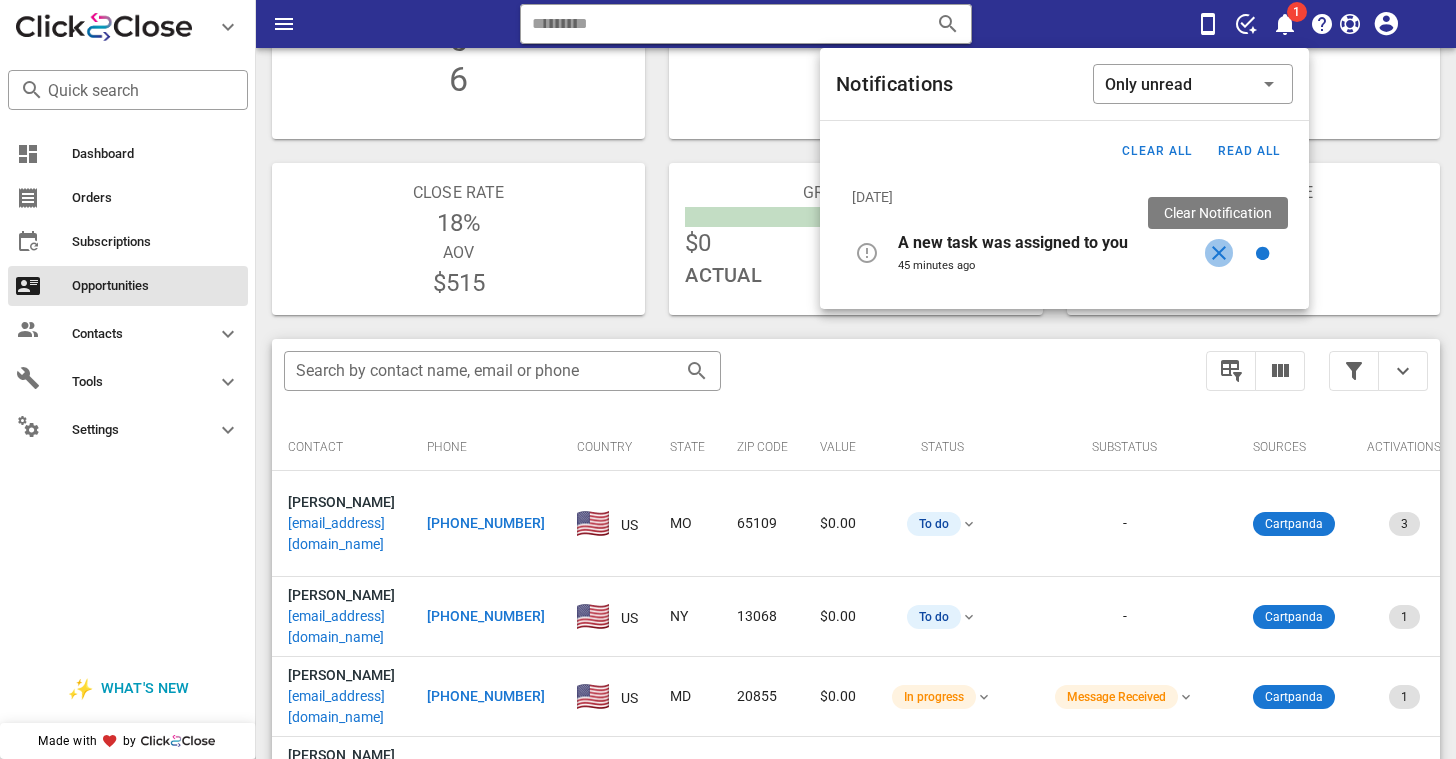 click at bounding box center (1219, 253) 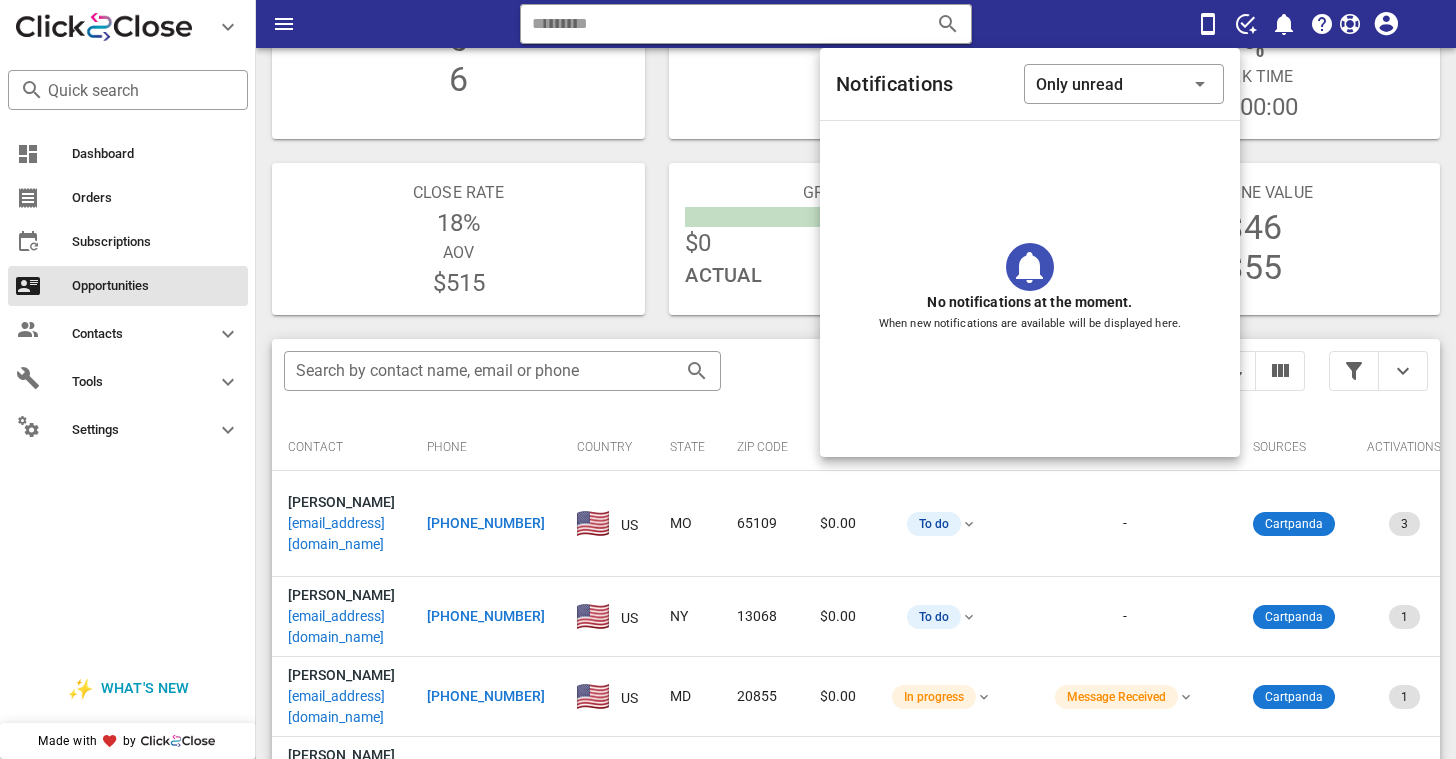 click on "0 0%" at bounding box center (855, 79) 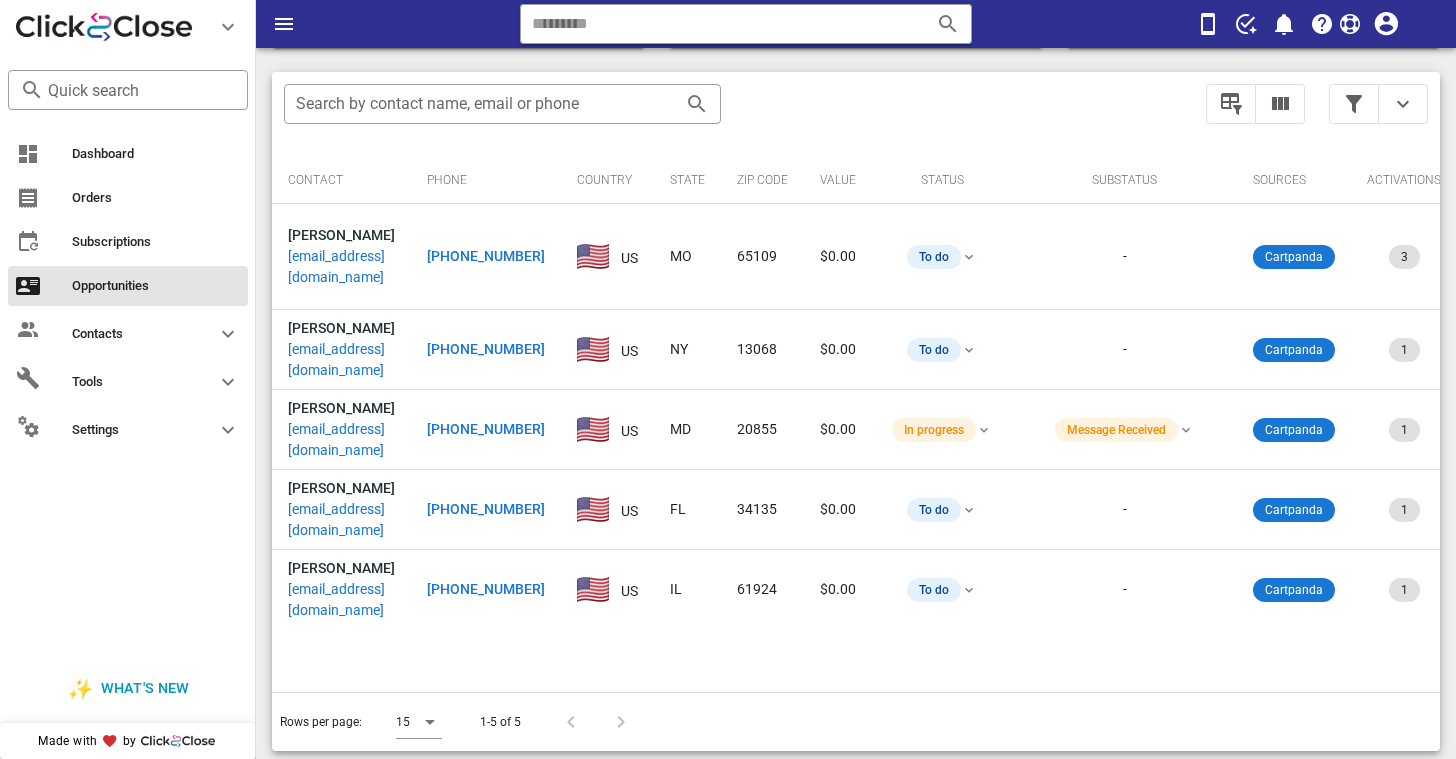 scroll, scrollTop: 372, scrollLeft: 0, axis: vertical 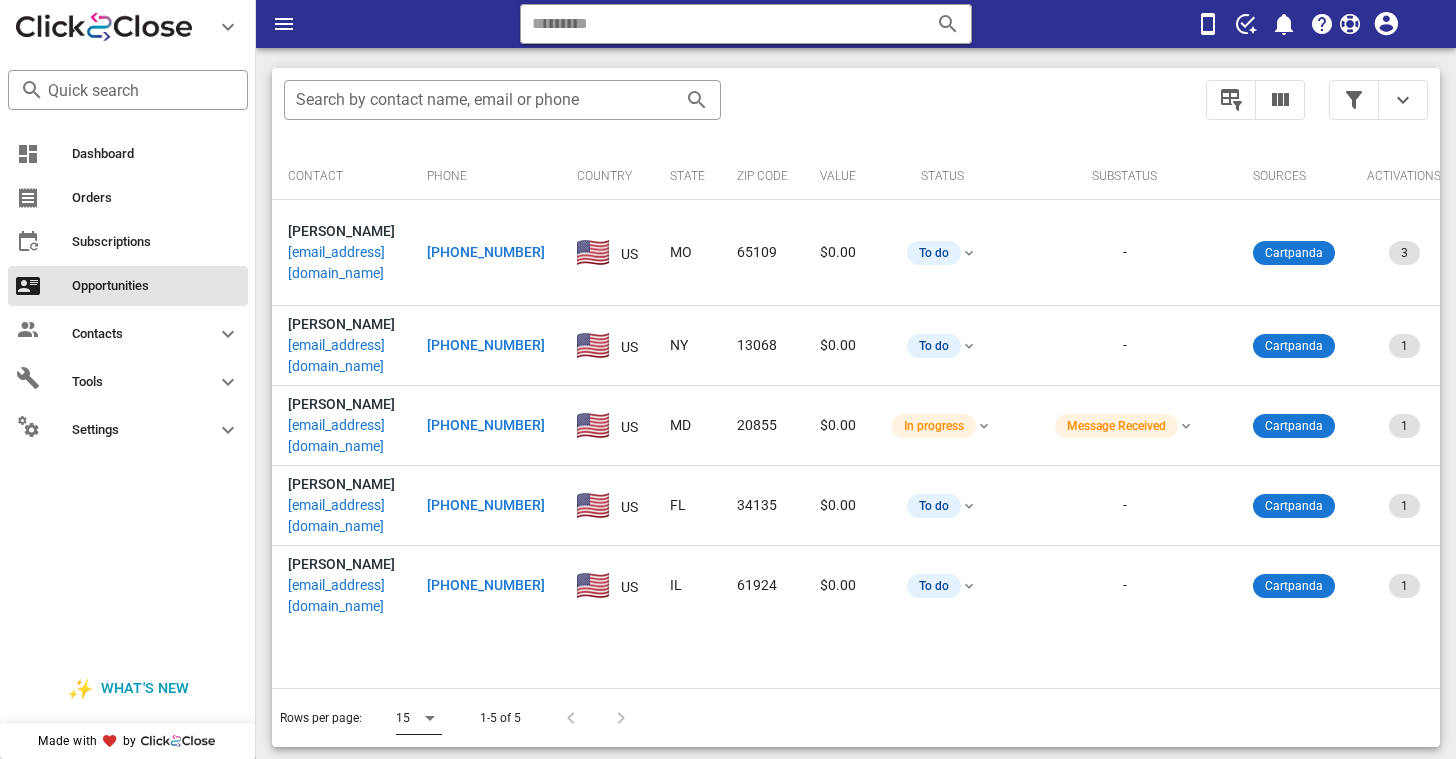 click at bounding box center (430, 718) 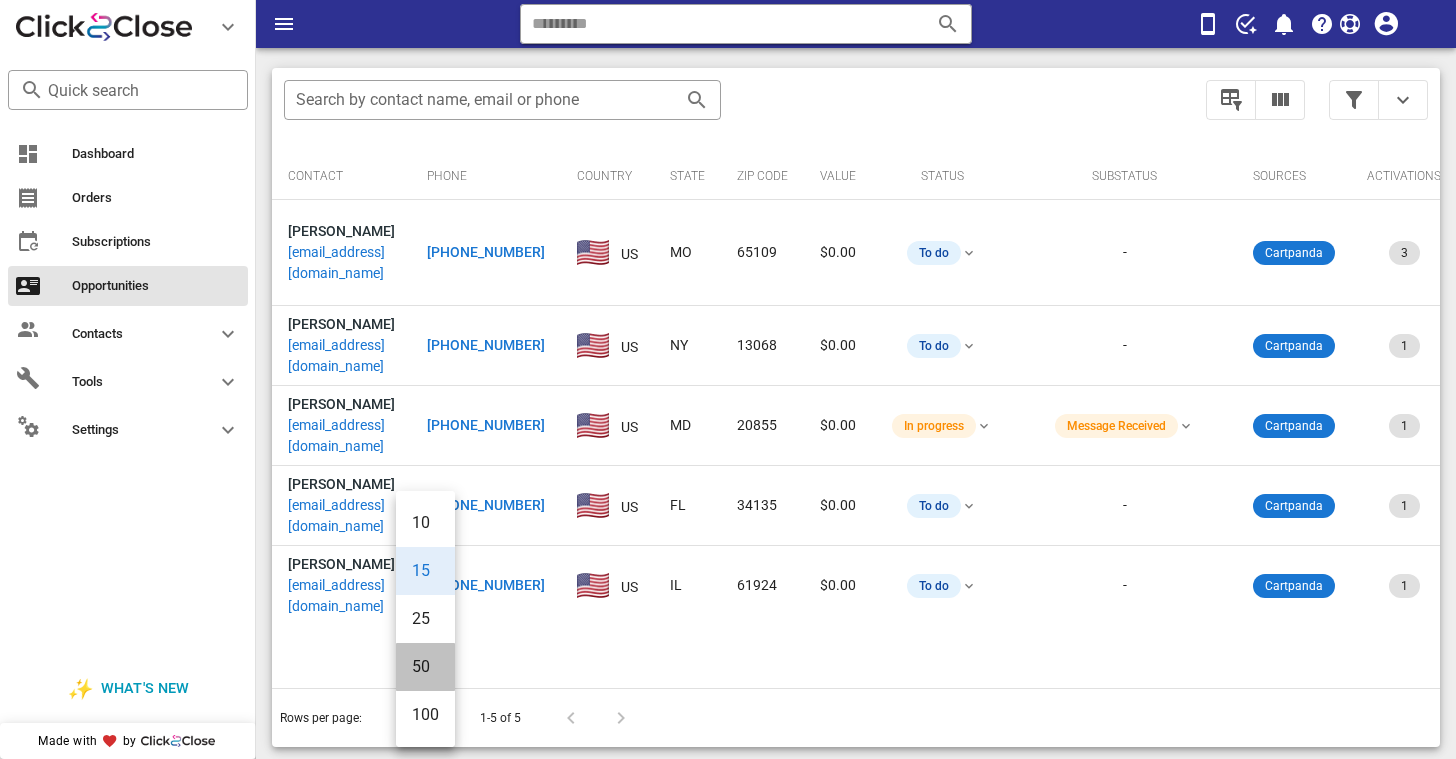 click on "50" at bounding box center (425, 666) 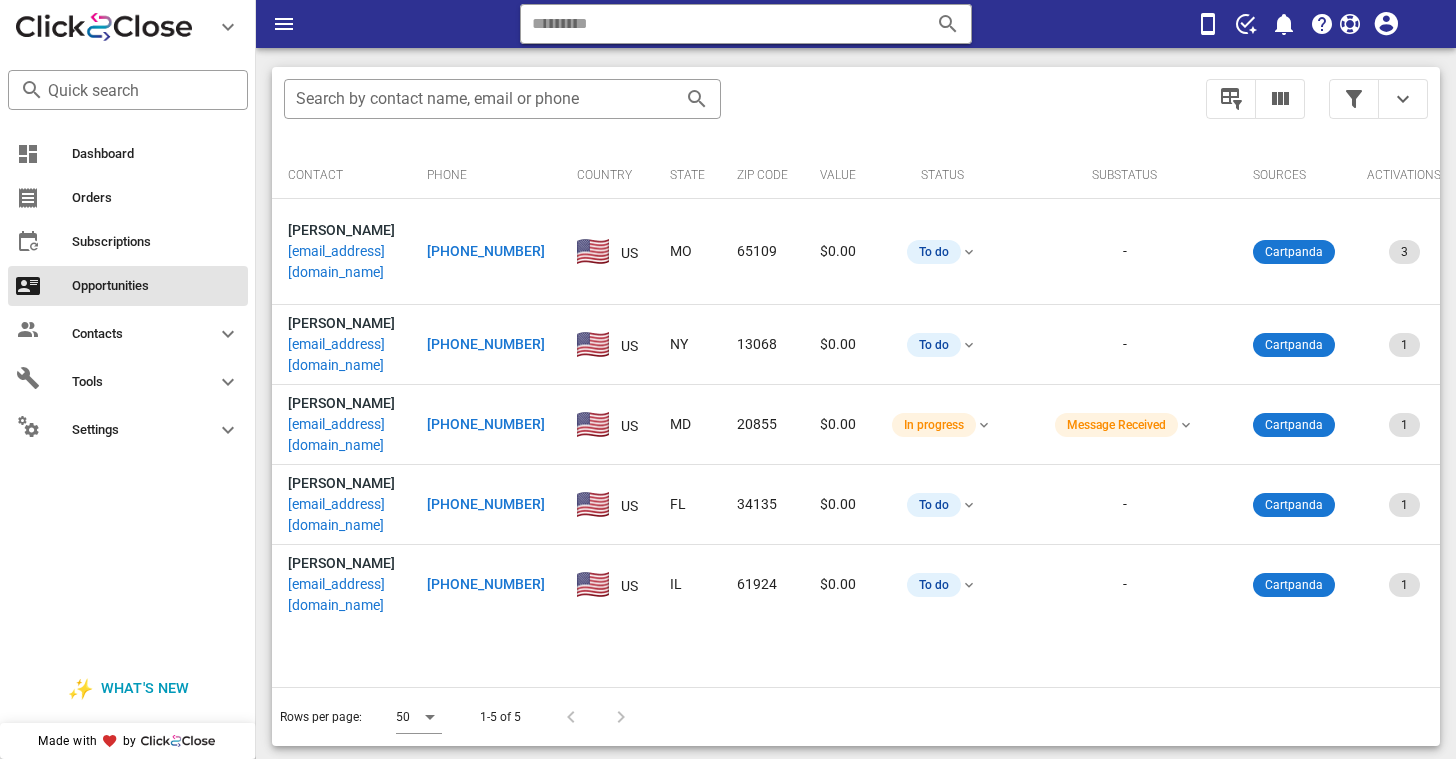 scroll, scrollTop: 376, scrollLeft: 0, axis: vertical 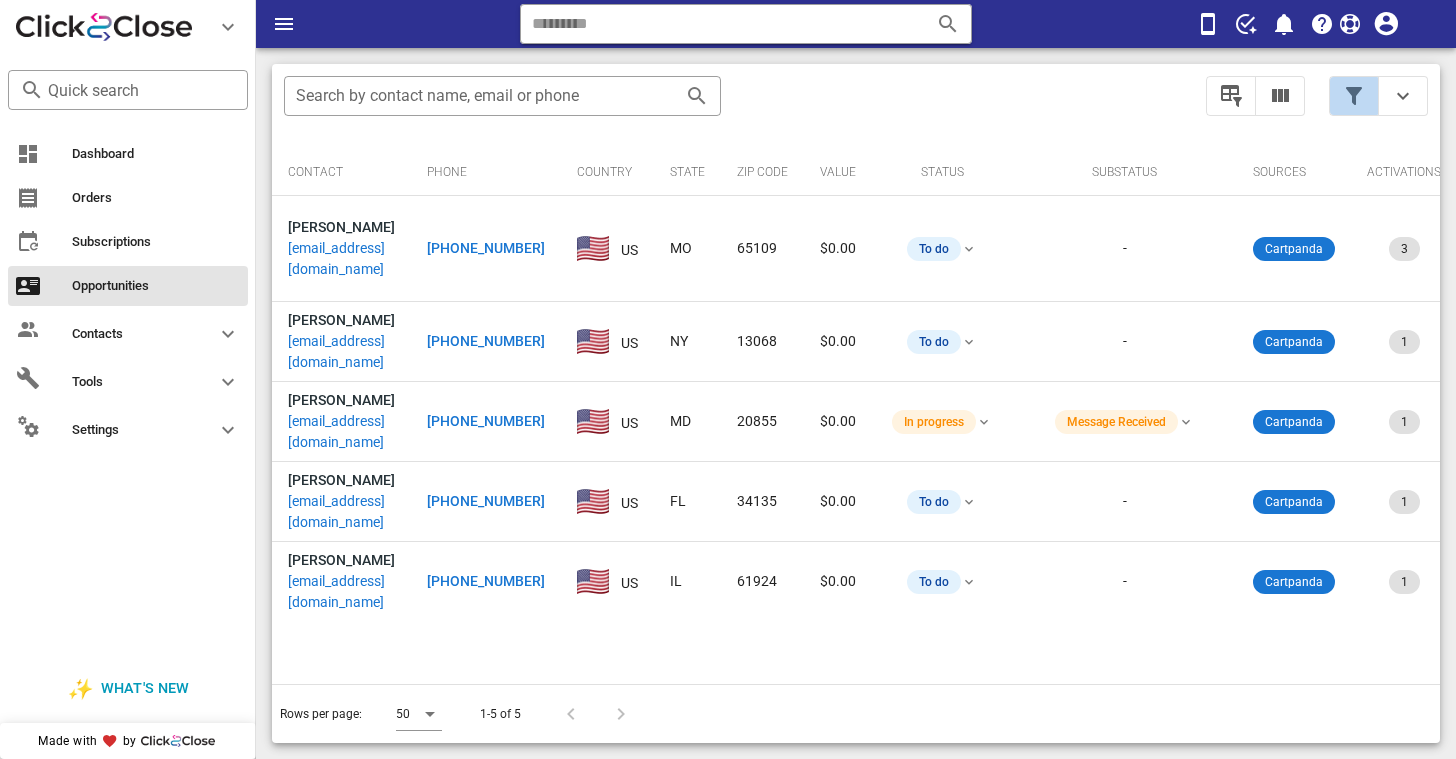click at bounding box center [1354, 96] 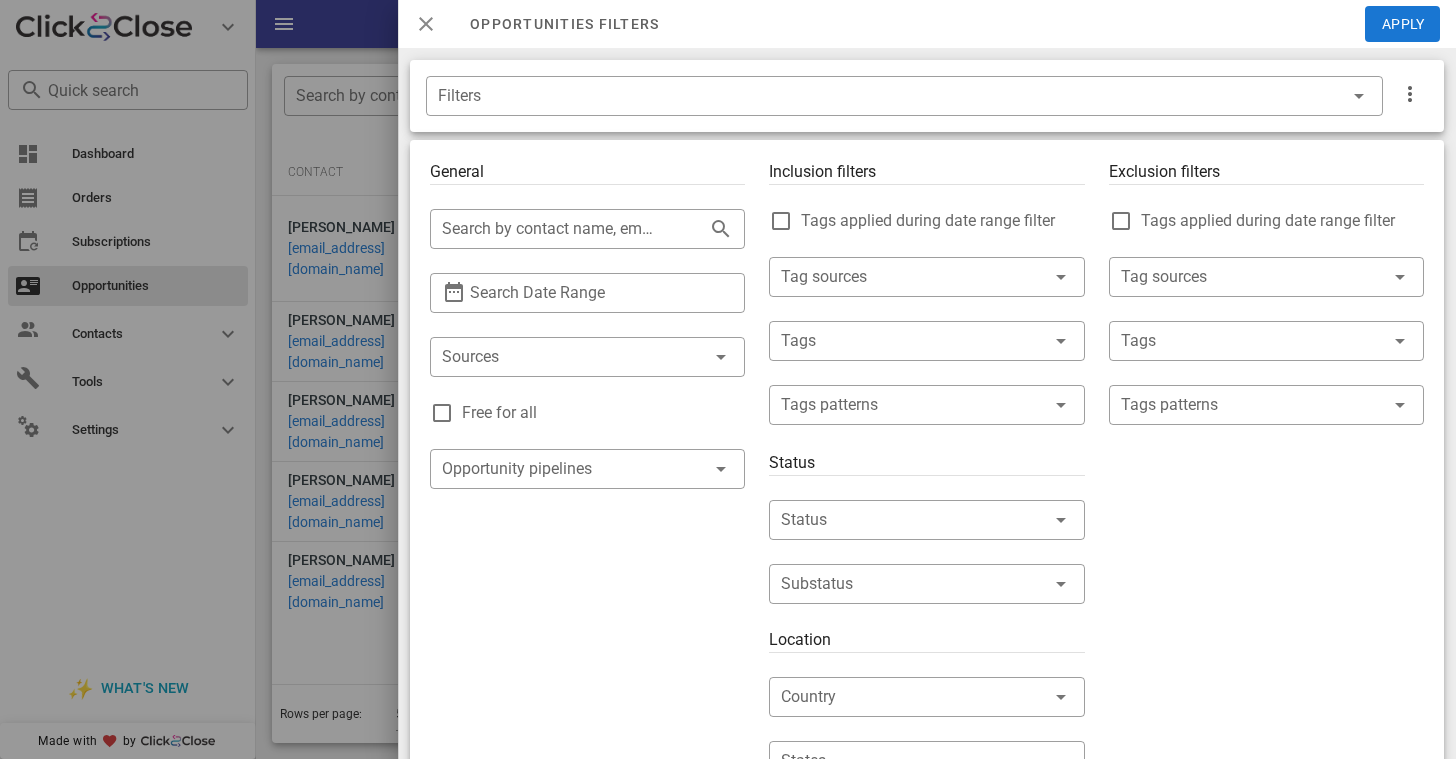 click at bounding box center (426, 24) 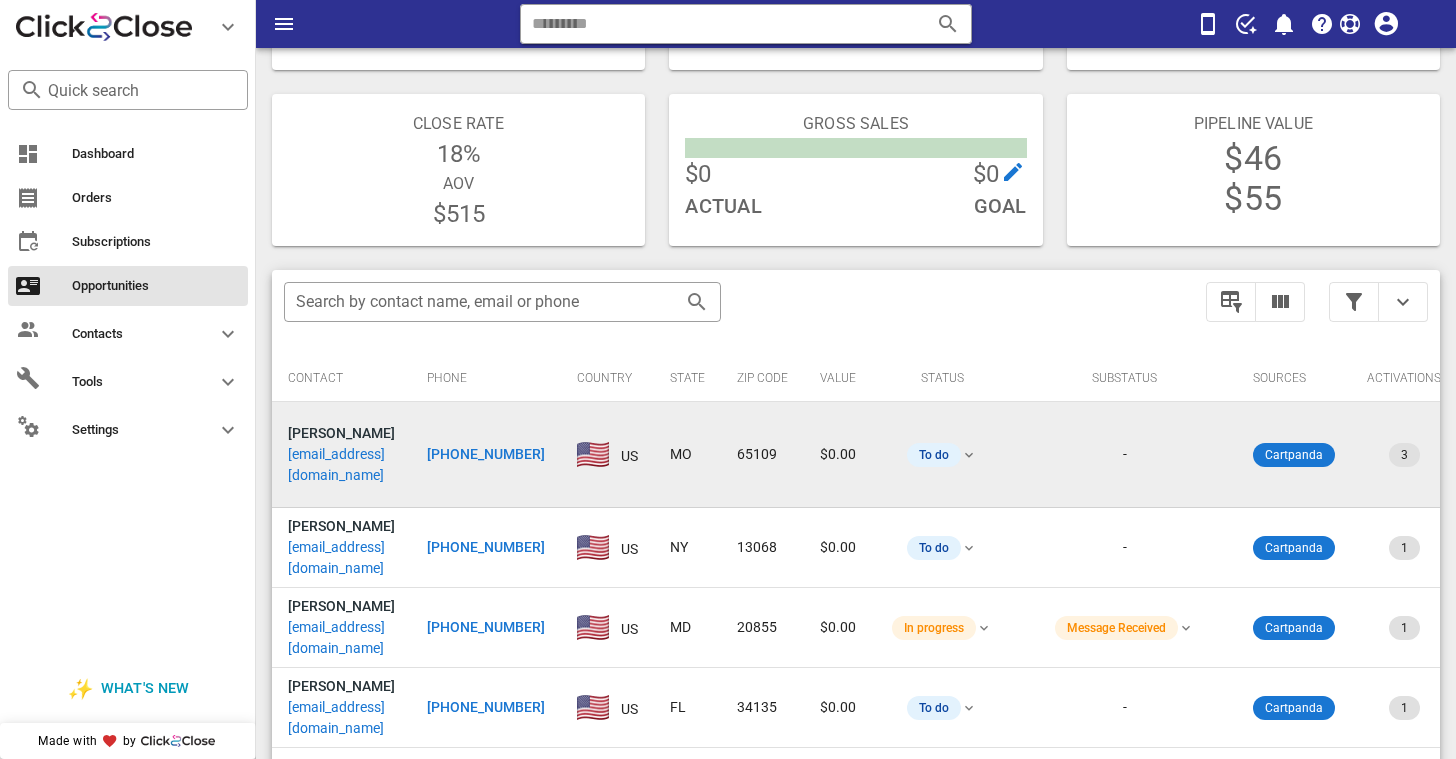 scroll, scrollTop: 0, scrollLeft: 0, axis: both 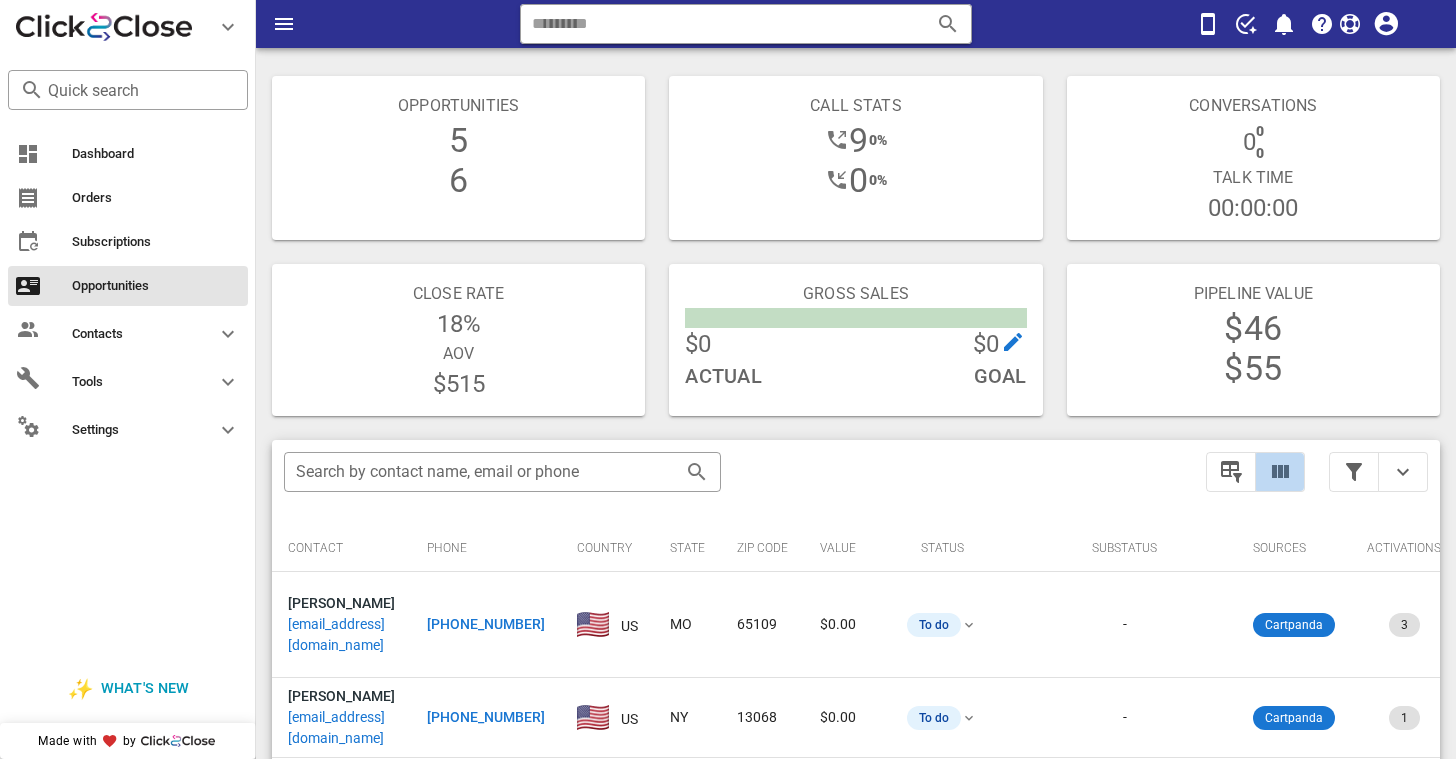 click at bounding box center (1280, 472) 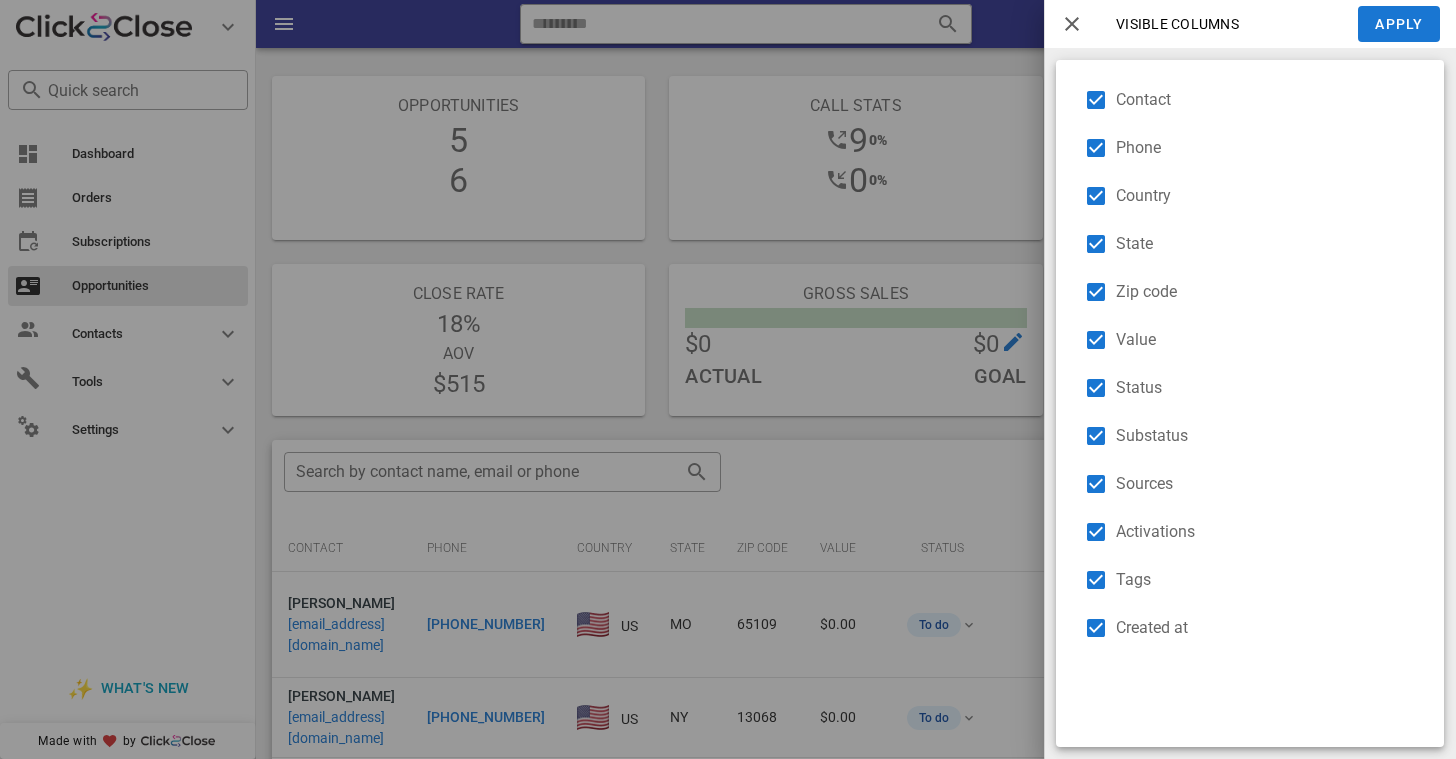 click at bounding box center (1072, 24) 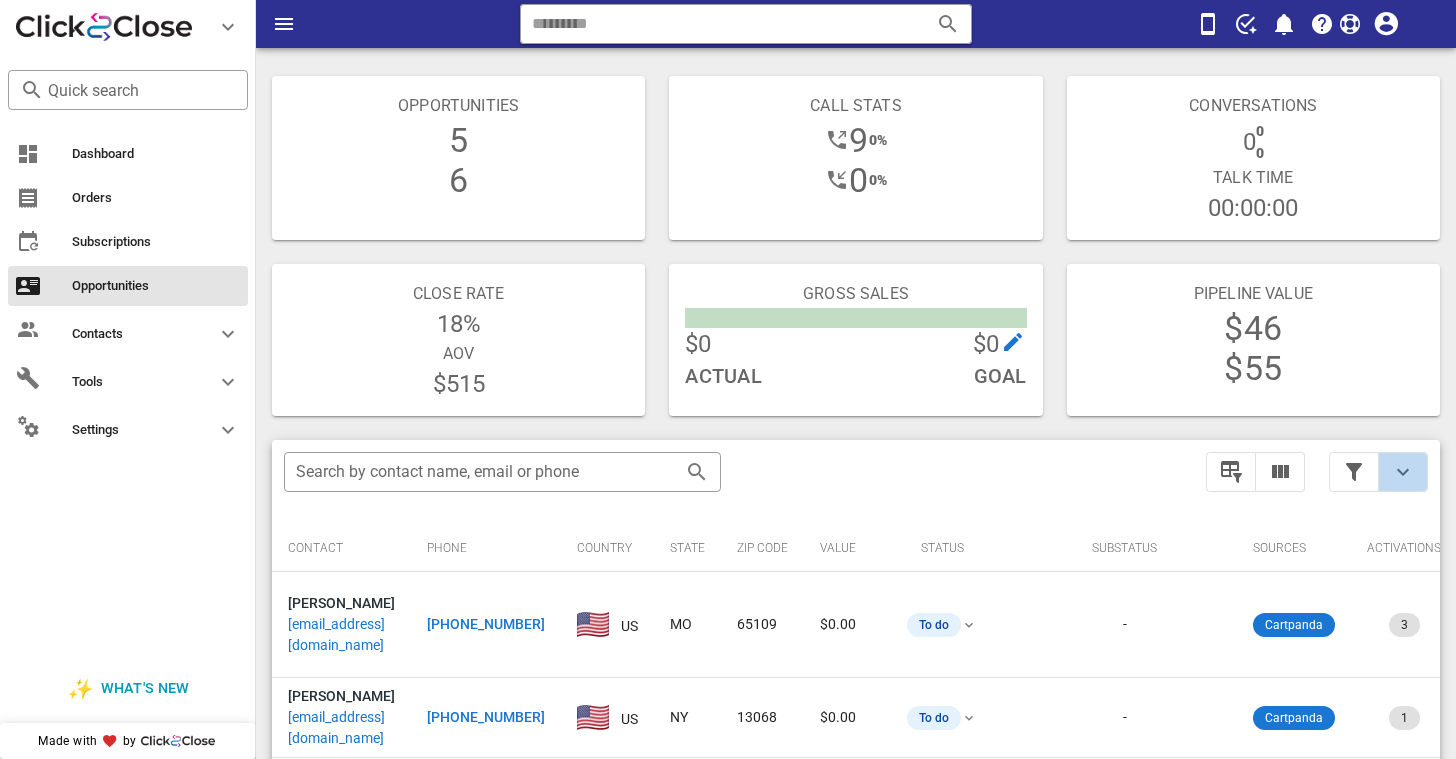 click at bounding box center [1403, 472] 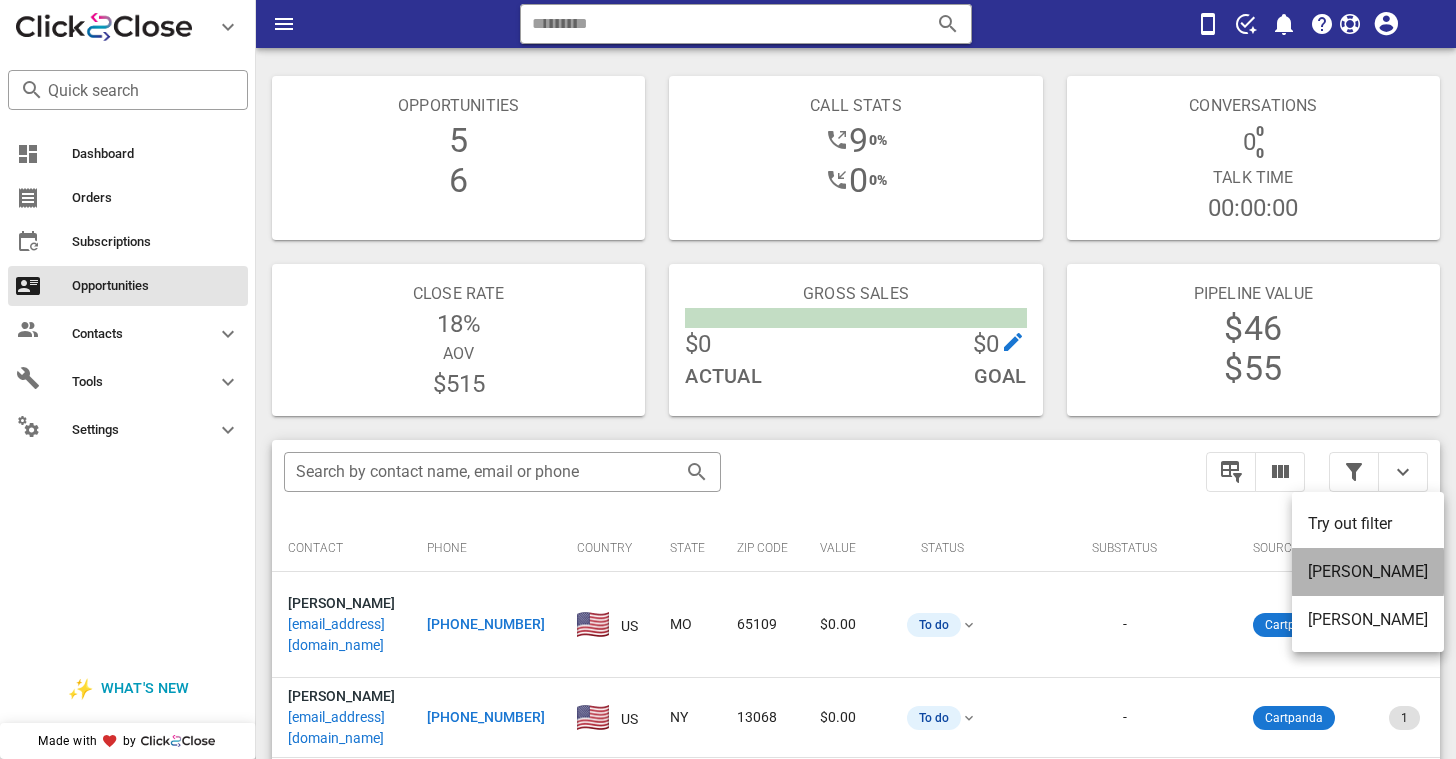 click on "[PERSON_NAME]" at bounding box center [1368, 571] 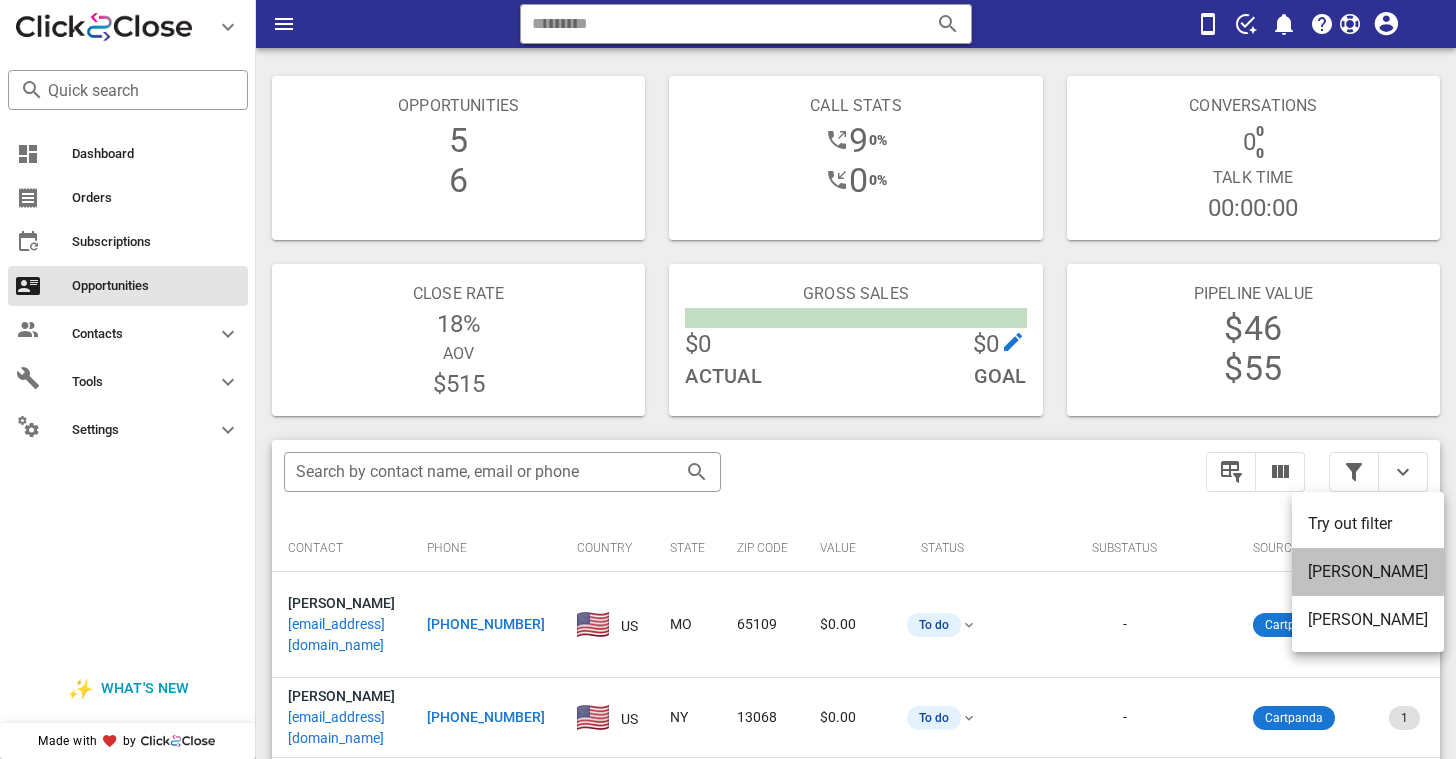 type on "**********" 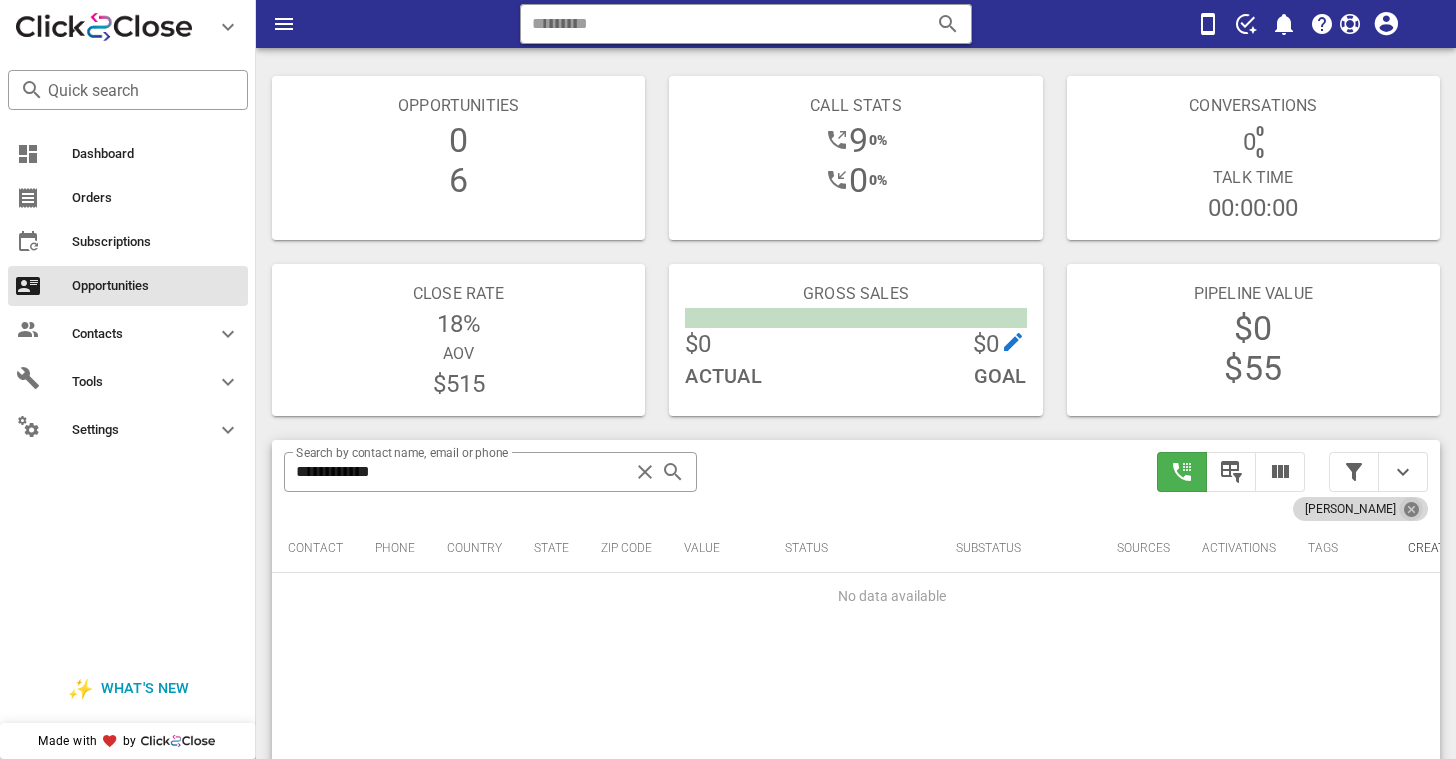 click at bounding box center [1411, 509] 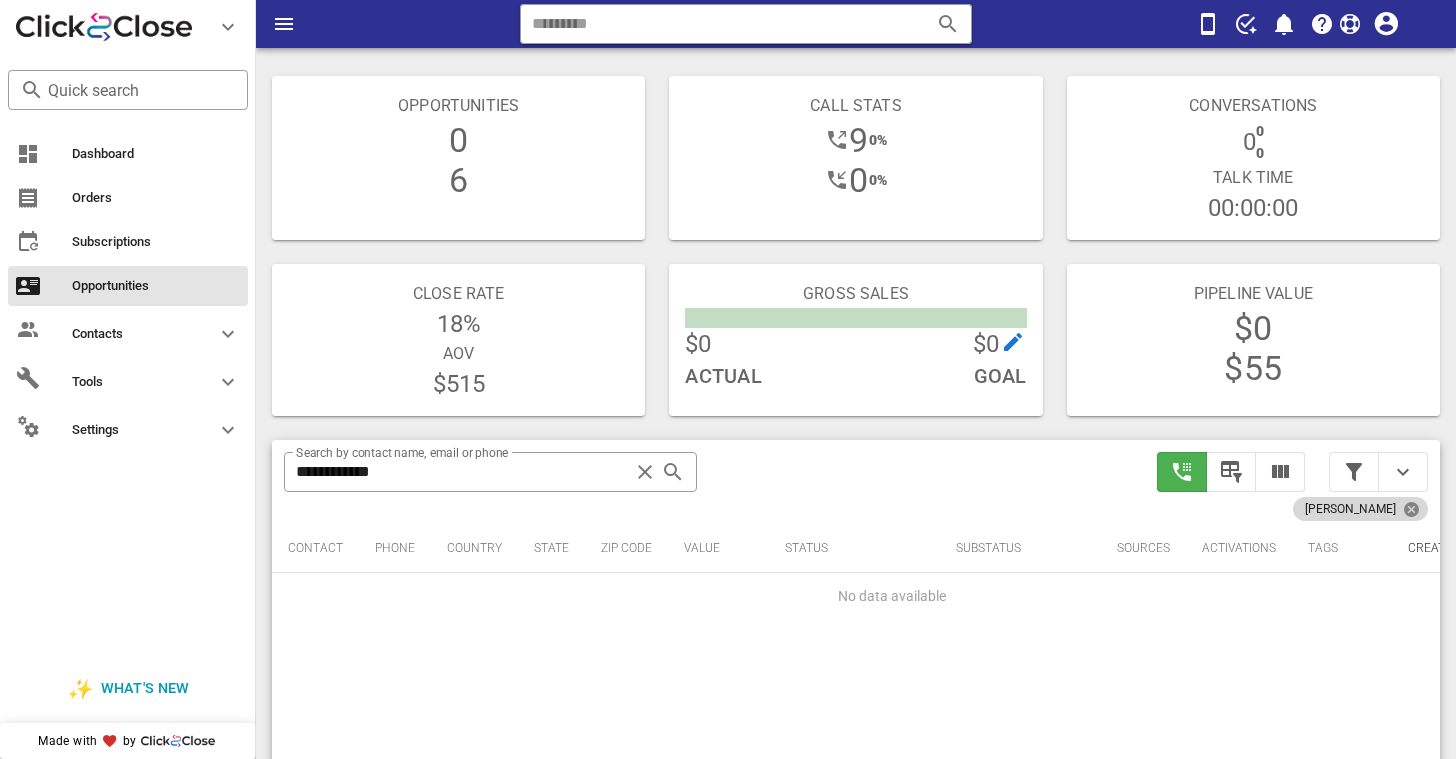 type 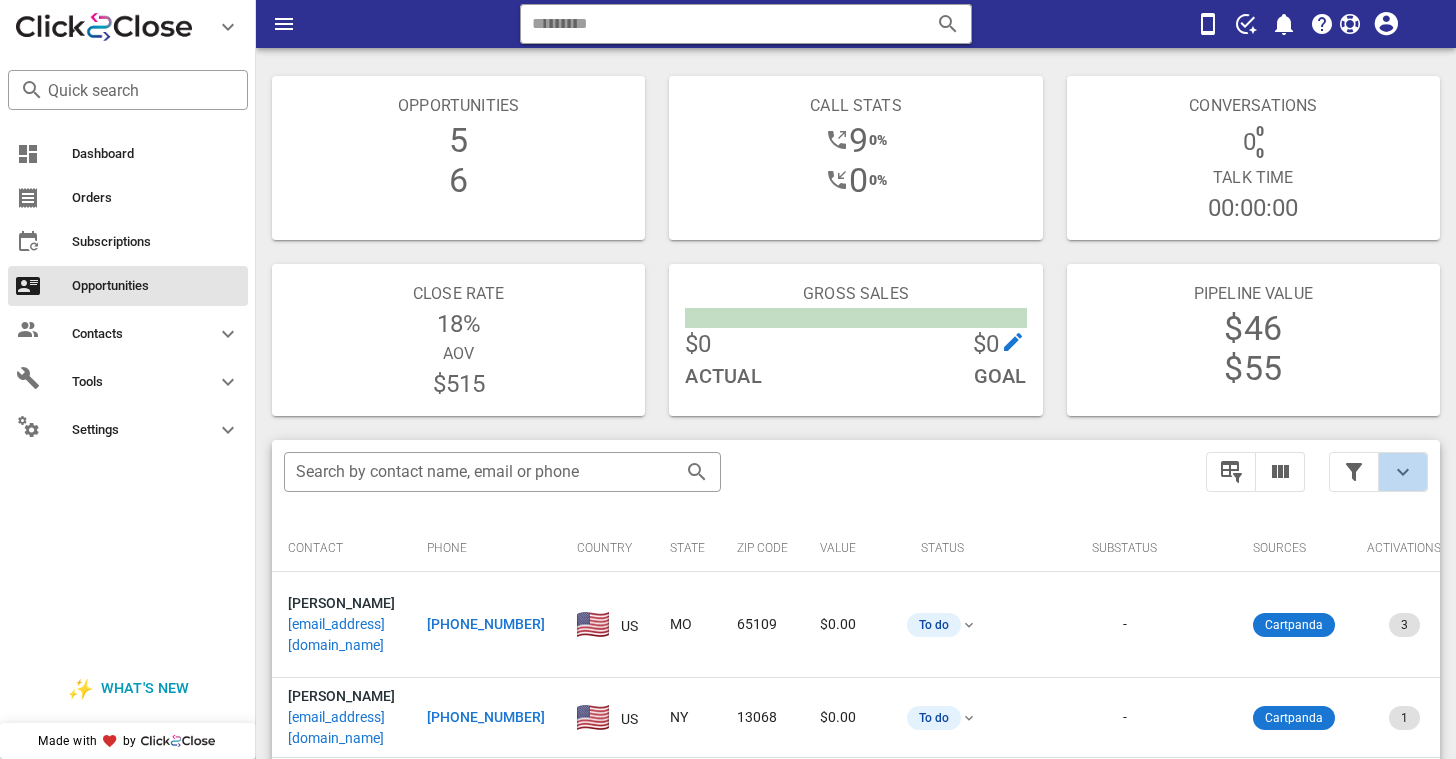 click at bounding box center [1403, 472] 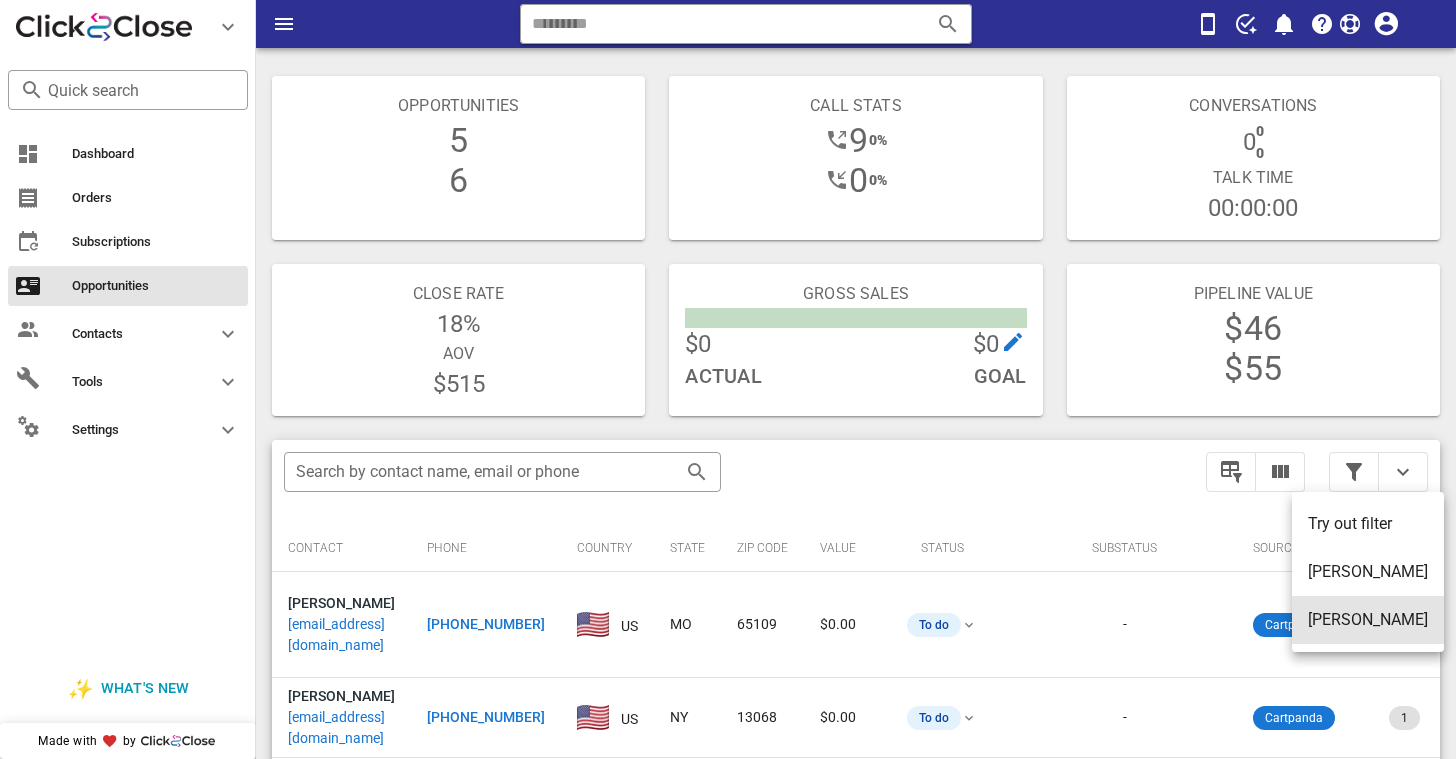 click on "[PERSON_NAME]" at bounding box center (1368, 619) 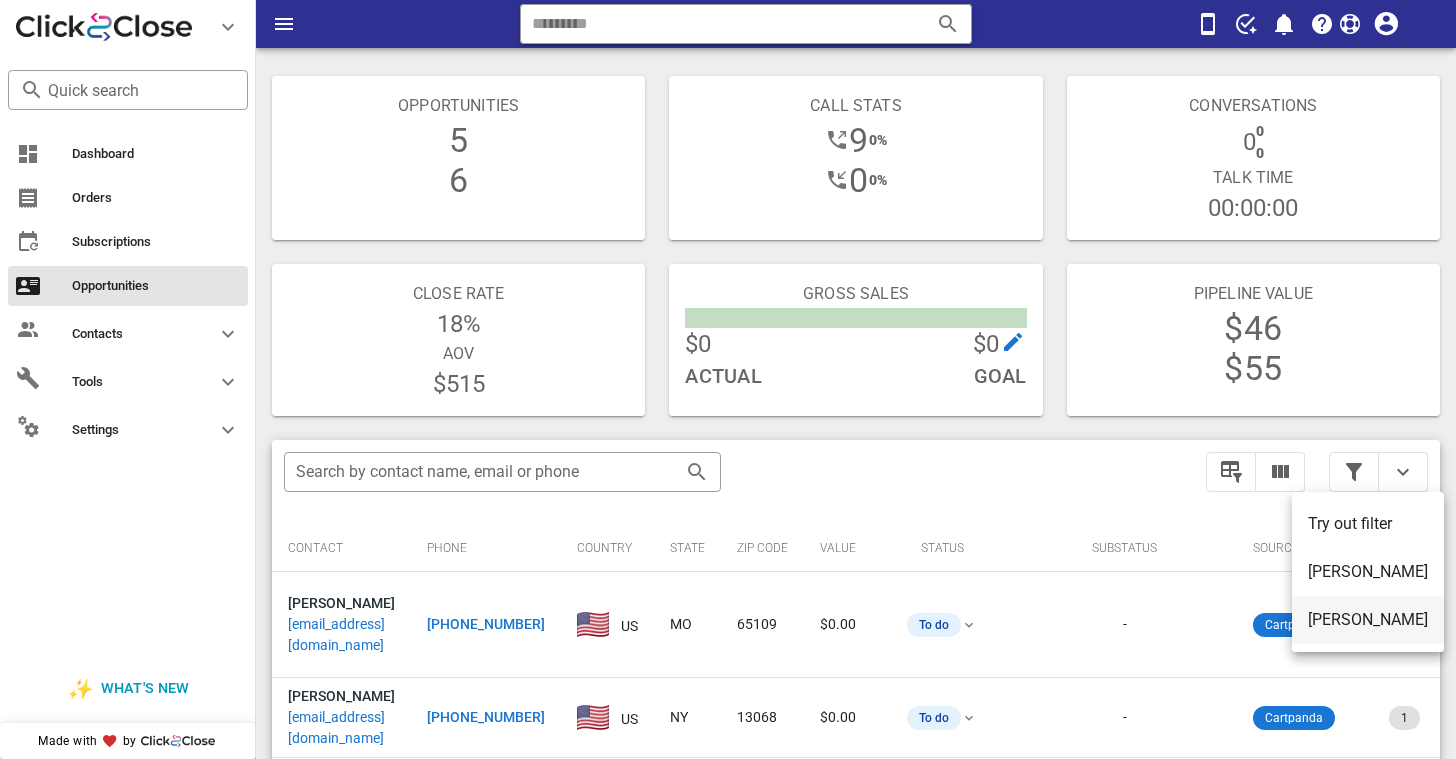 type on "**********" 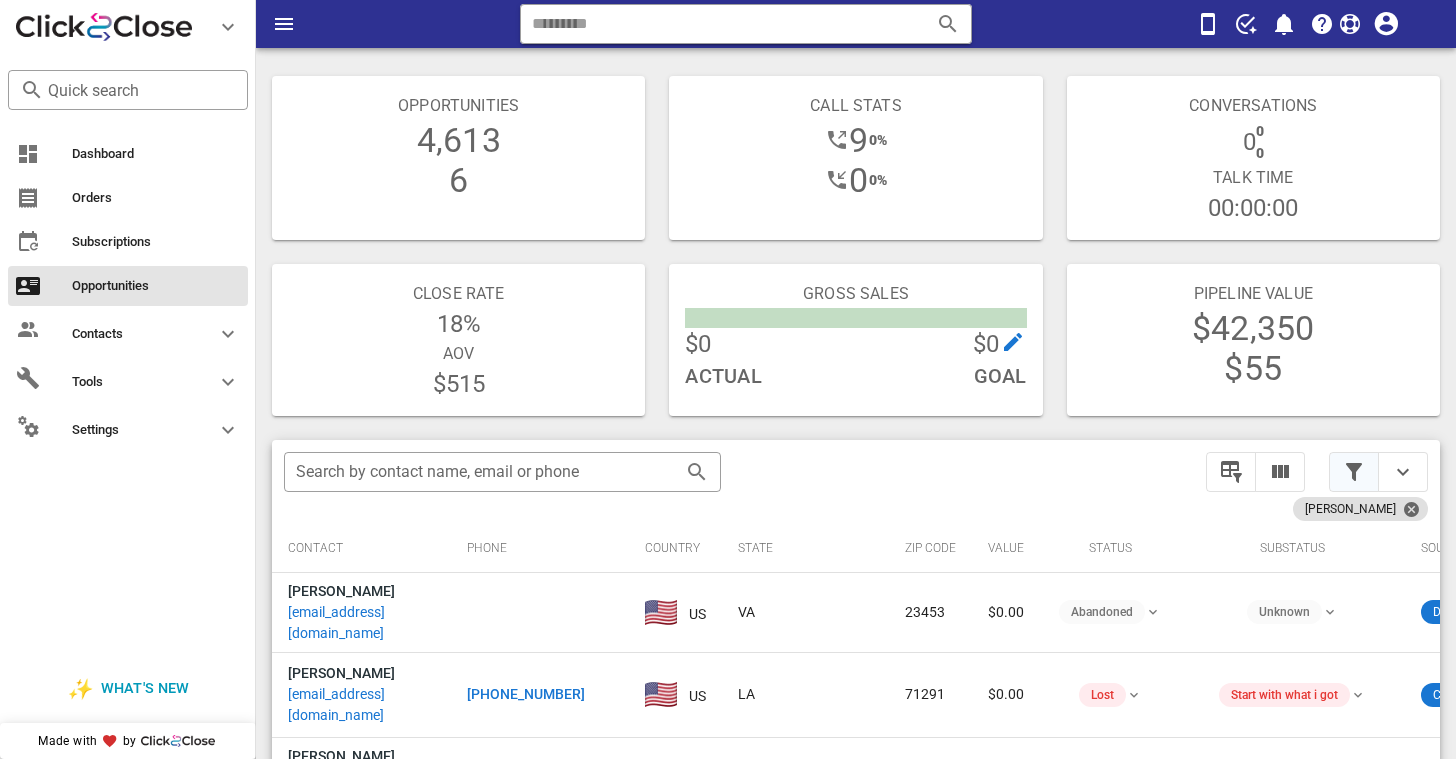 click at bounding box center [1354, 472] 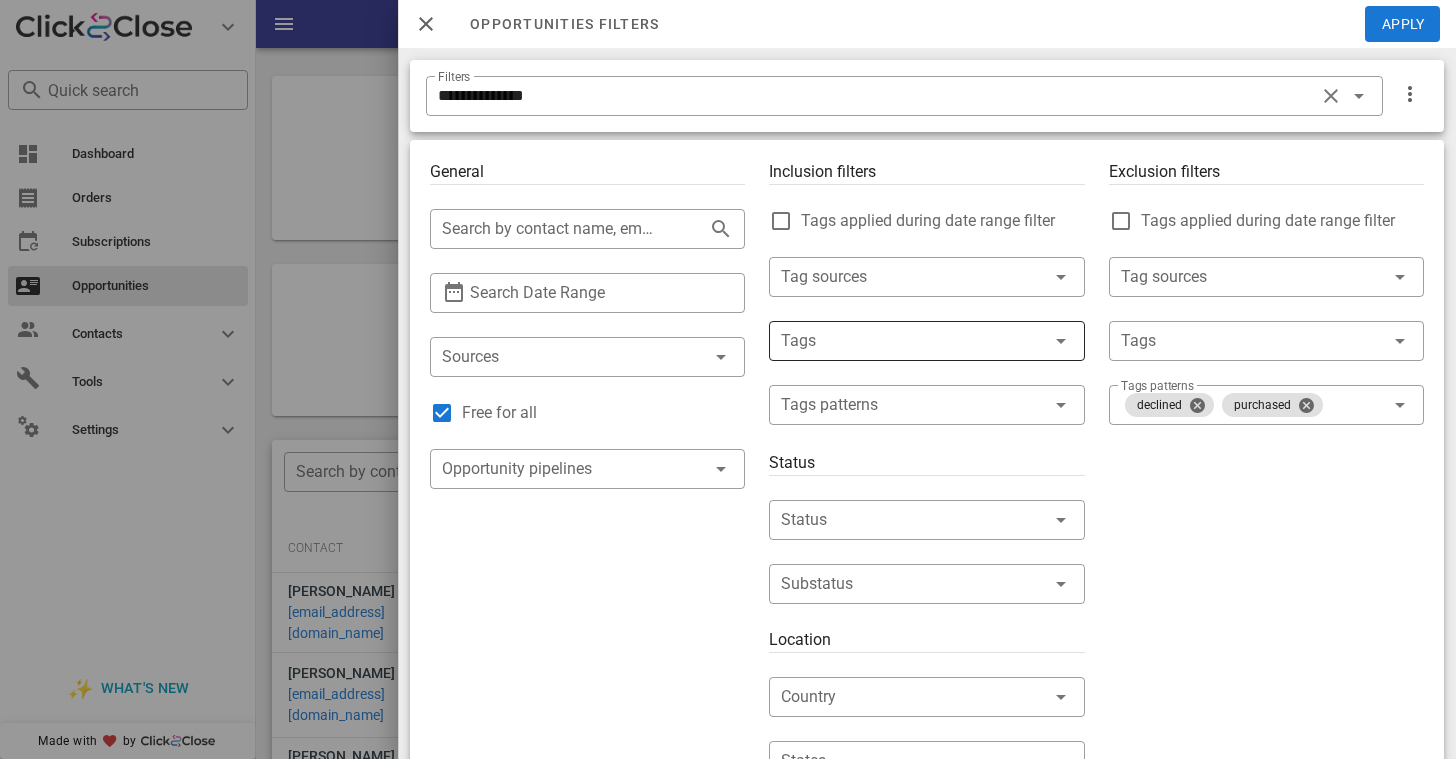 click at bounding box center (898, 341) 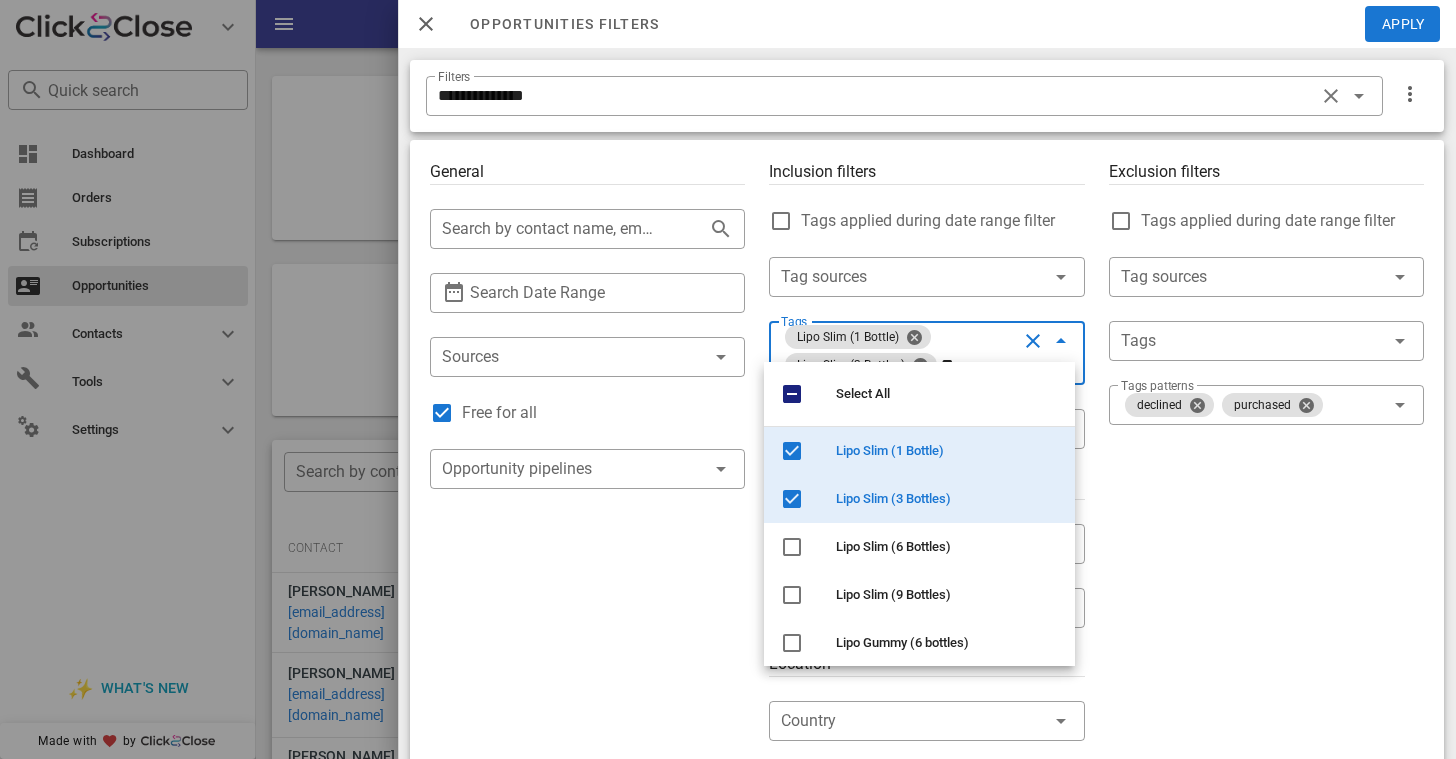 type on "**" 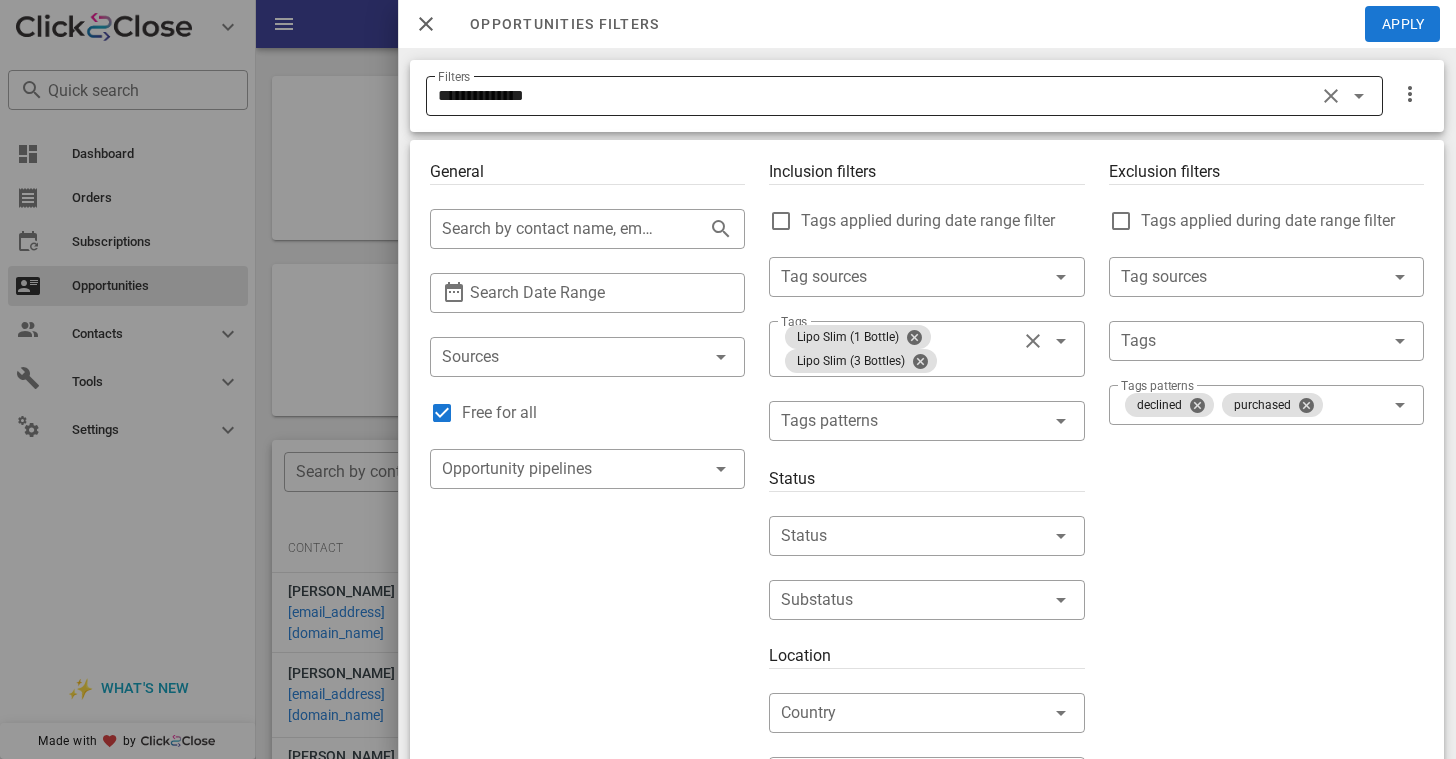 click on "**********" at bounding box center (876, 96) 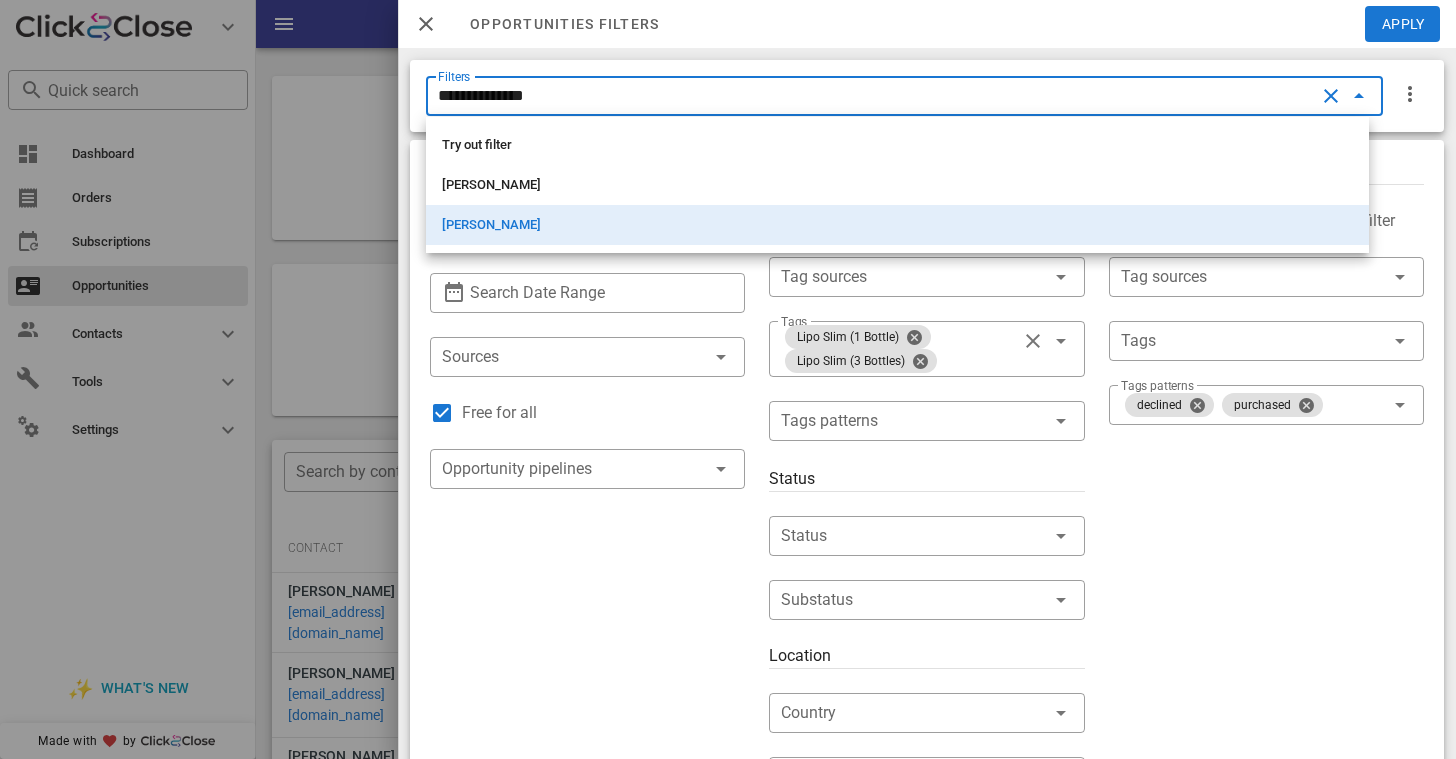 click on "**********" at bounding box center (876, 96) 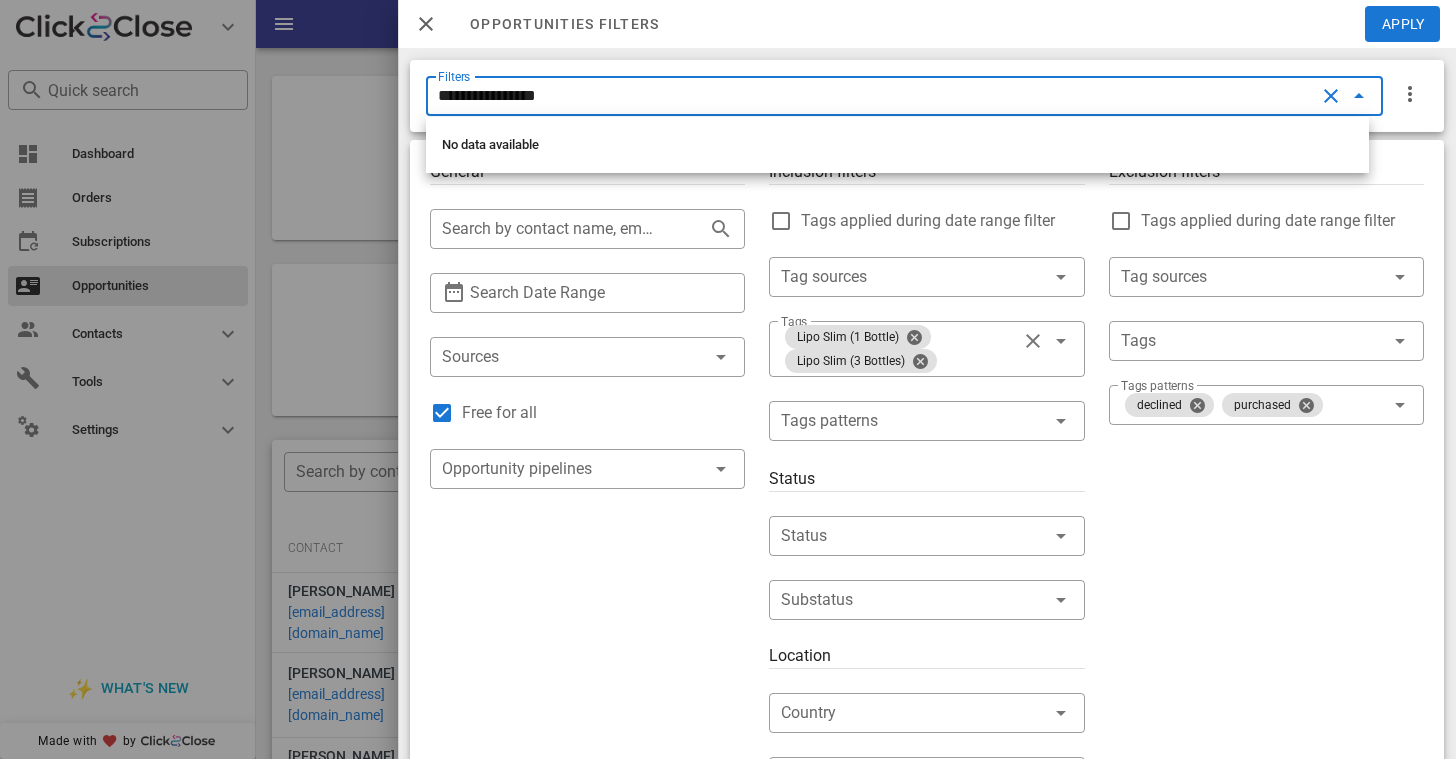 click on "Opportunities filters Apply" at bounding box center (927, 24) 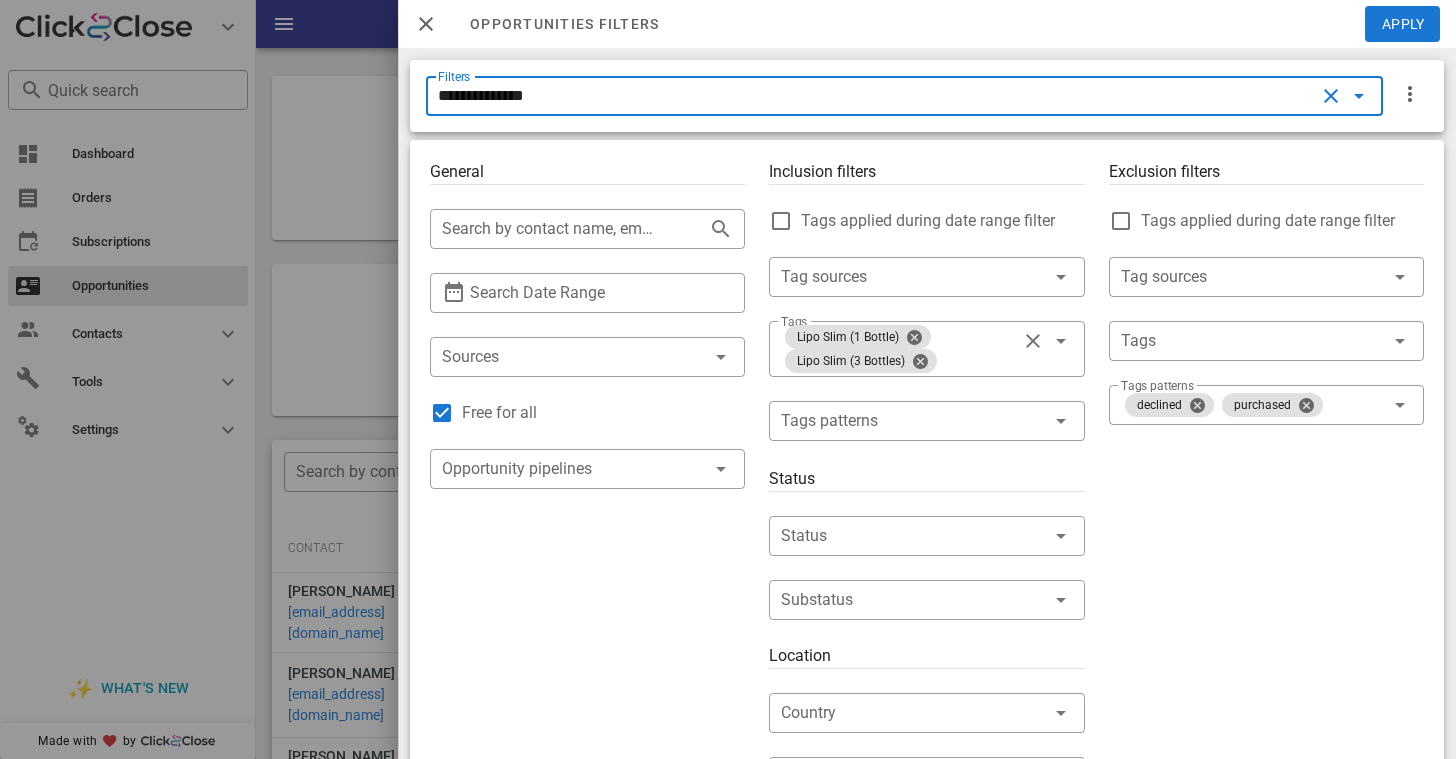 click on "**********" at bounding box center [876, 96] 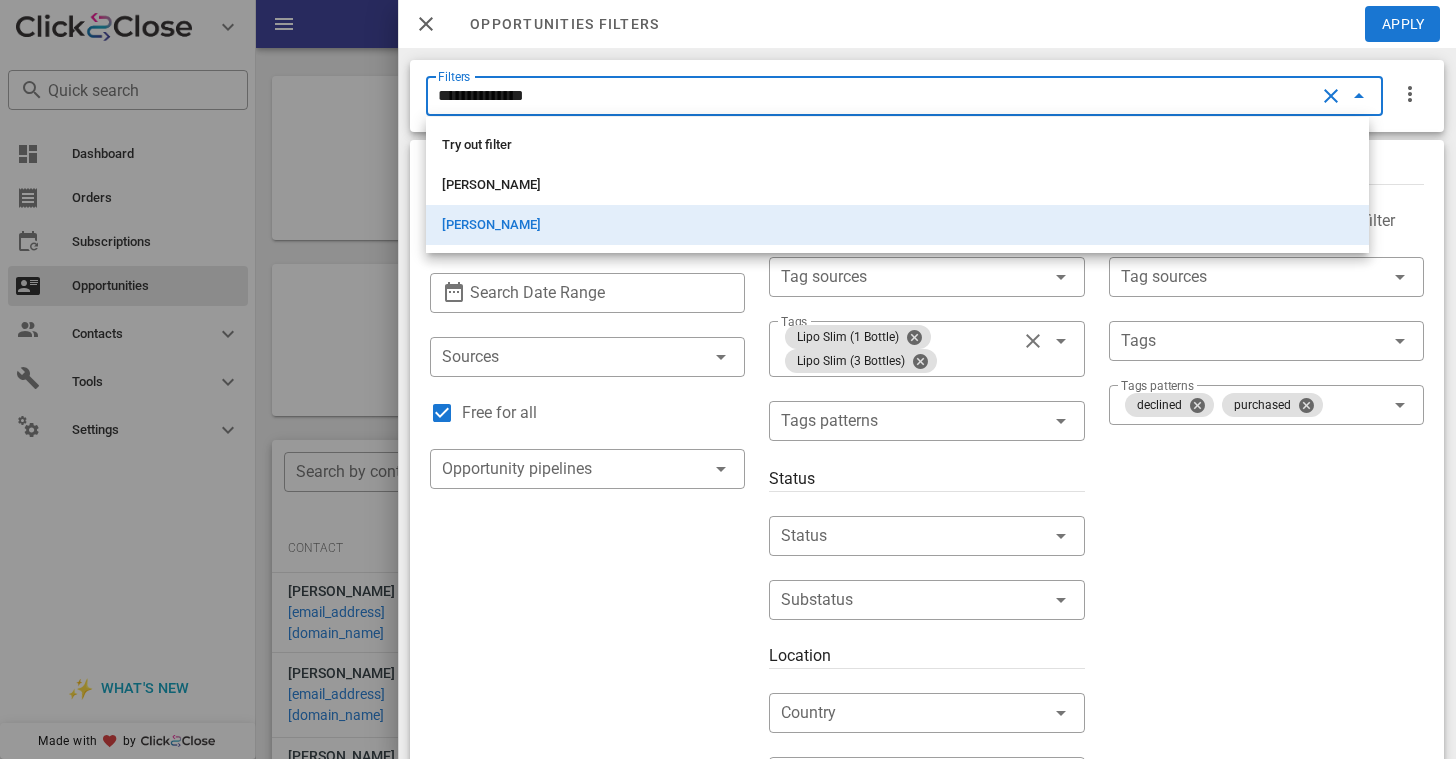 click on "**********" at bounding box center (927, 403) 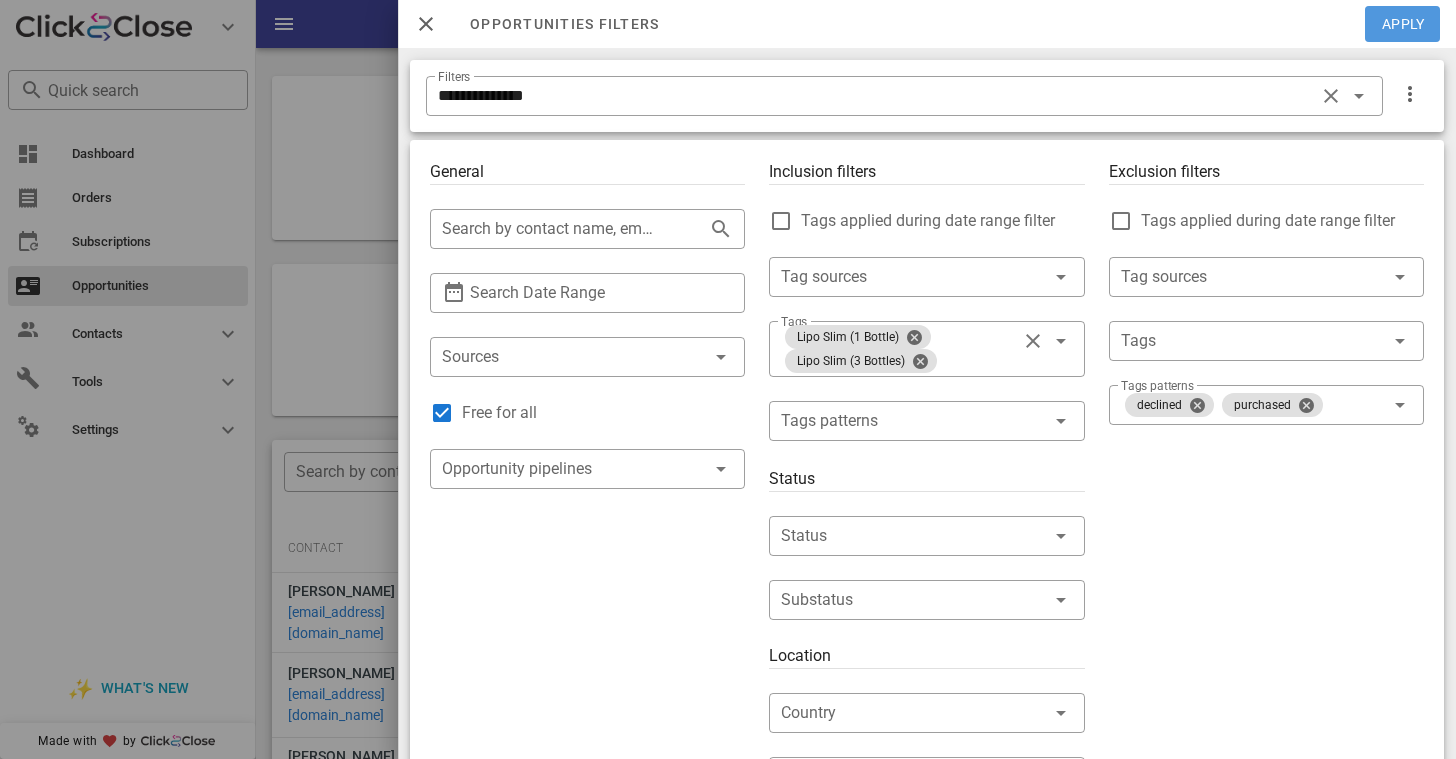 click on "Apply" at bounding box center [1403, 24] 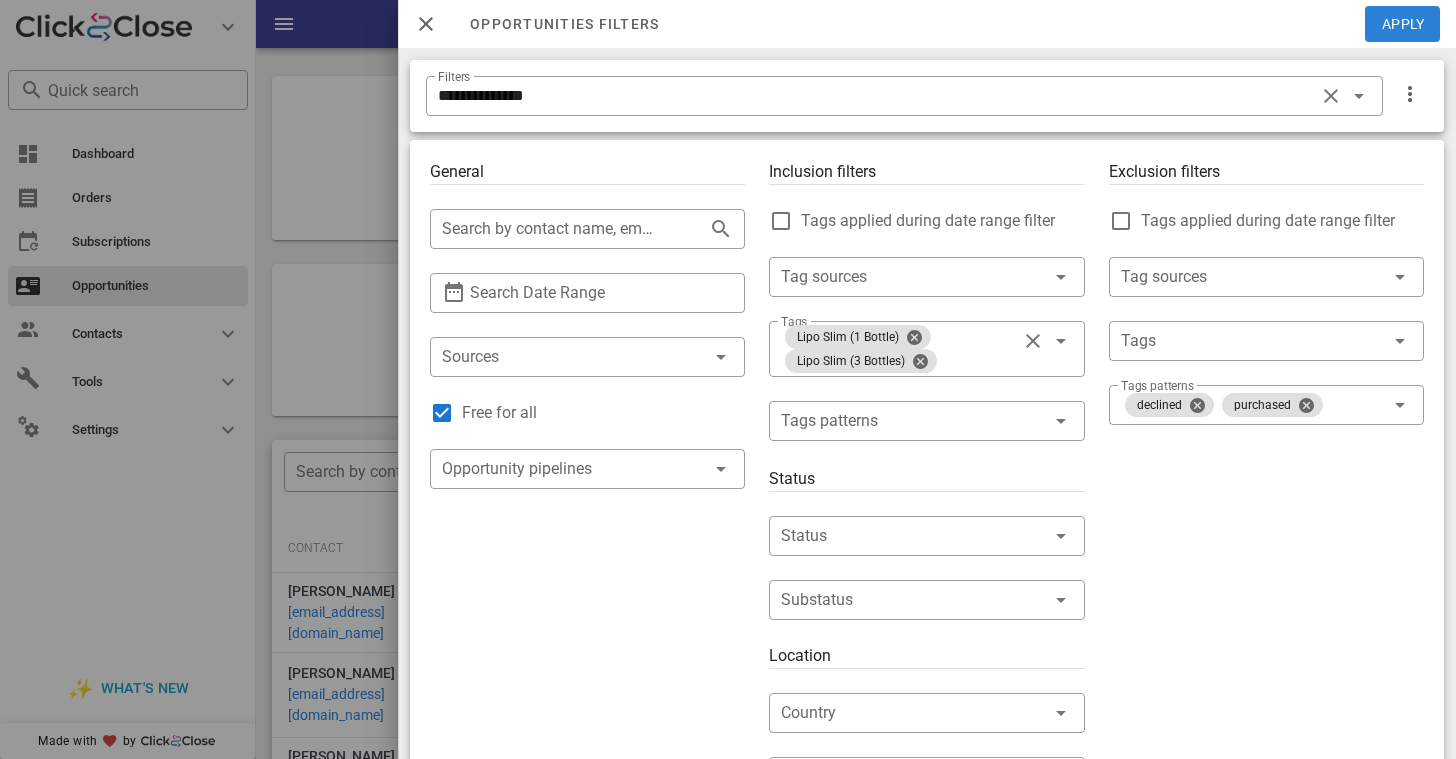 type 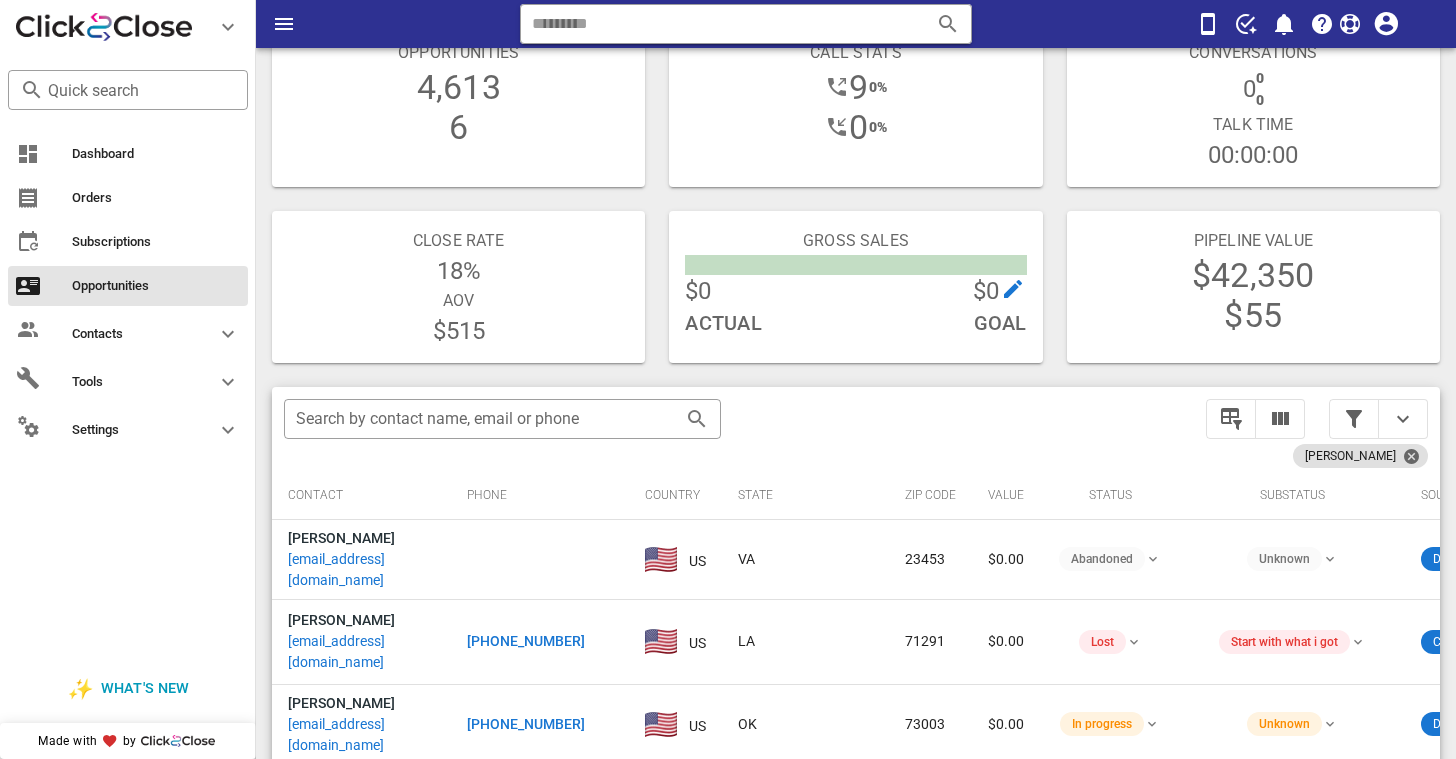 scroll, scrollTop: 71, scrollLeft: 0, axis: vertical 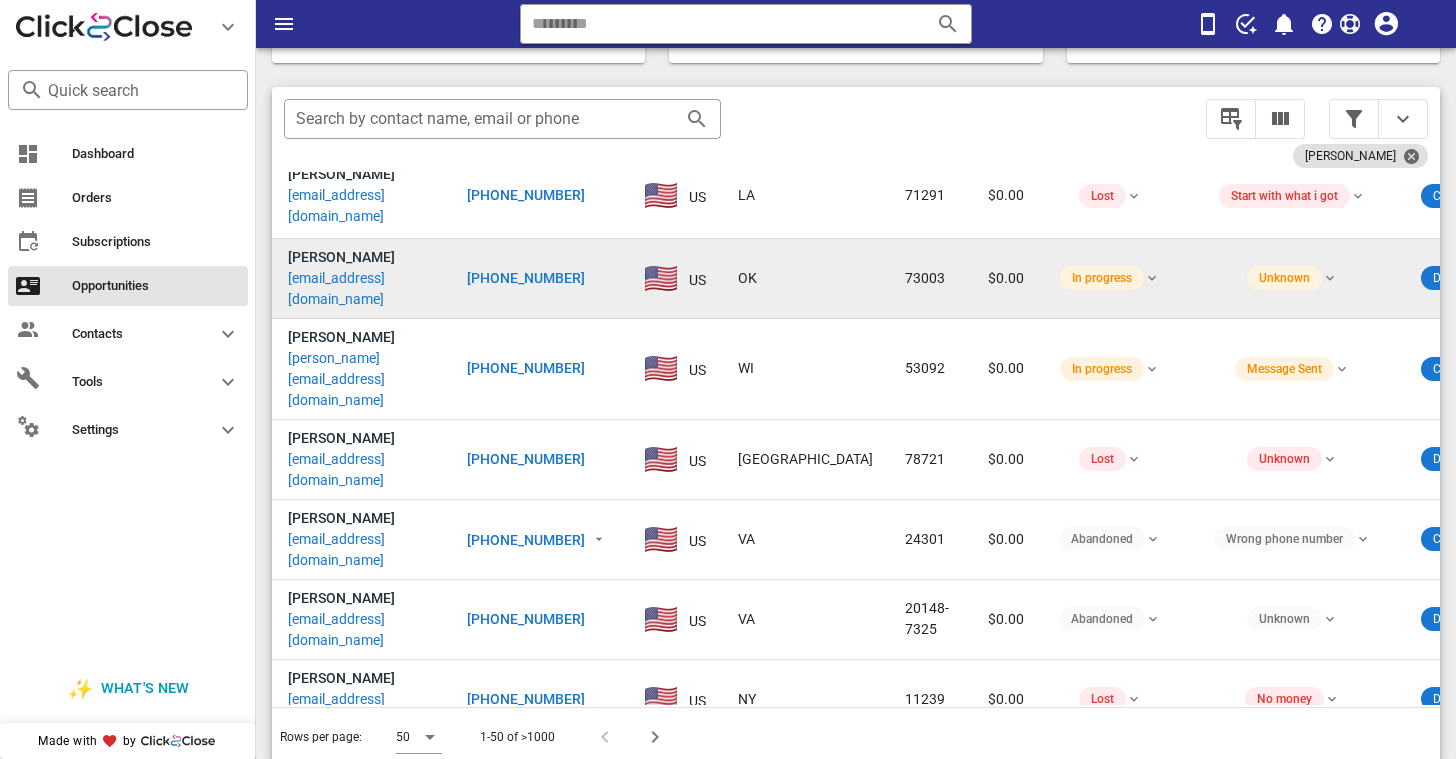 click on "patricesdams1951@yahoo.com" at bounding box center (361, 289) 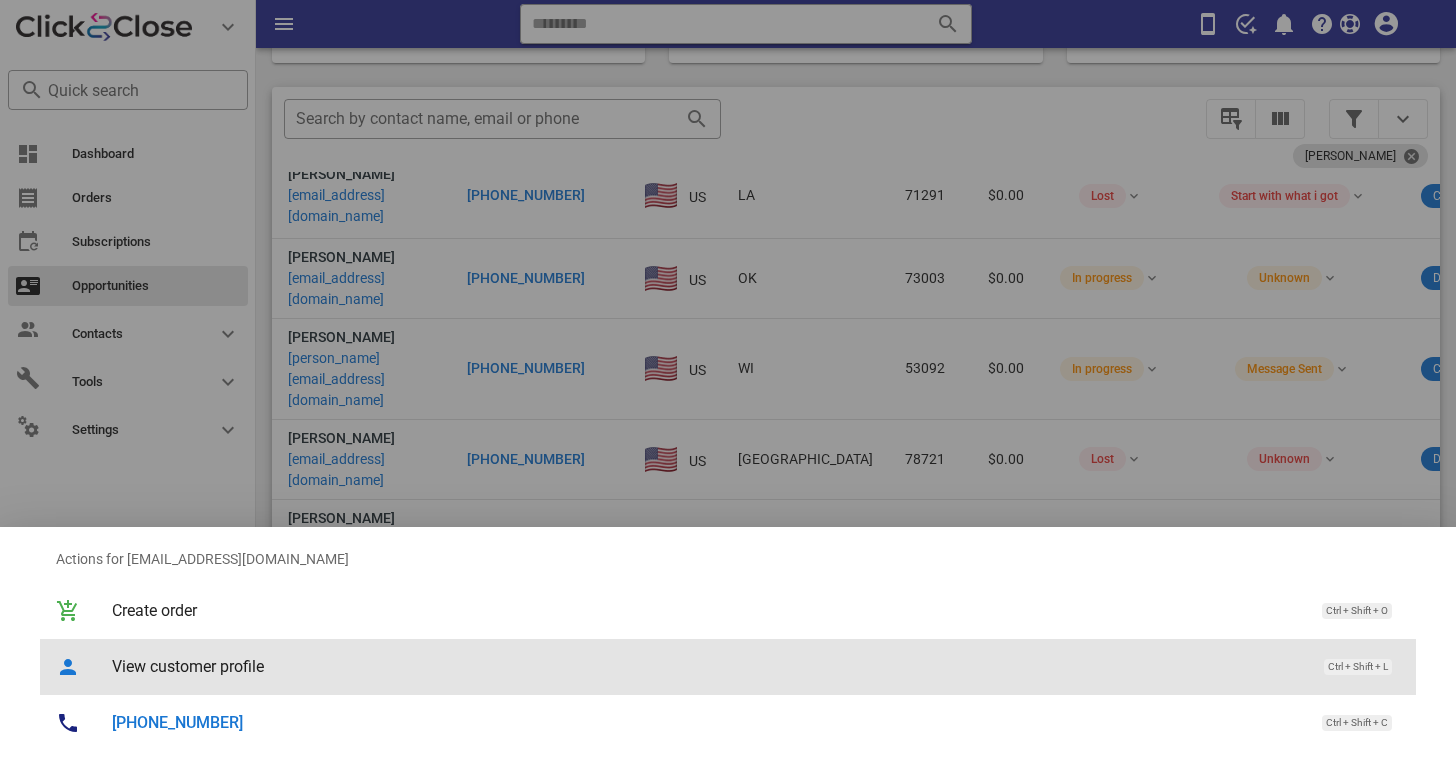 click on "View customer profile" at bounding box center (708, 666) 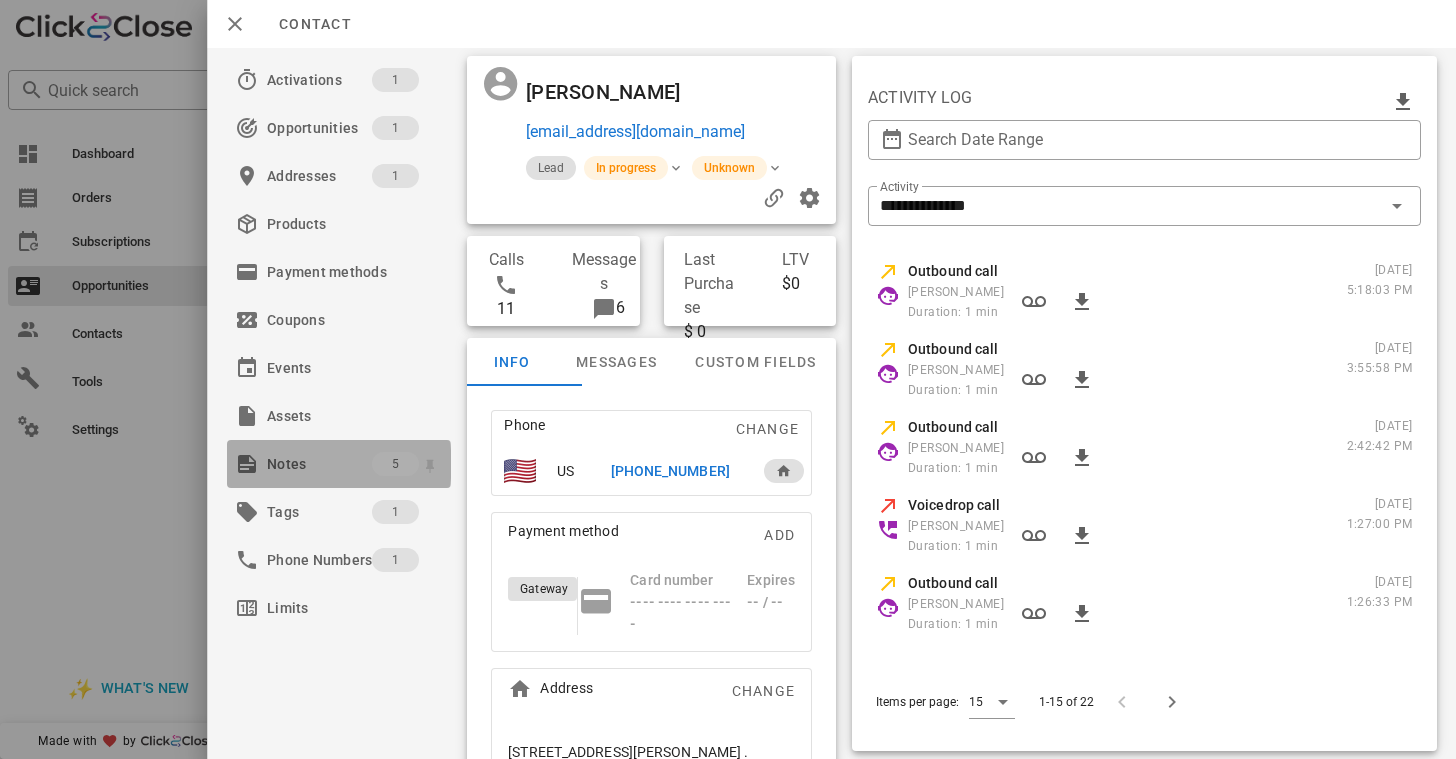 click on "Notes" at bounding box center [319, 464] 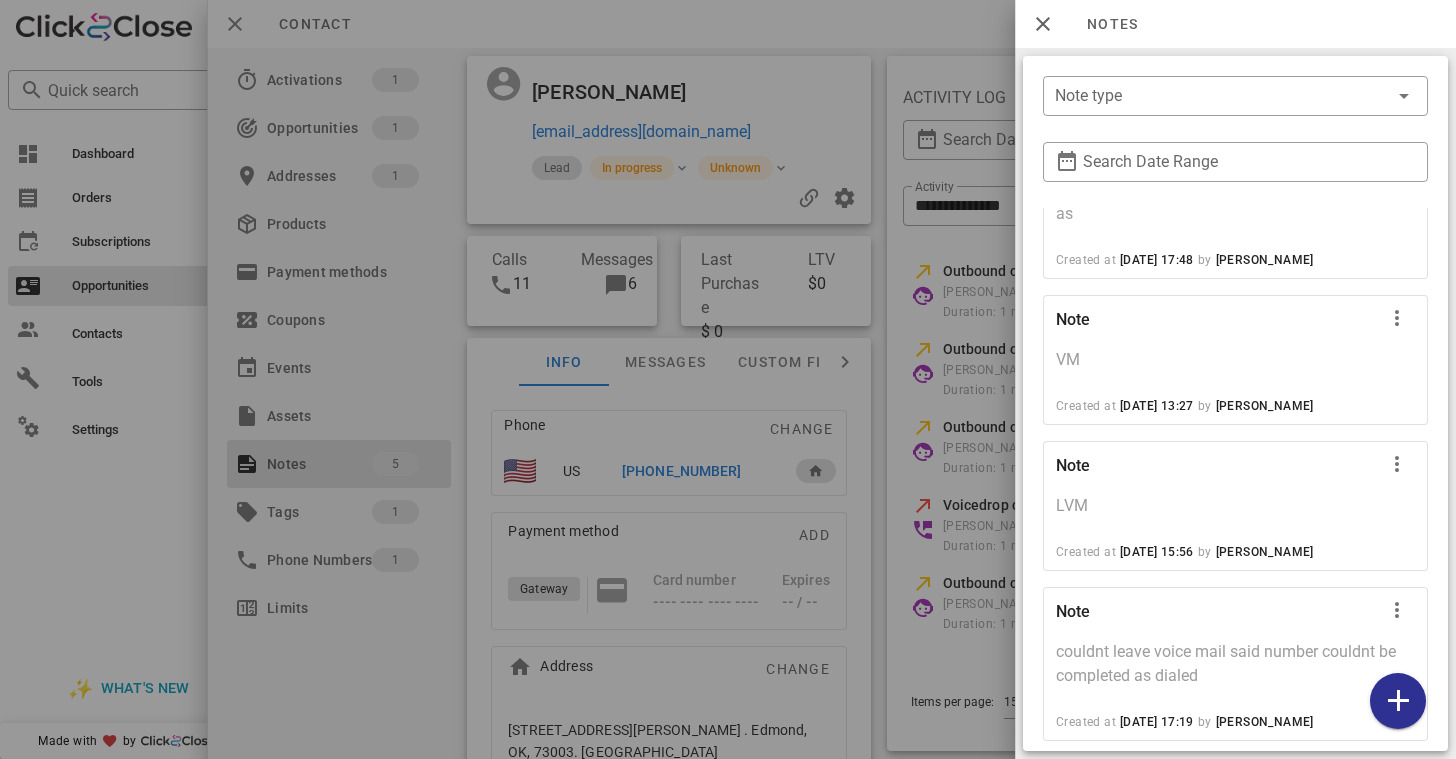 scroll, scrollTop: 300, scrollLeft: 0, axis: vertical 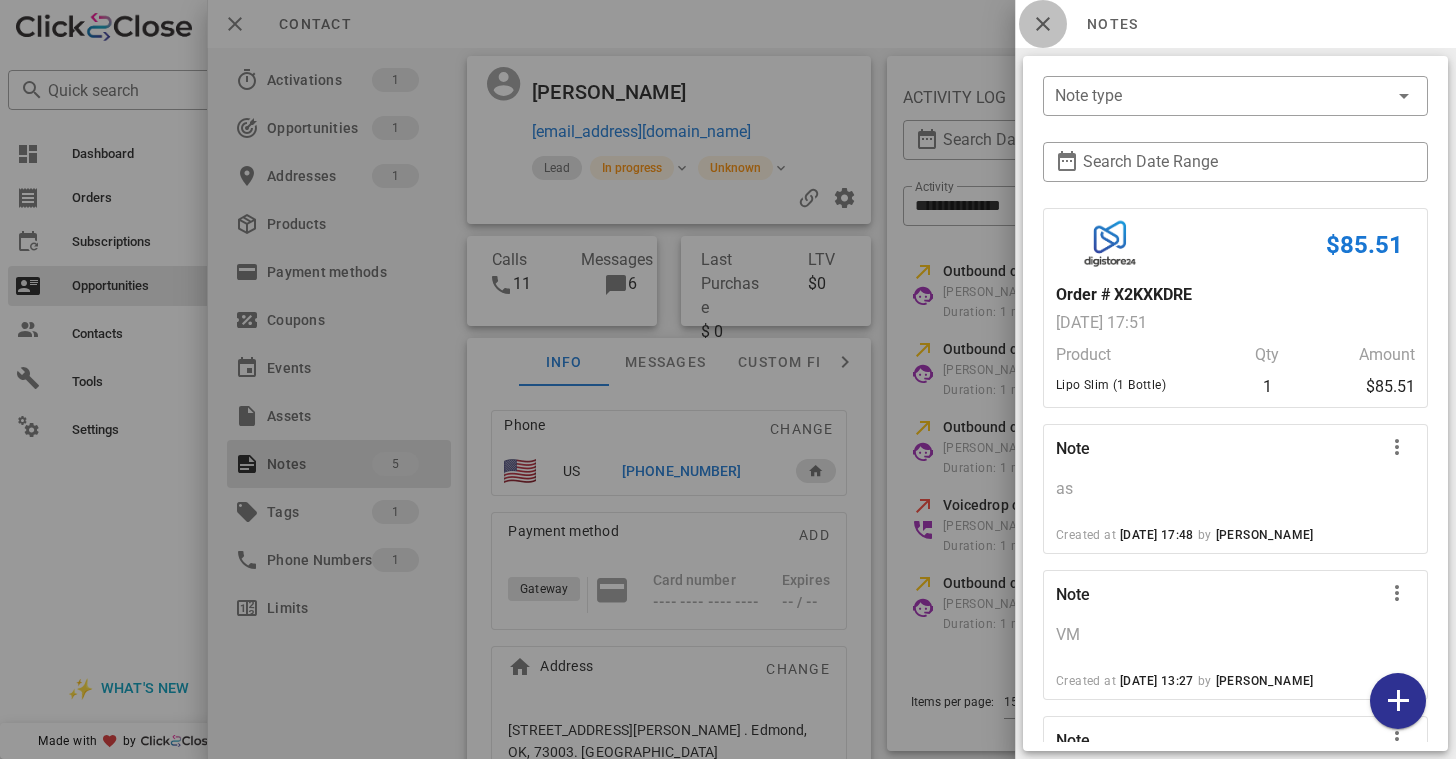 click at bounding box center (1043, 24) 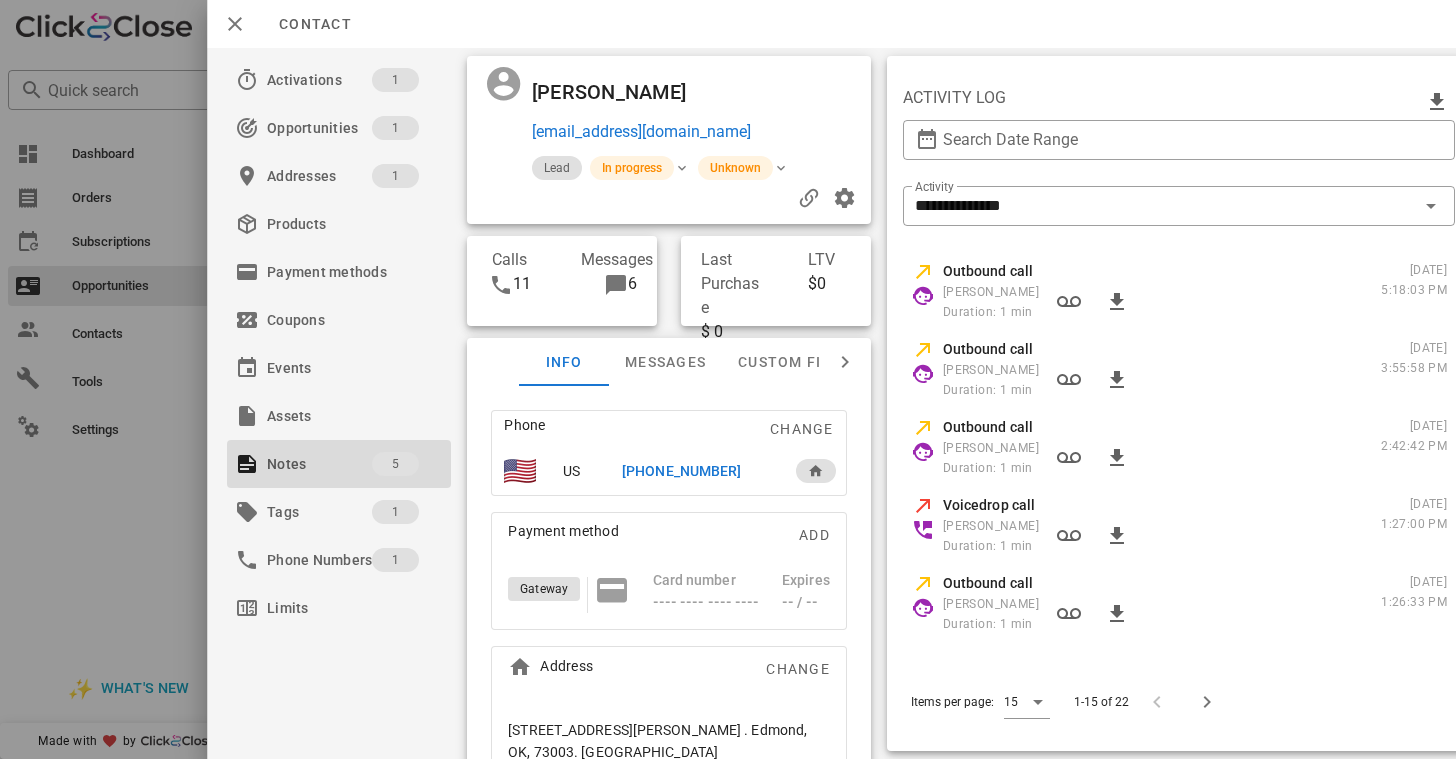 click on "+14052151624" at bounding box center [681, 471] 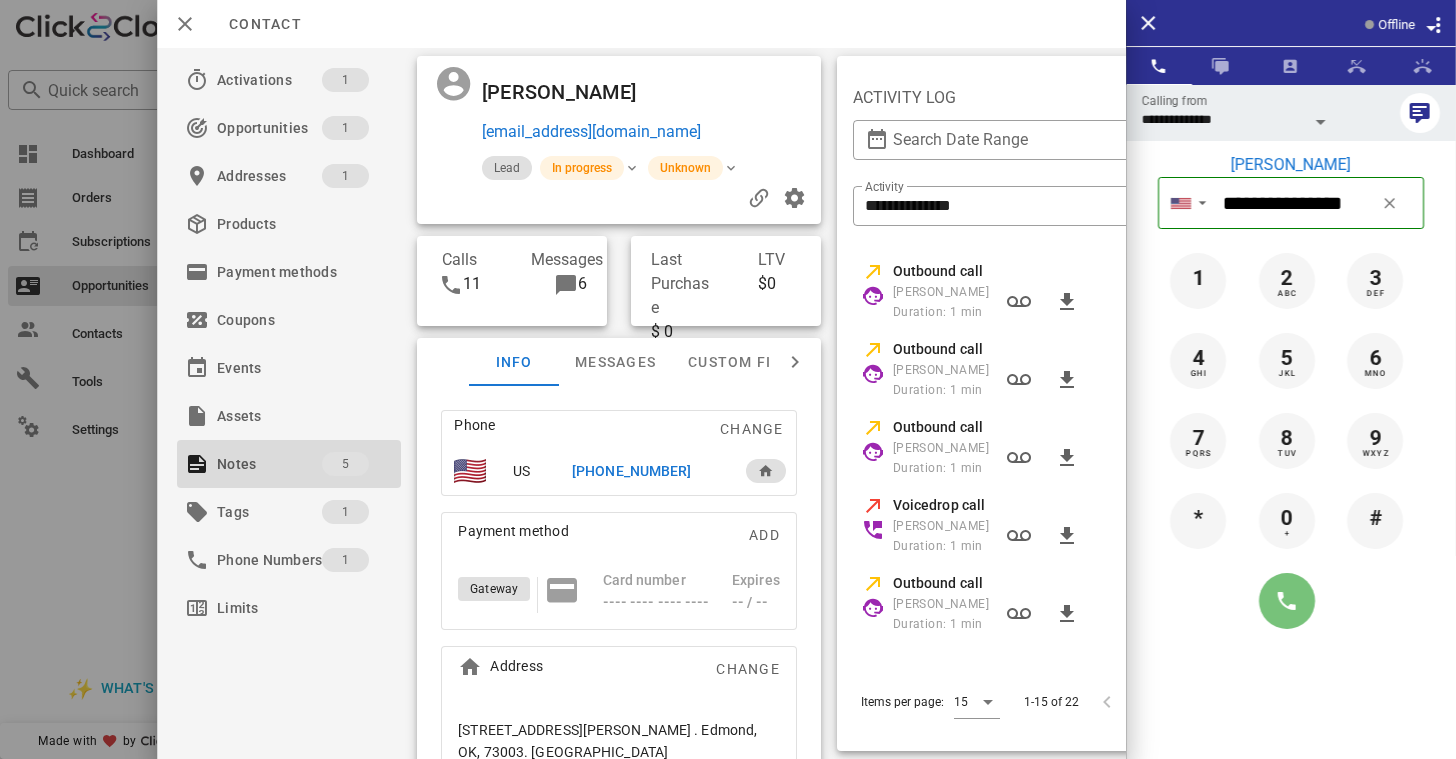 click at bounding box center [1287, 601] 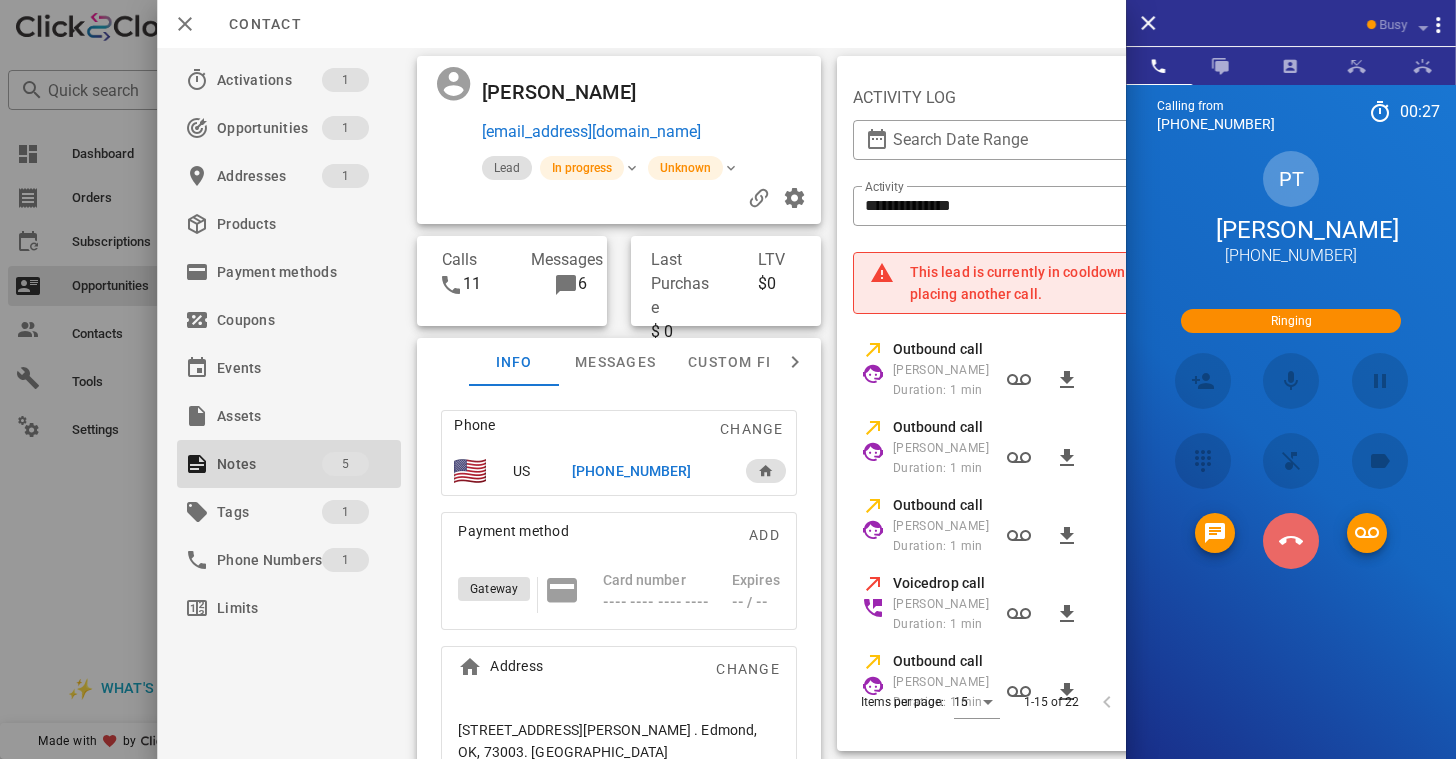 click at bounding box center (1291, 541) 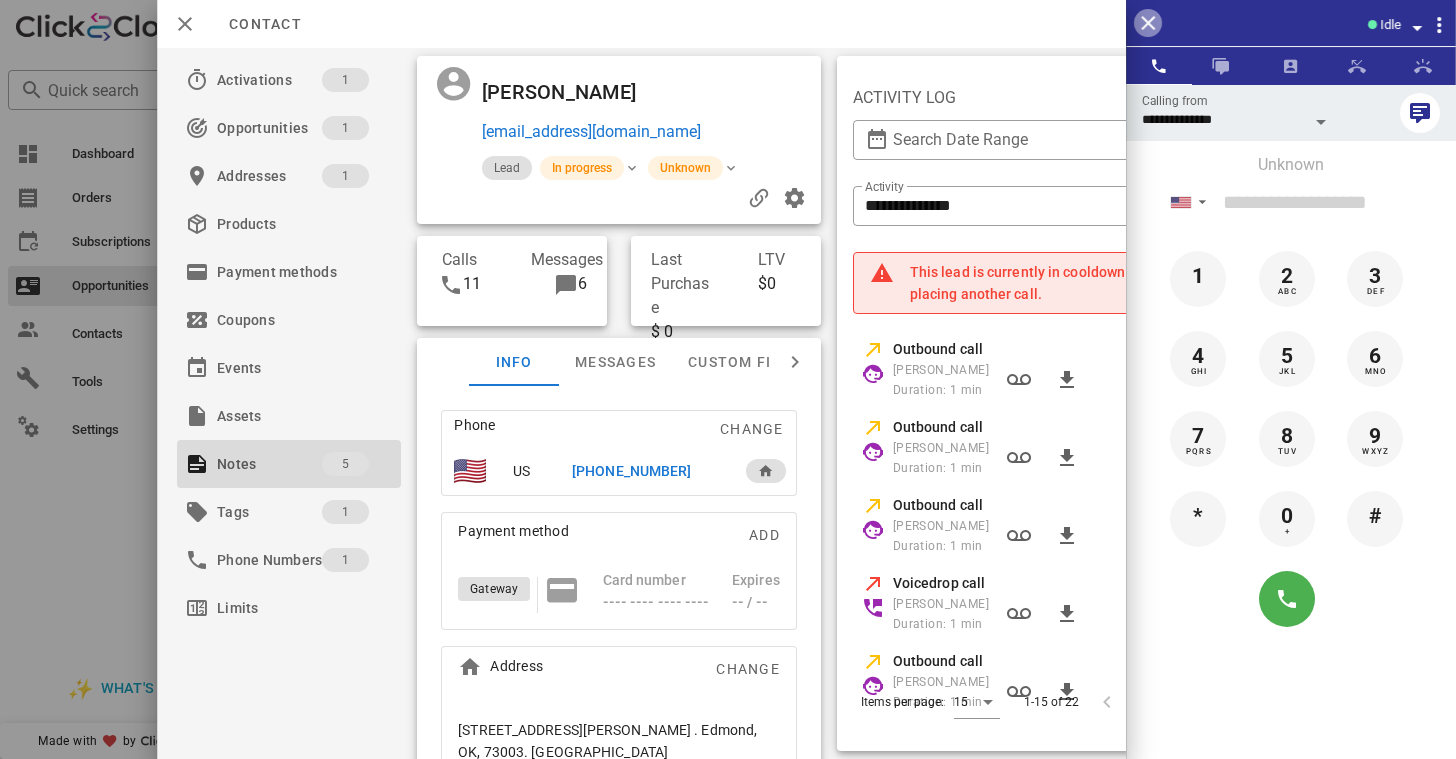click at bounding box center [1148, 23] 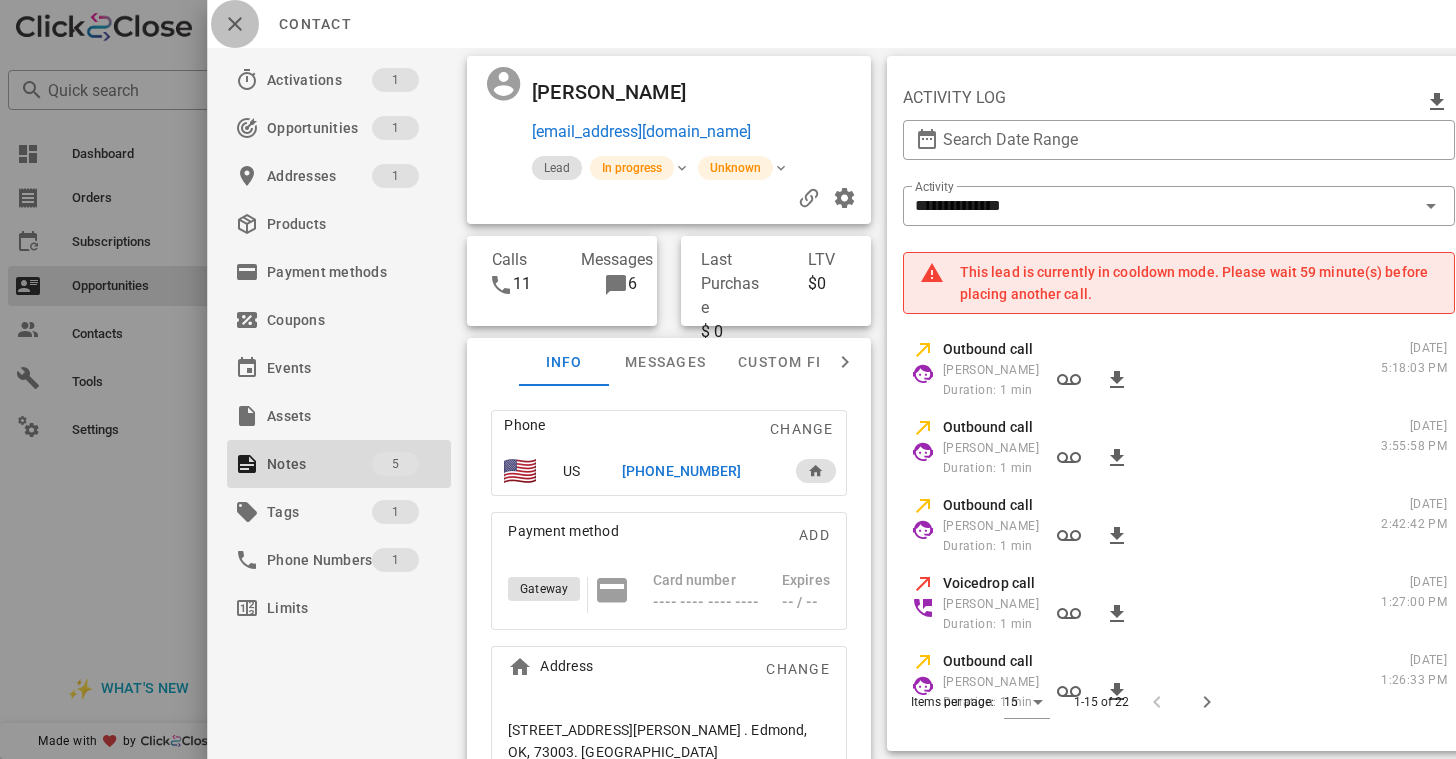 click at bounding box center [235, 24] 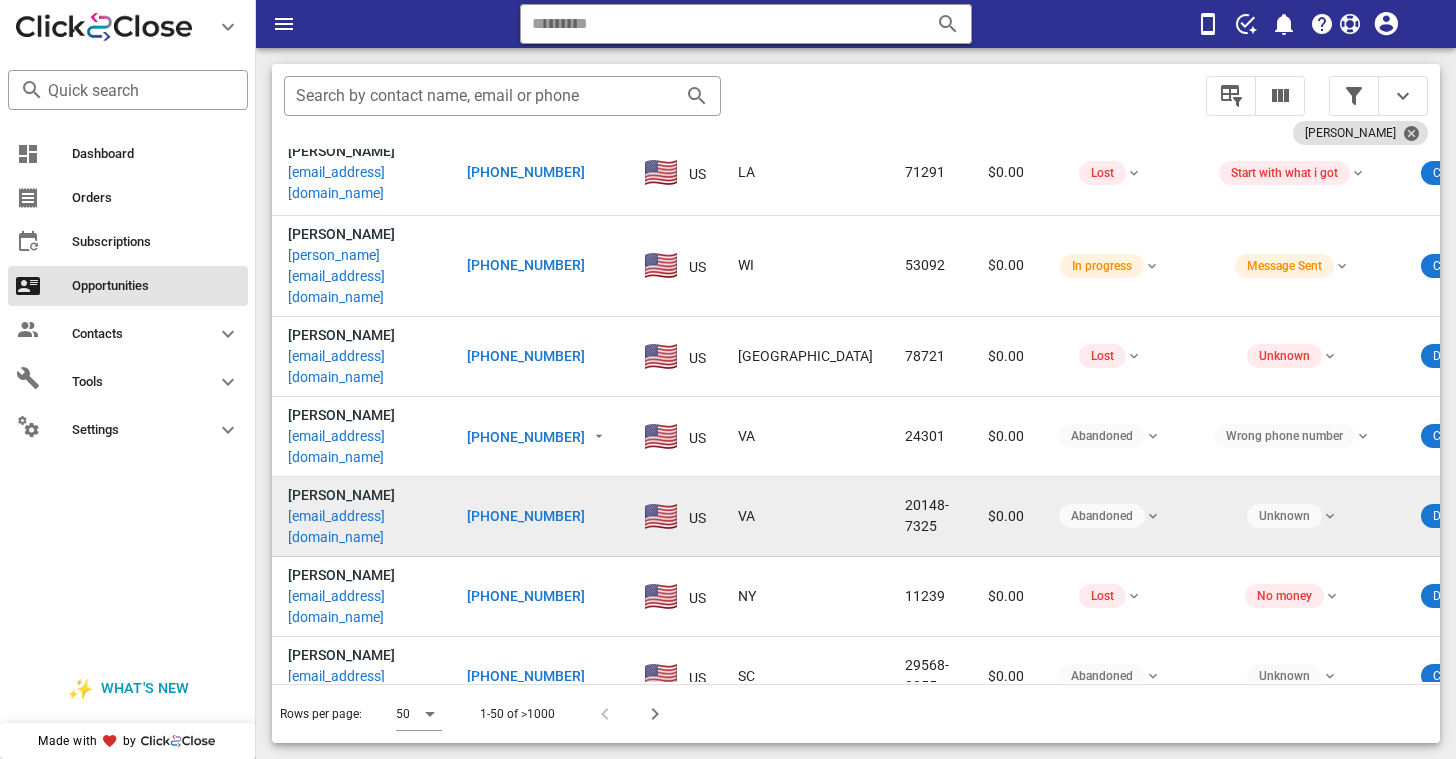 click on "[EMAIL_ADDRESS][DOMAIN_NAME]" at bounding box center [361, 527] 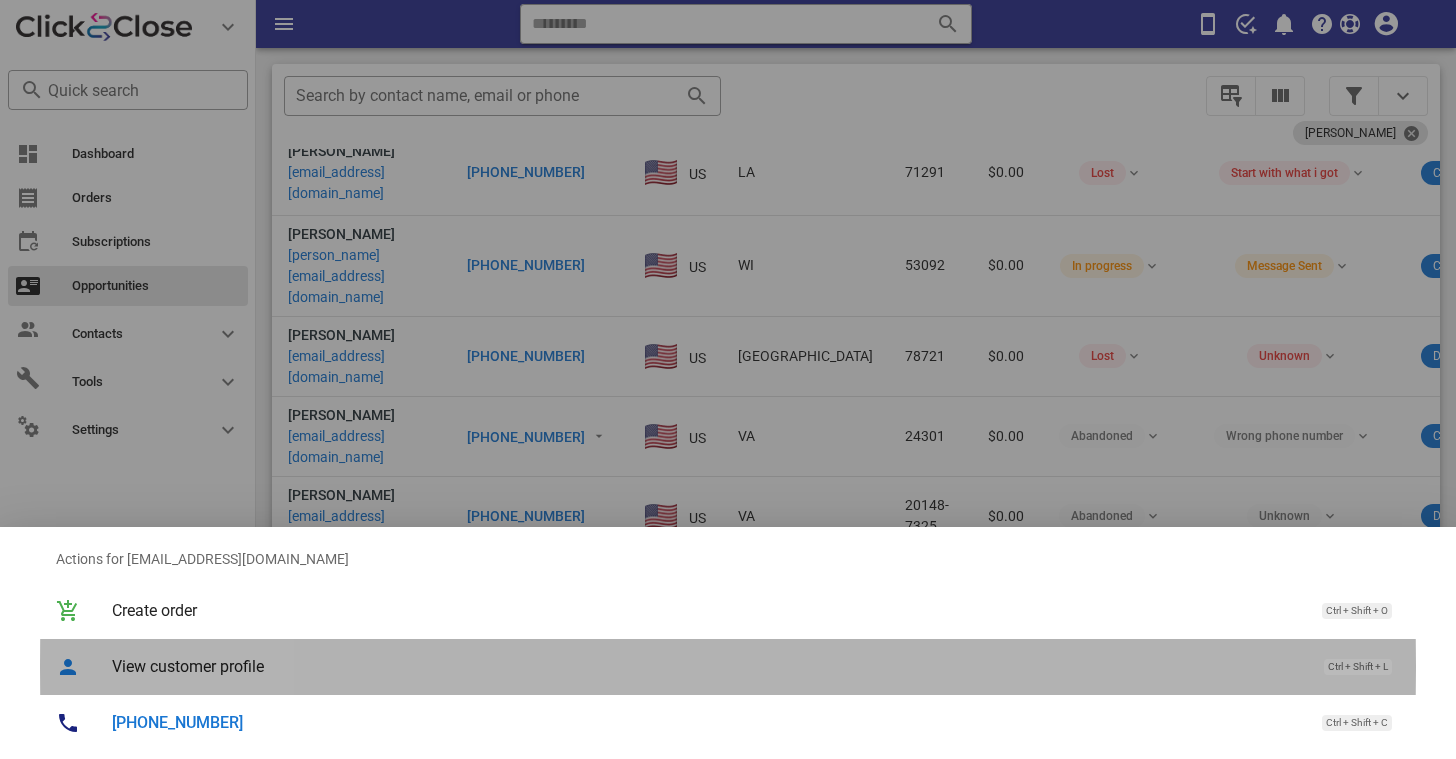 click on "View customer profile" at bounding box center [708, 666] 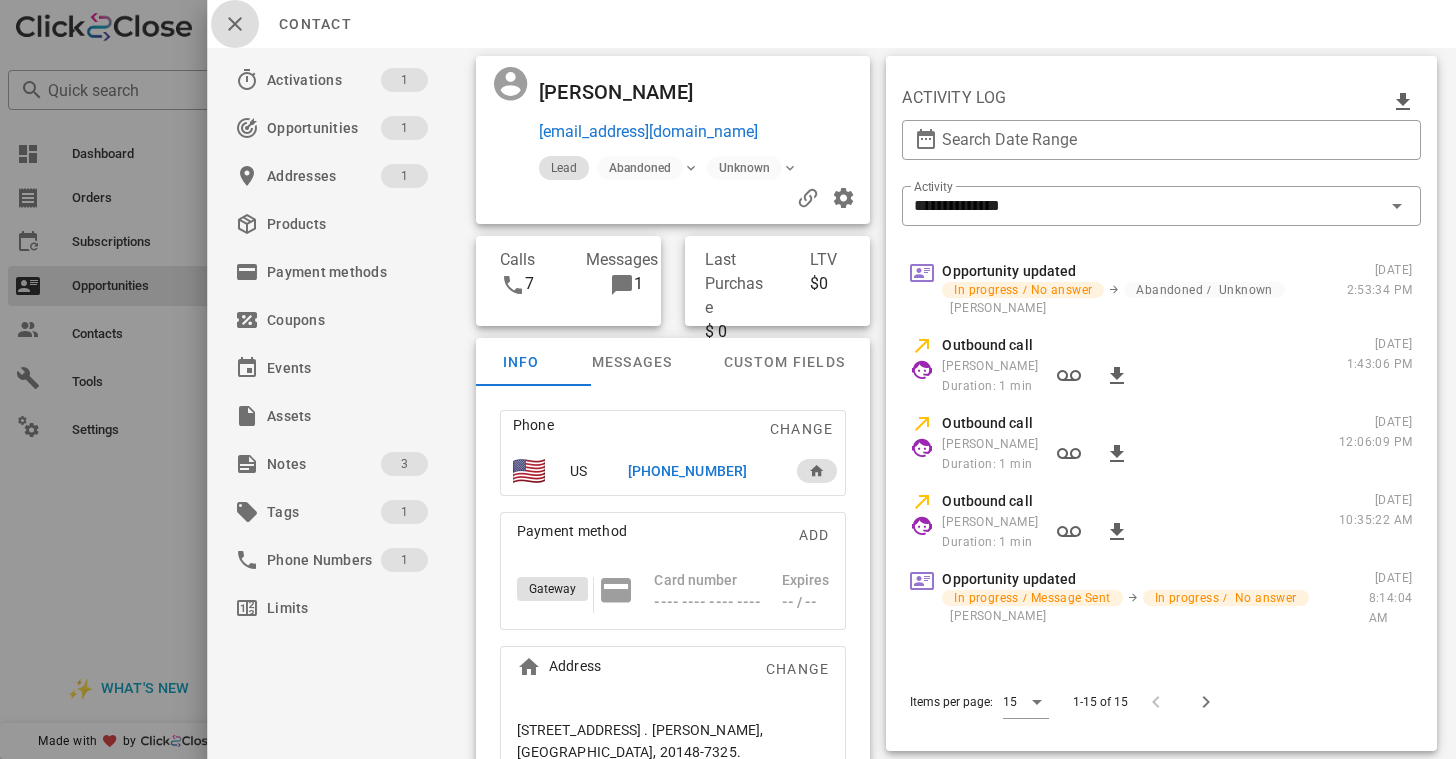 click at bounding box center (235, 24) 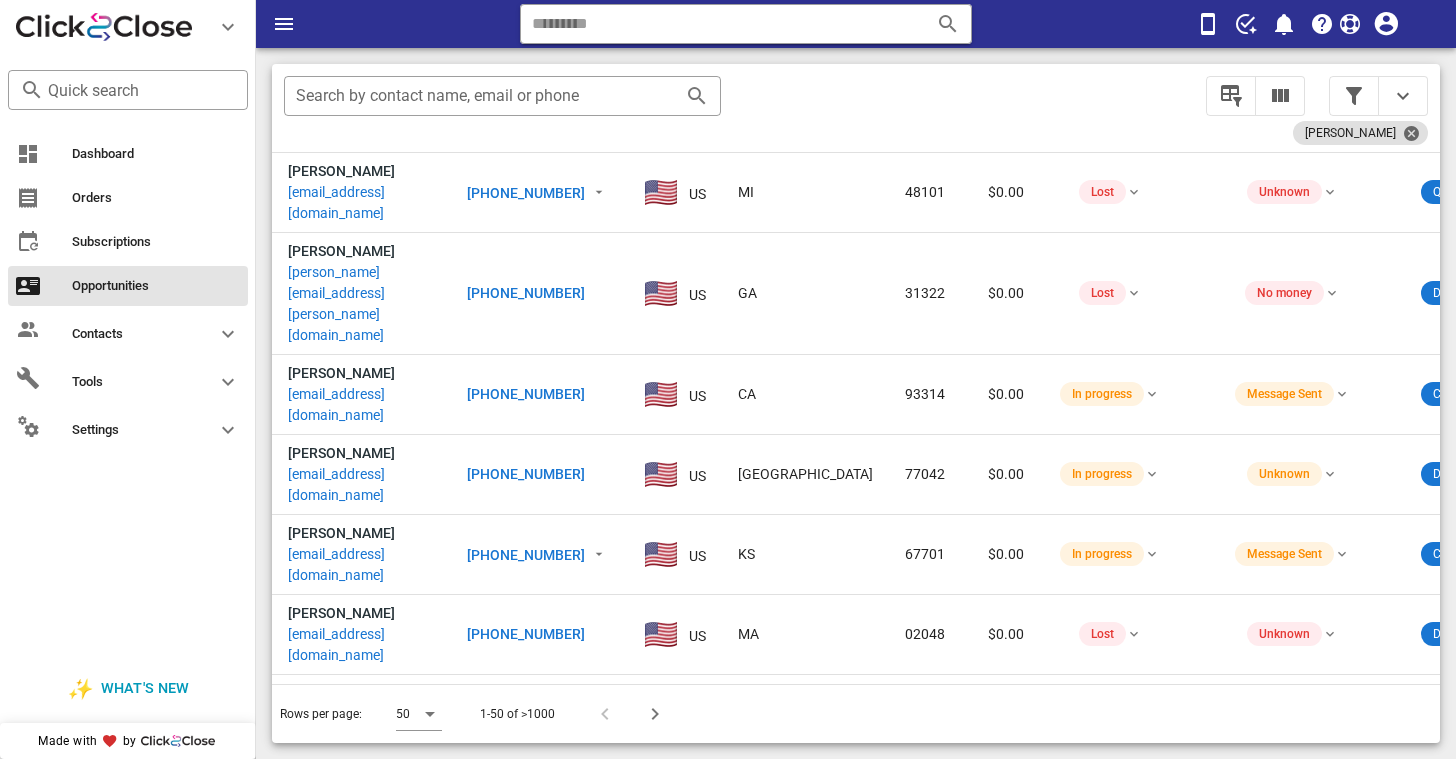 scroll, scrollTop: 1580, scrollLeft: 0, axis: vertical 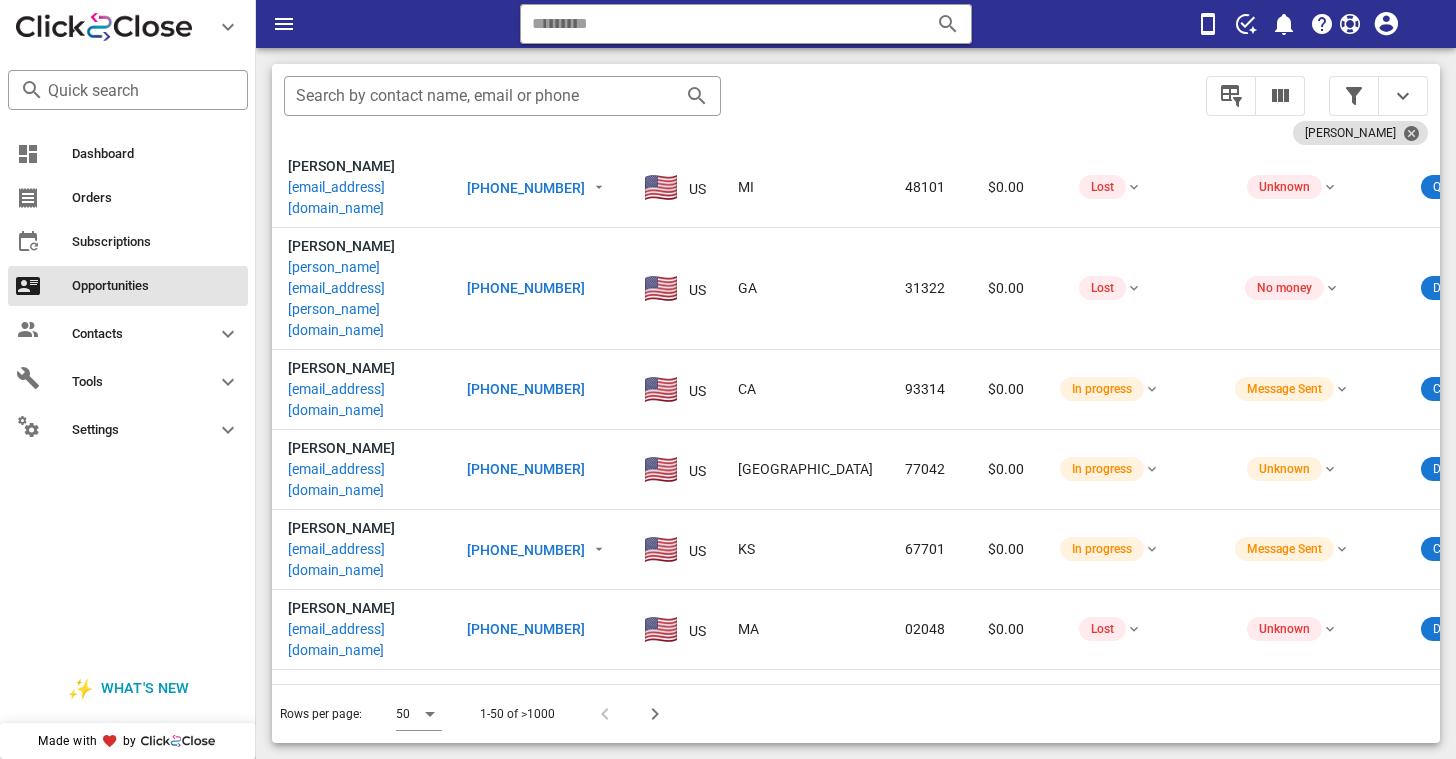 click on "[EMAIL_ADDRESS][DOMAIN_NAME]" at bounding box center [361, 1200] 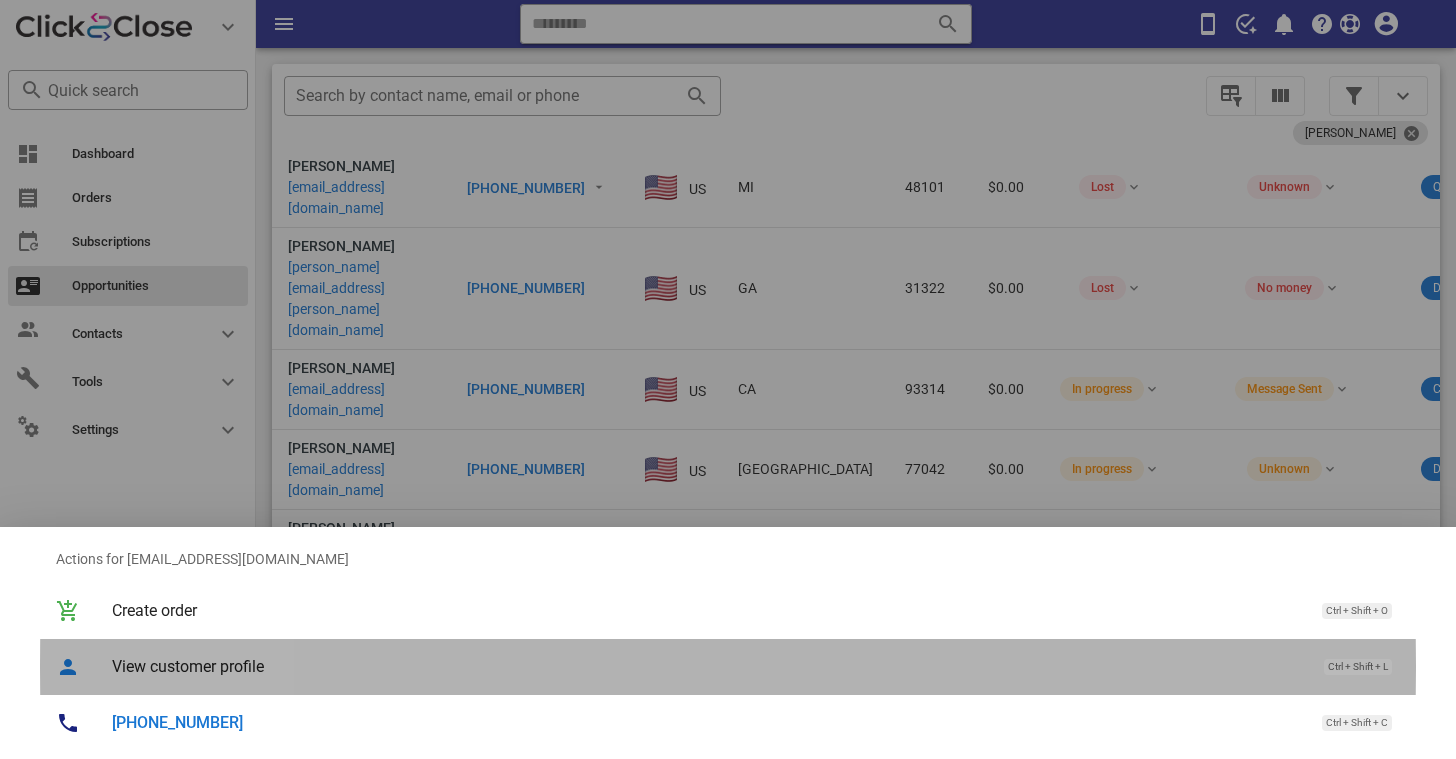 click on "View customer profile" at bounding box center (708, 666) 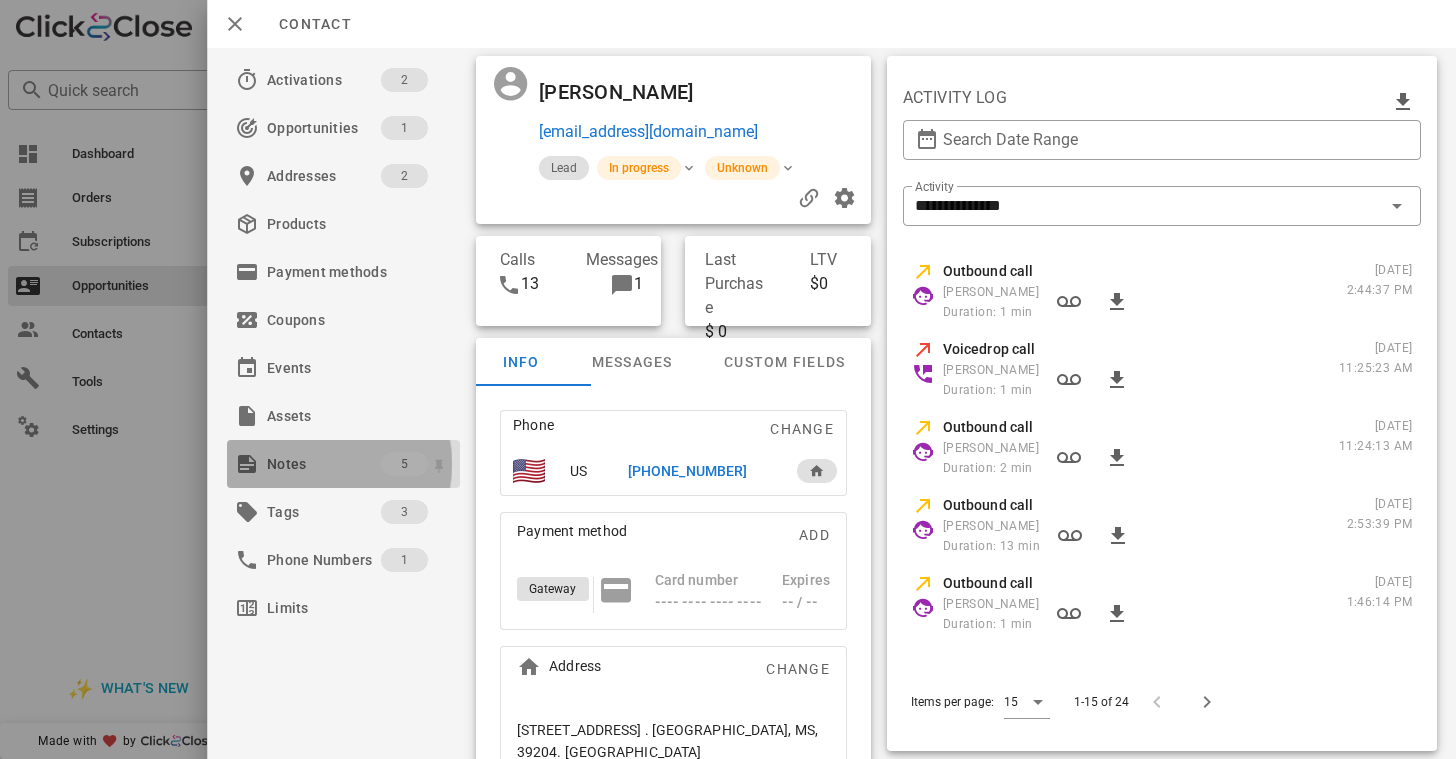 click on "Notes" at bounding box center (324, 464) 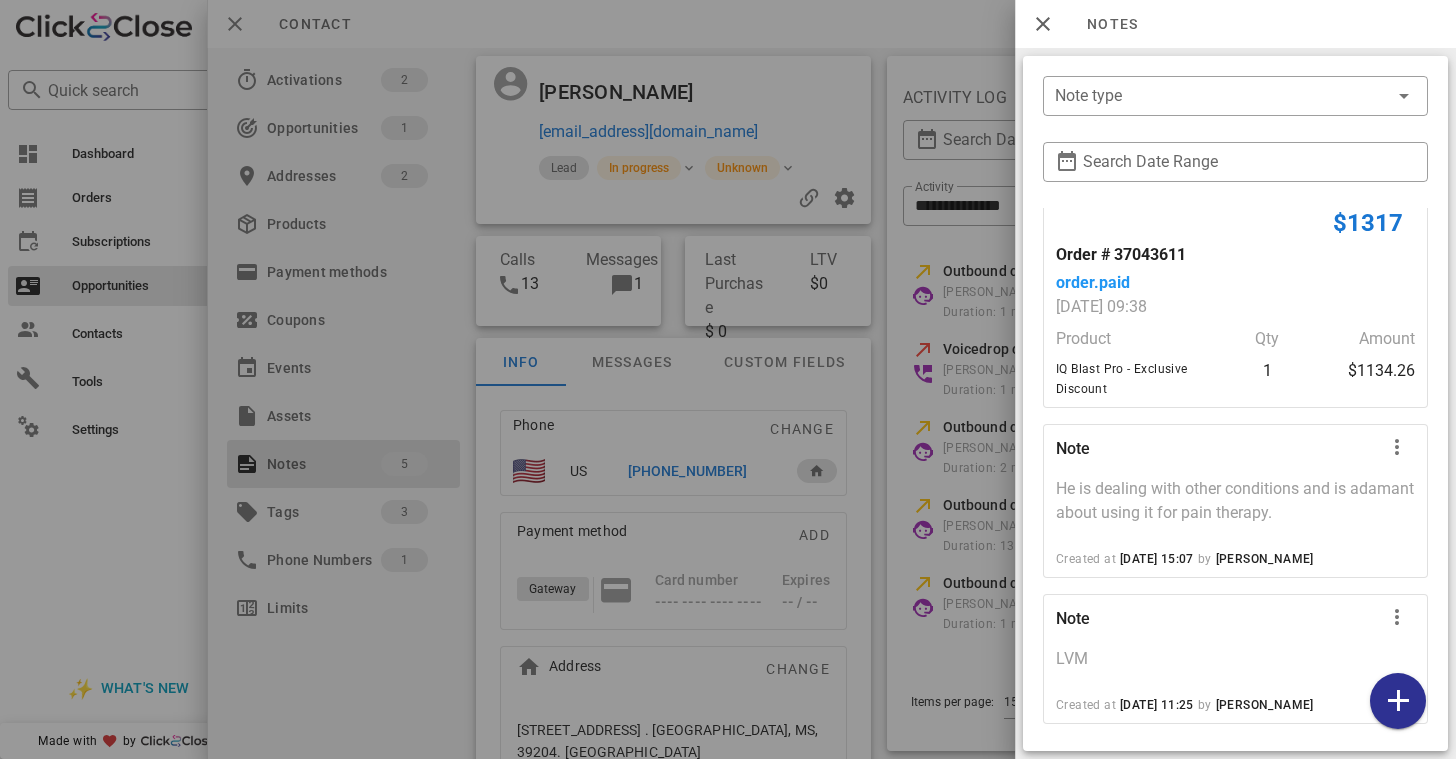 scroll, scrollTop: 640, scrollLeft: 0, axis: vertical 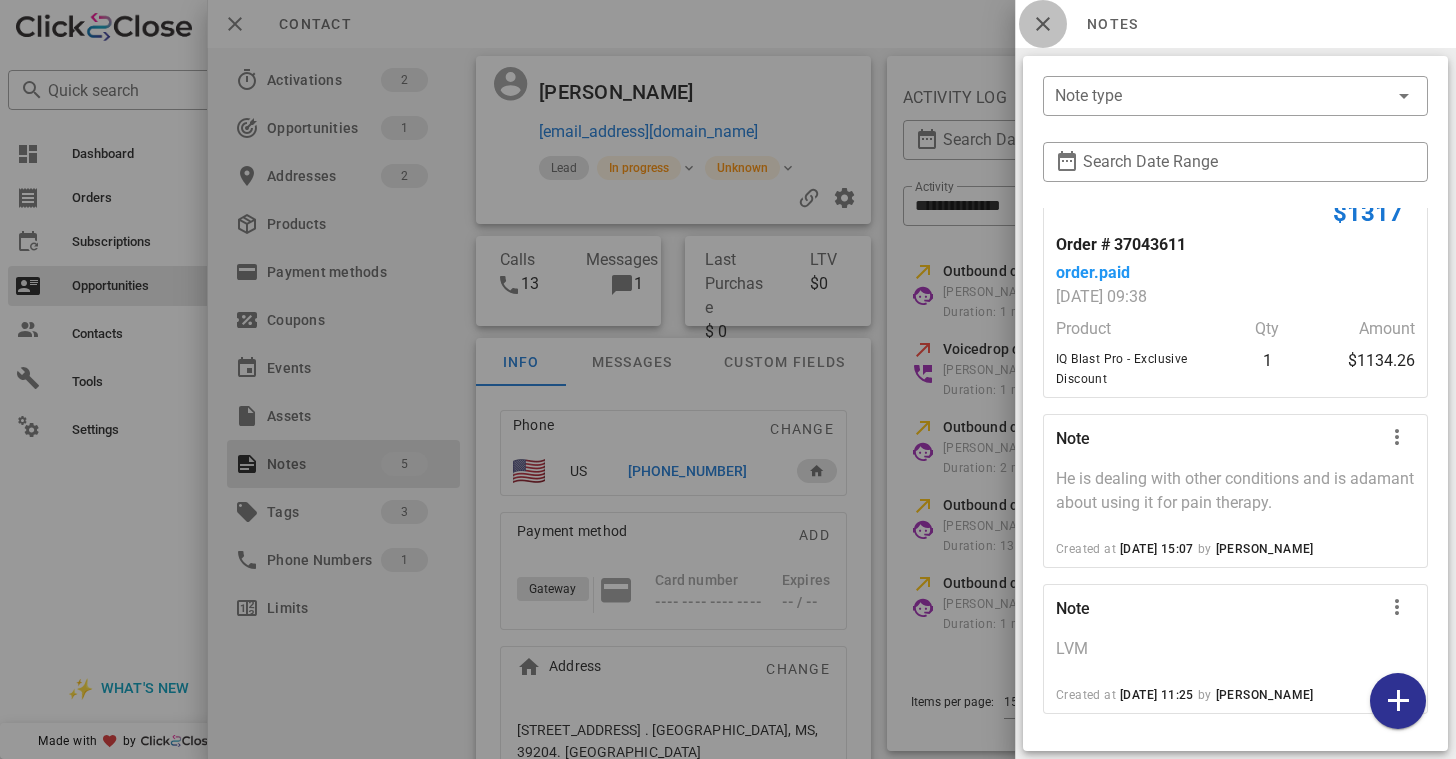 click at bounding box center (1043, 24) 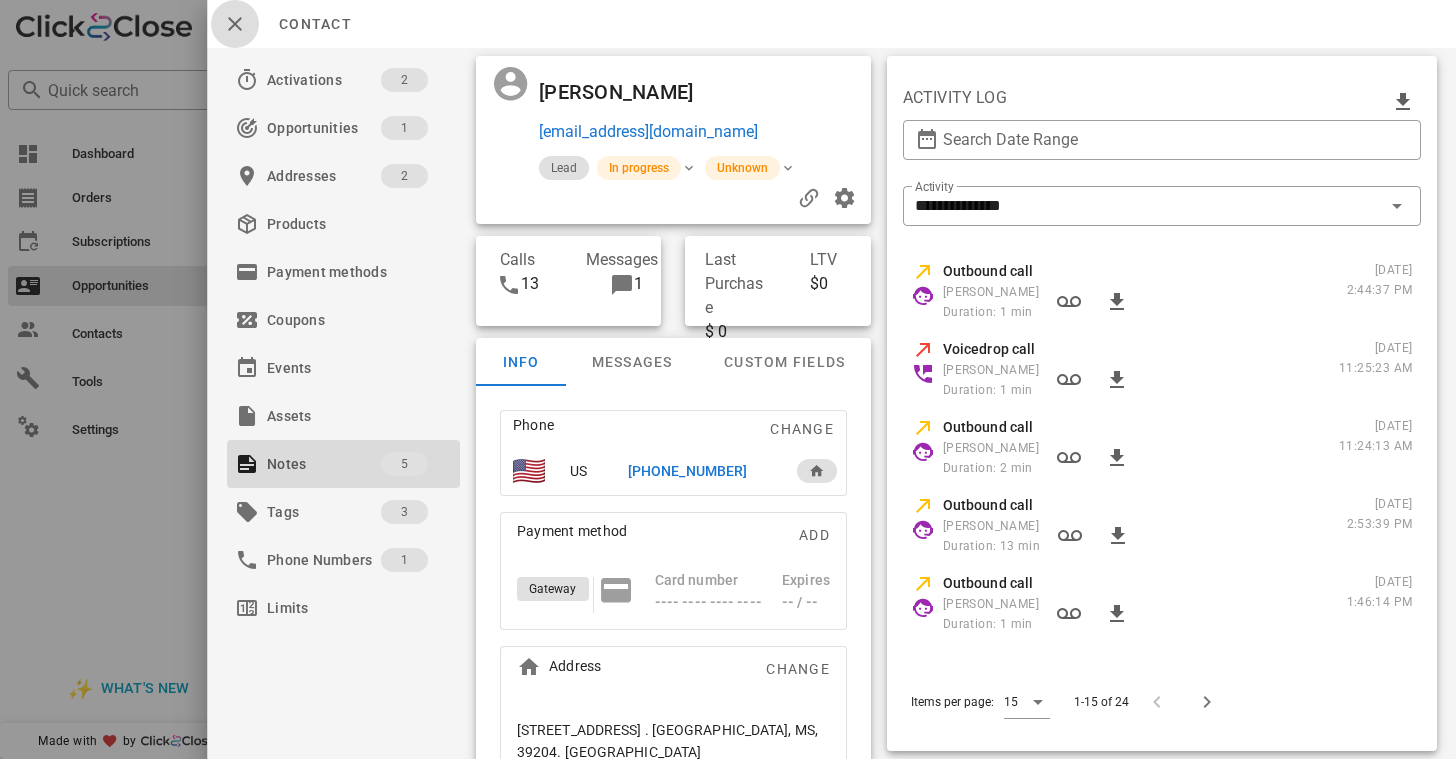 click at bounding box center (235, 24) 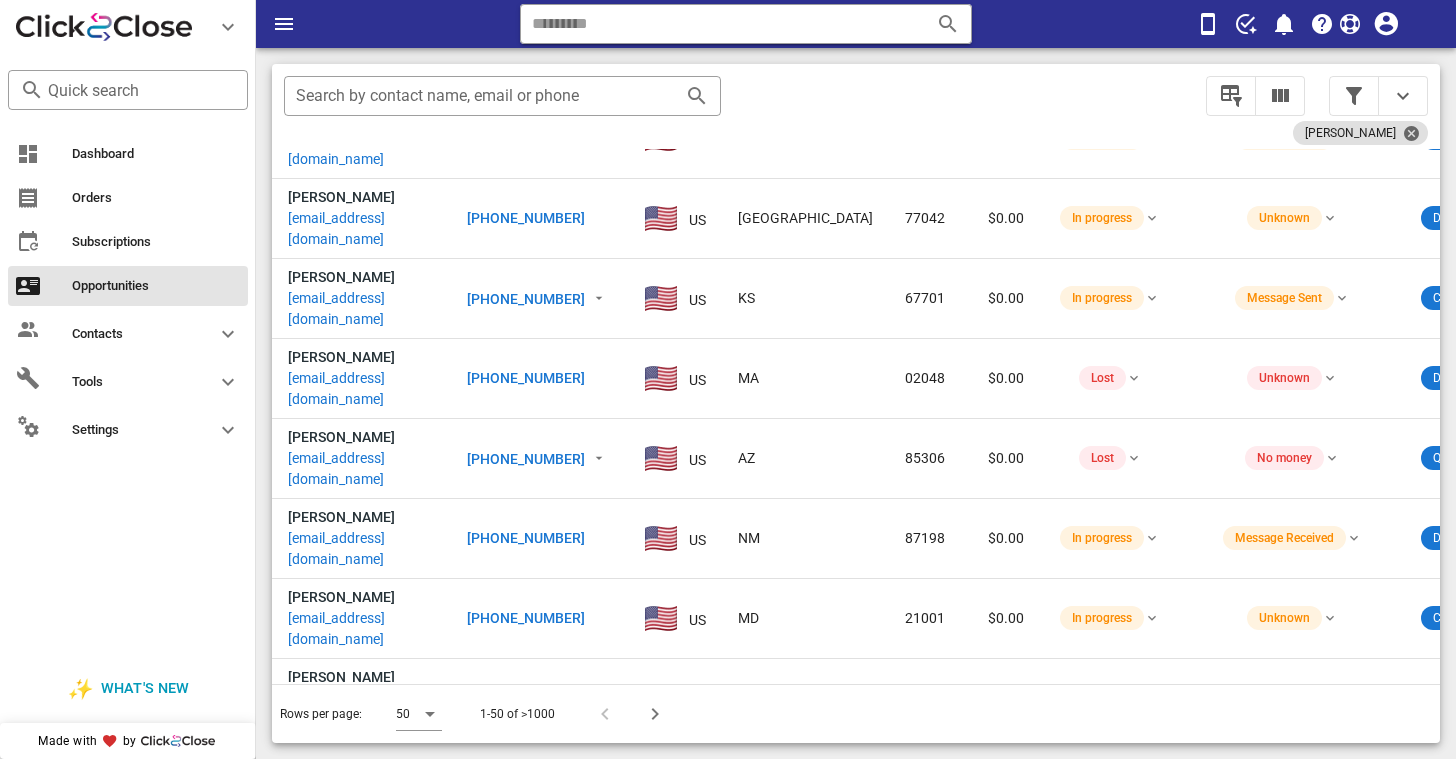 scroll, scrollTop: 1834, scrollLeft: 0, axis: vertical 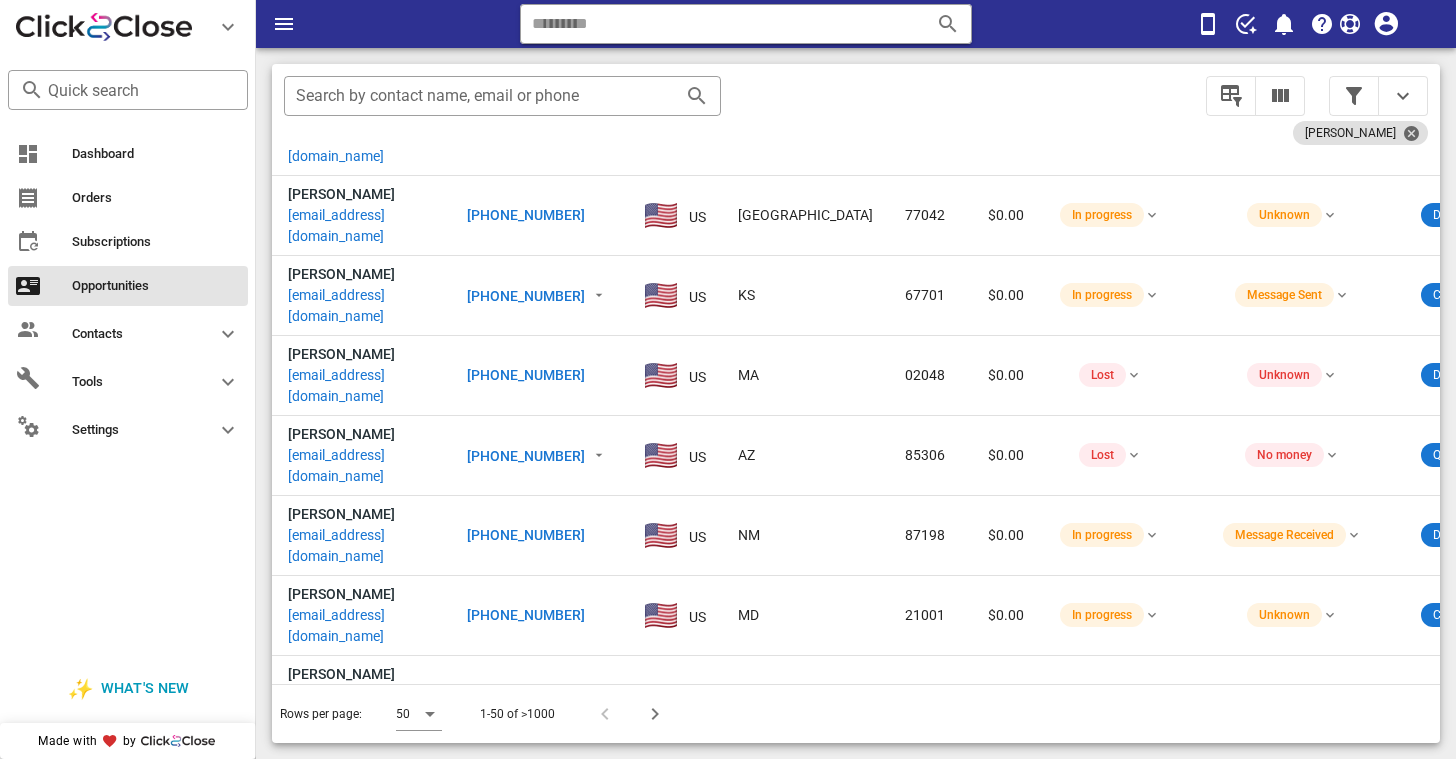 click on "[EMAIL_ADDRESS][DOMAIN_NAME]" at bounding box center (361, 866) 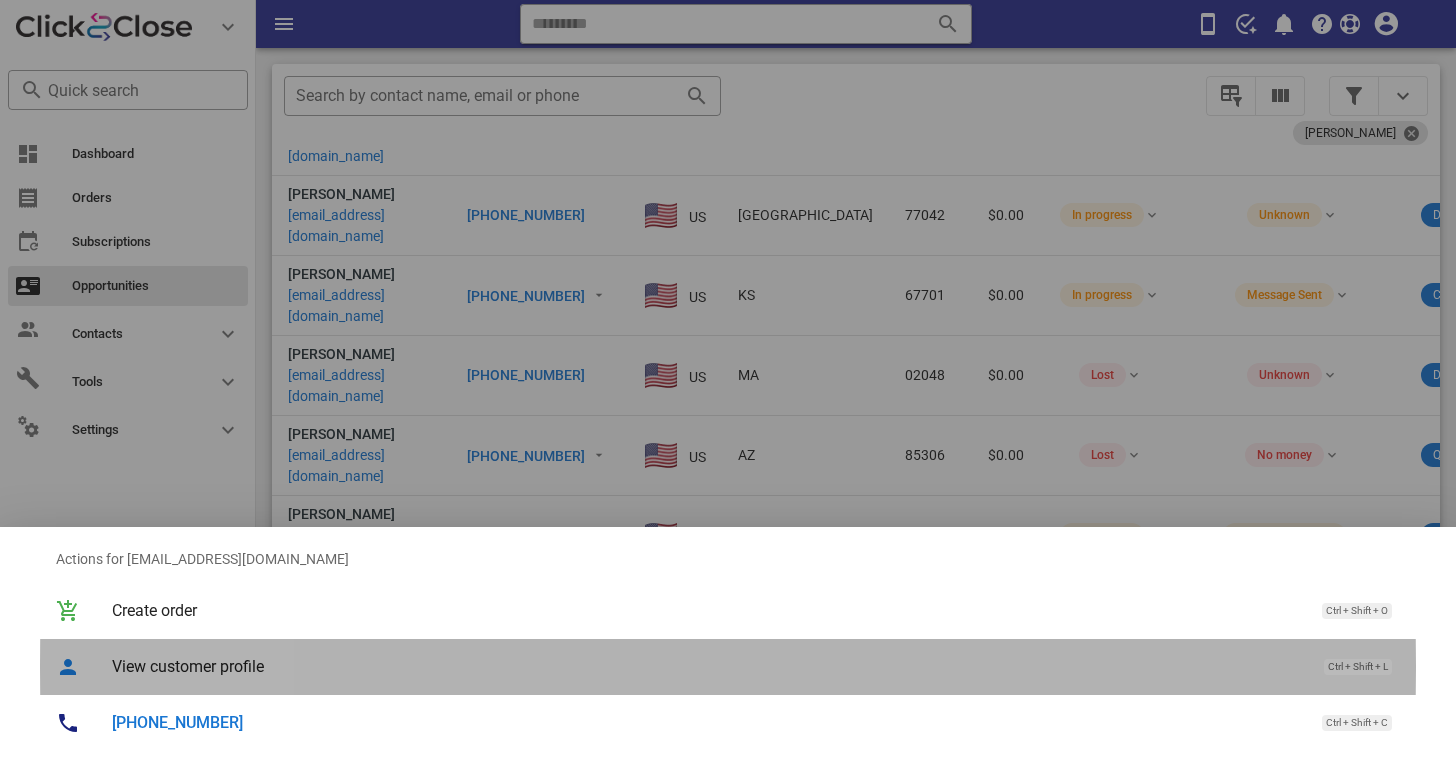 click on "View customer profile Ctrl + Shift + L" at bounding box center [756, 666] 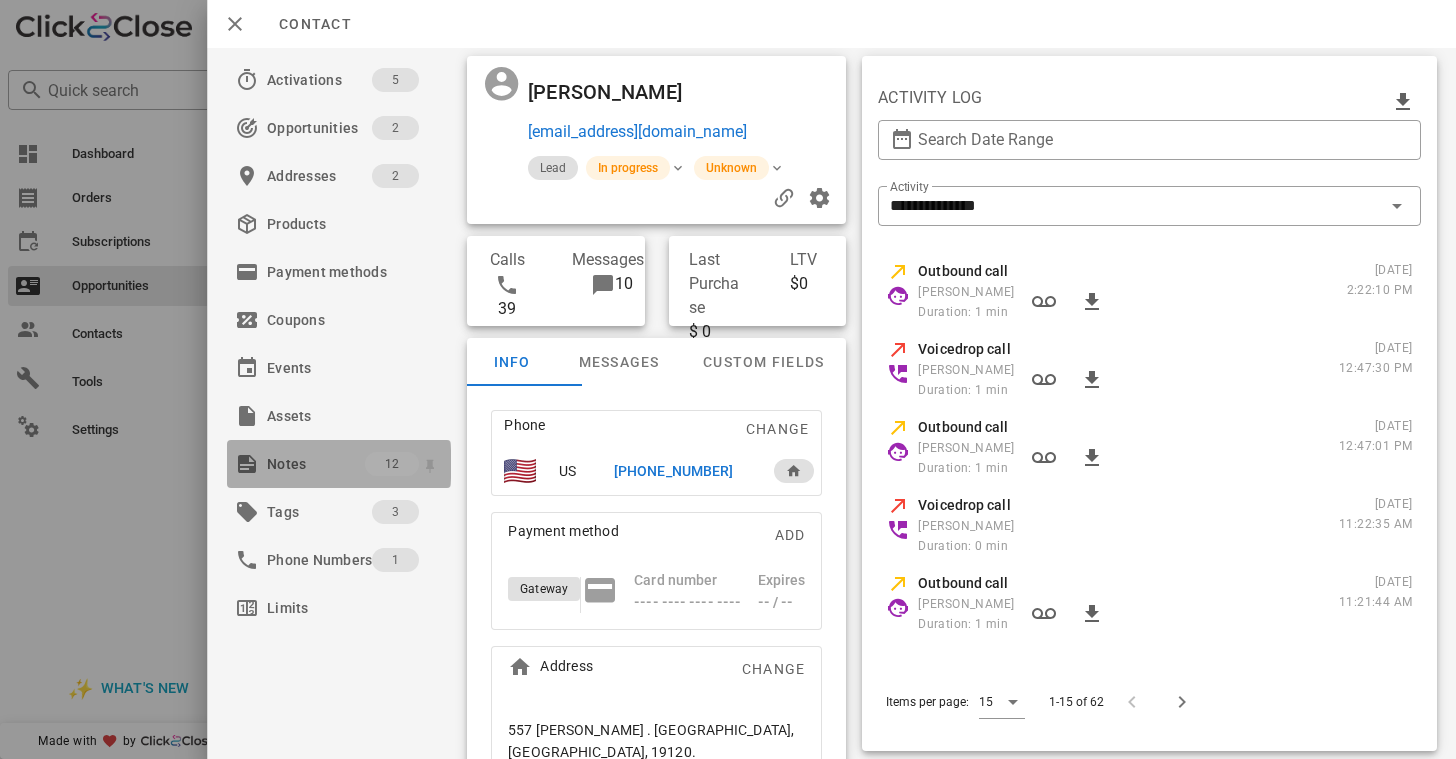 click on "Notes" at bounding box center (316, 464) 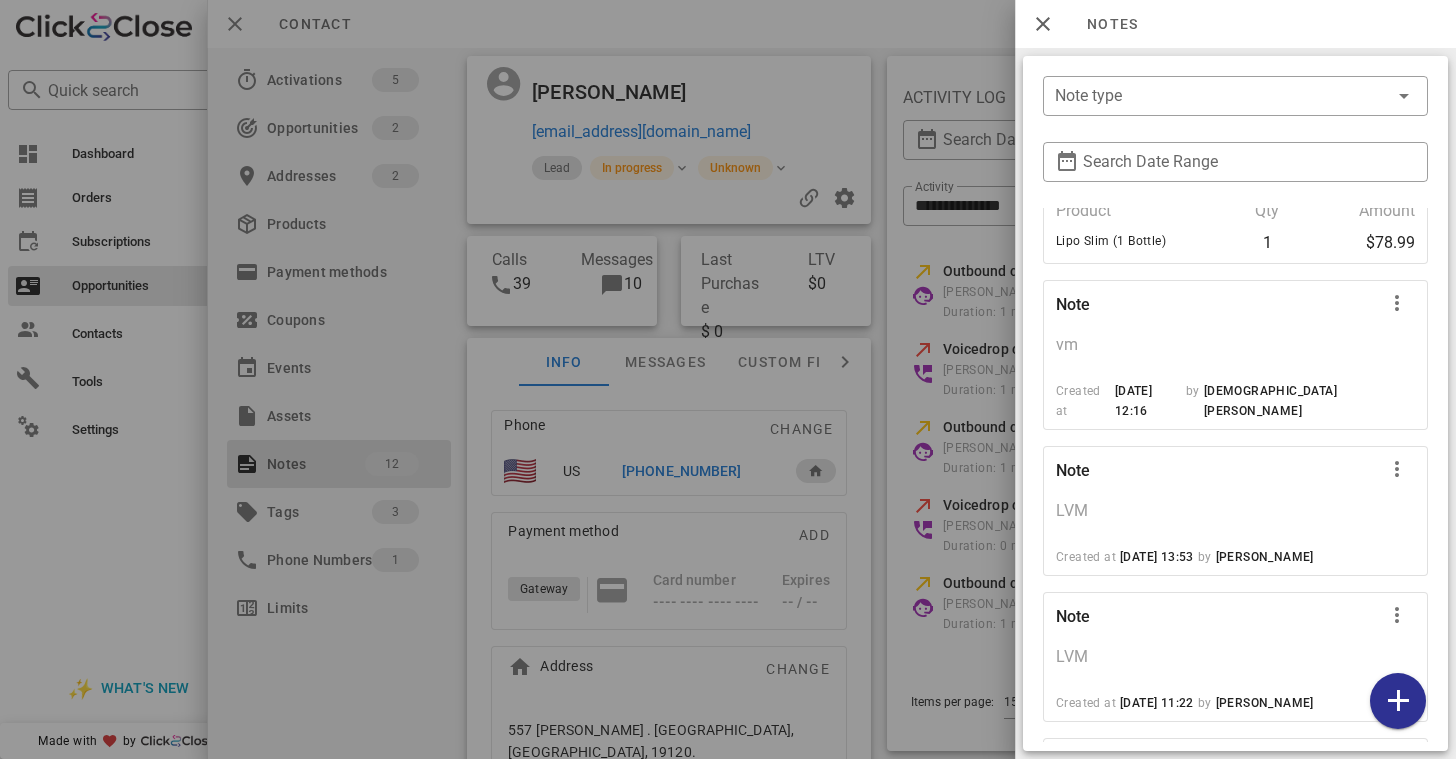 scroll, scrollTop: 1397, scrollLeft: 0, axis: vertical 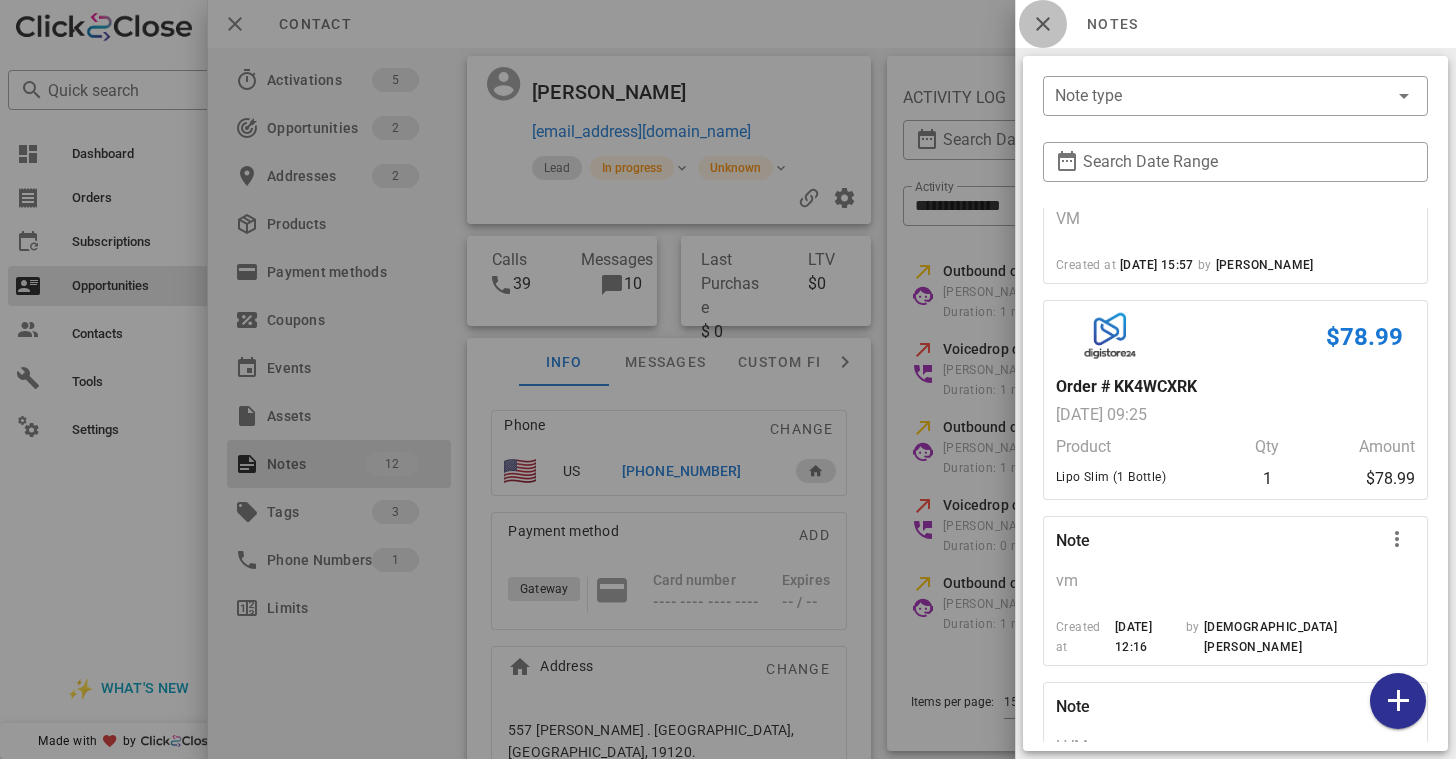 click at bounding box center [1043, 24] 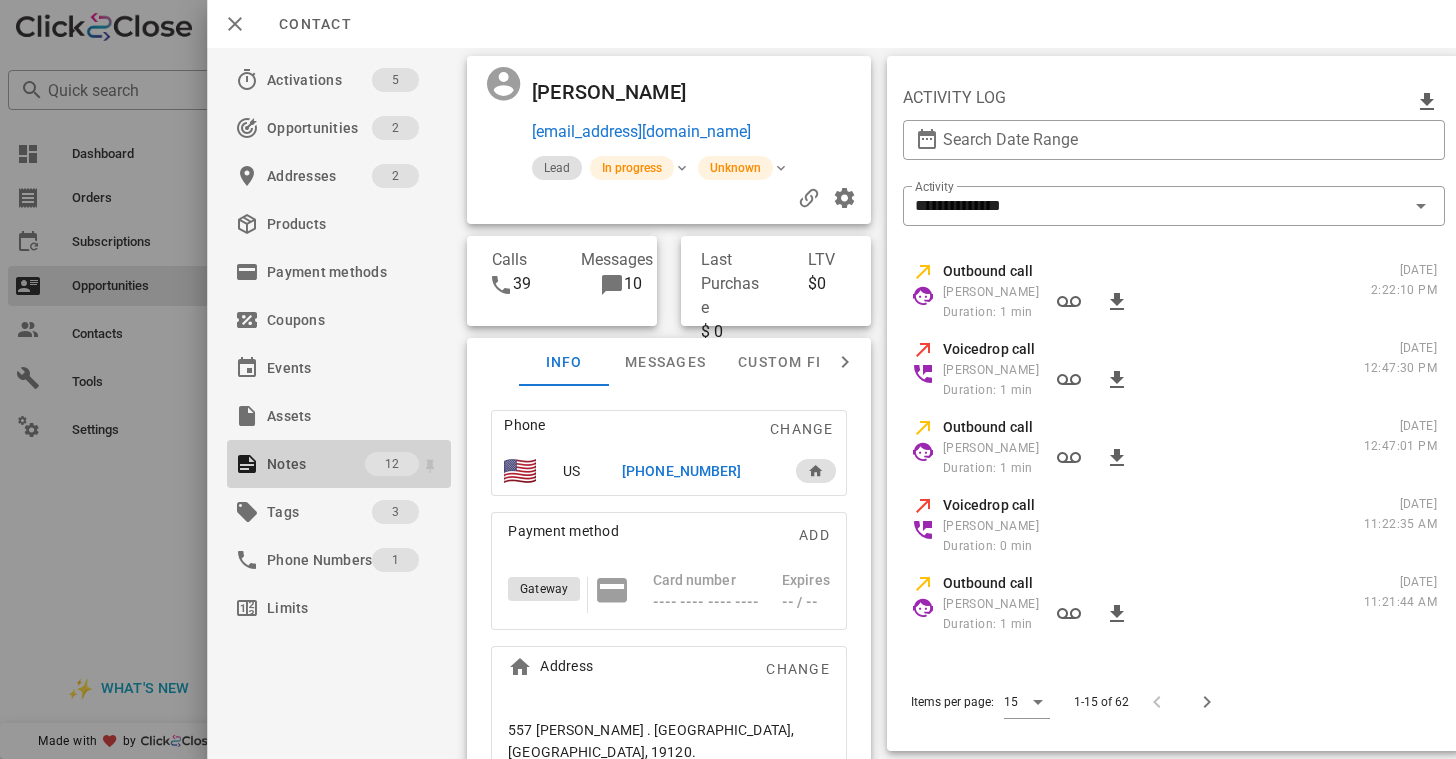 click on "Notes" at bounding box center (316, 464) 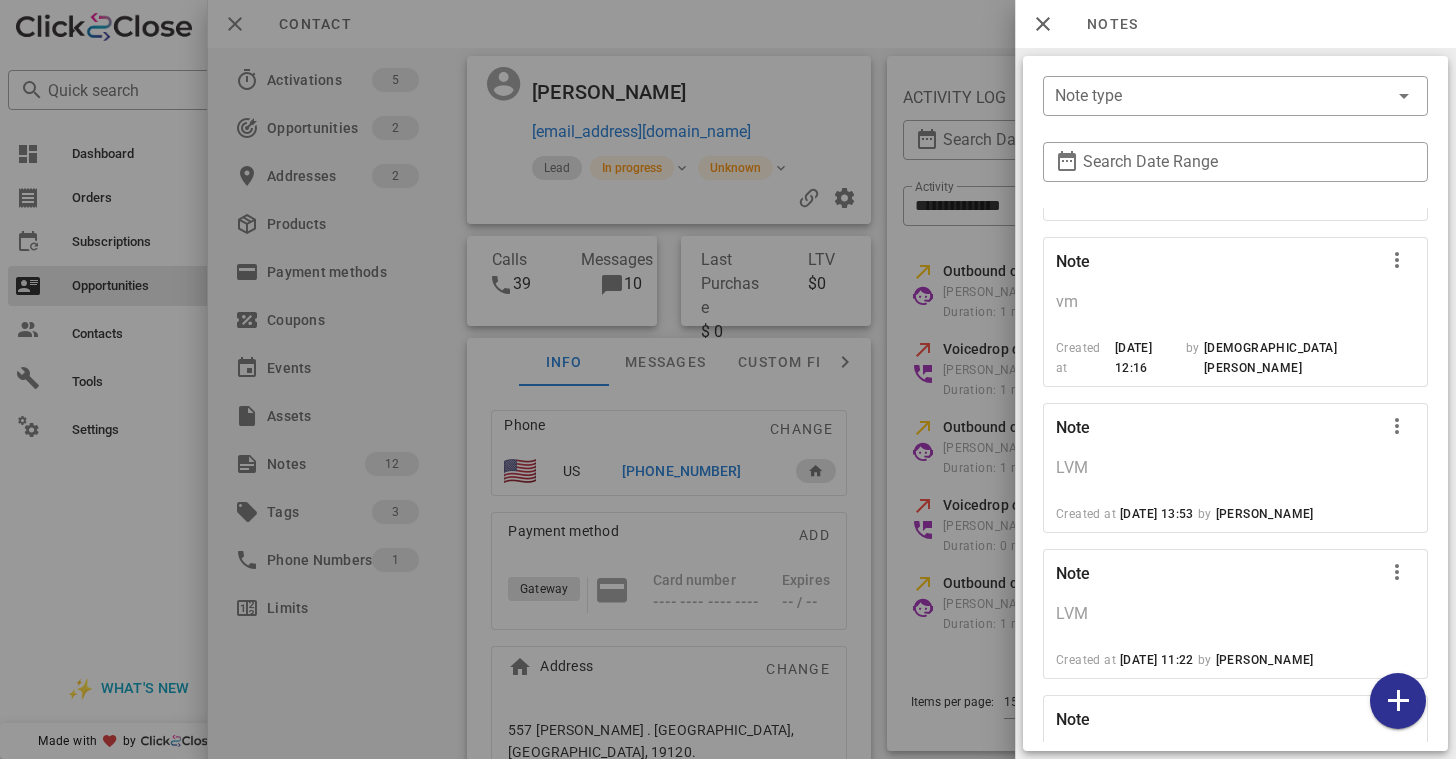 scroll, scrollTop: 1609, scrollLeft: 0, axis: vertical 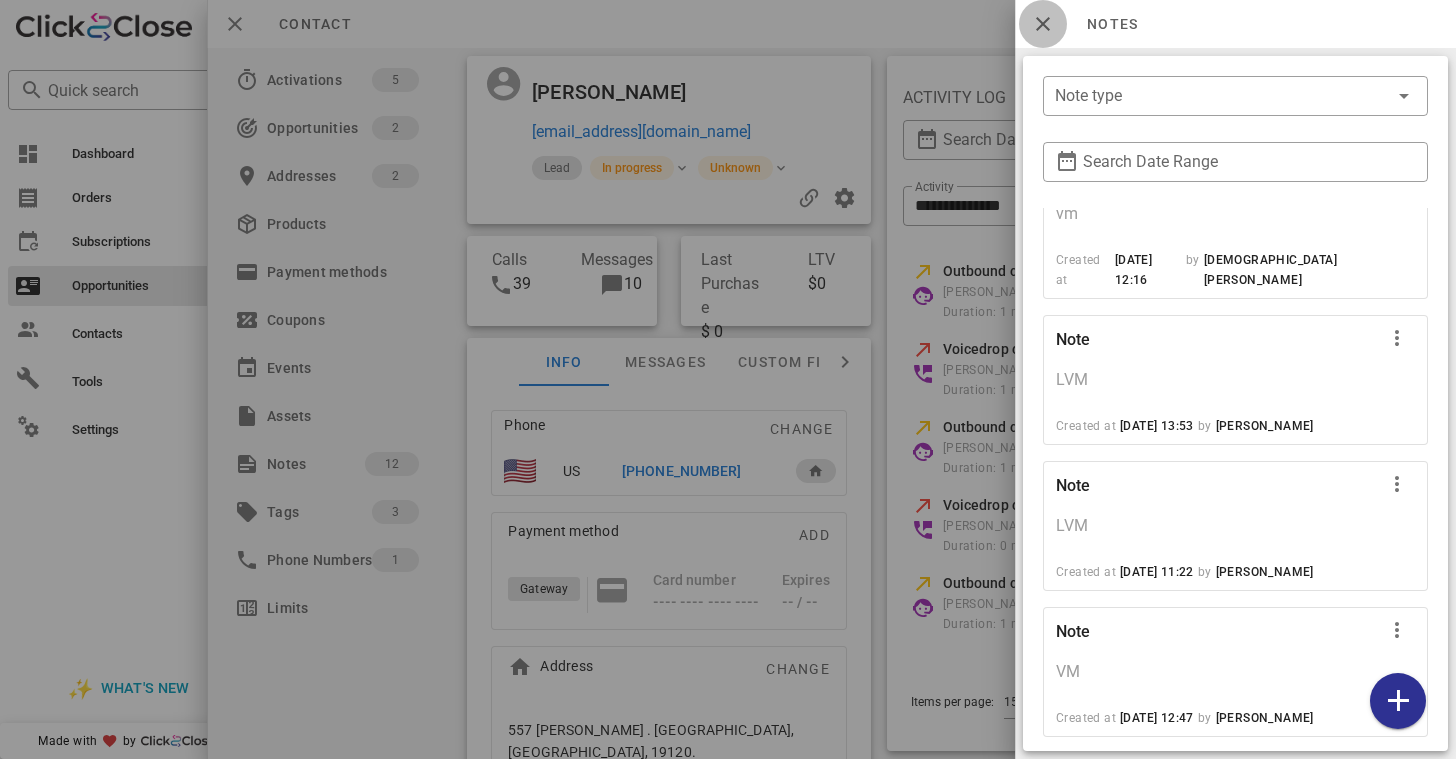 click at bounding box center [1043, 24] 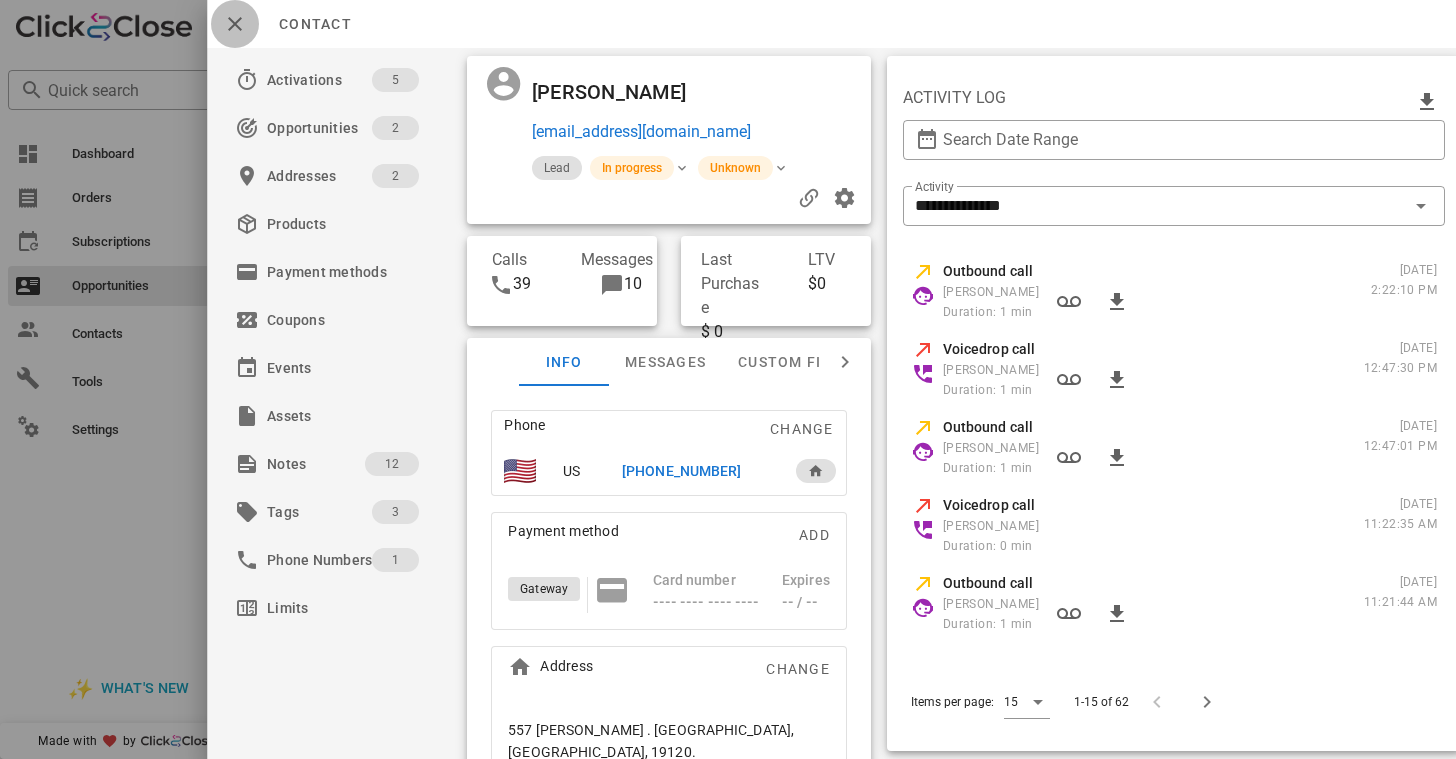 click at bounding box center [235, 24] 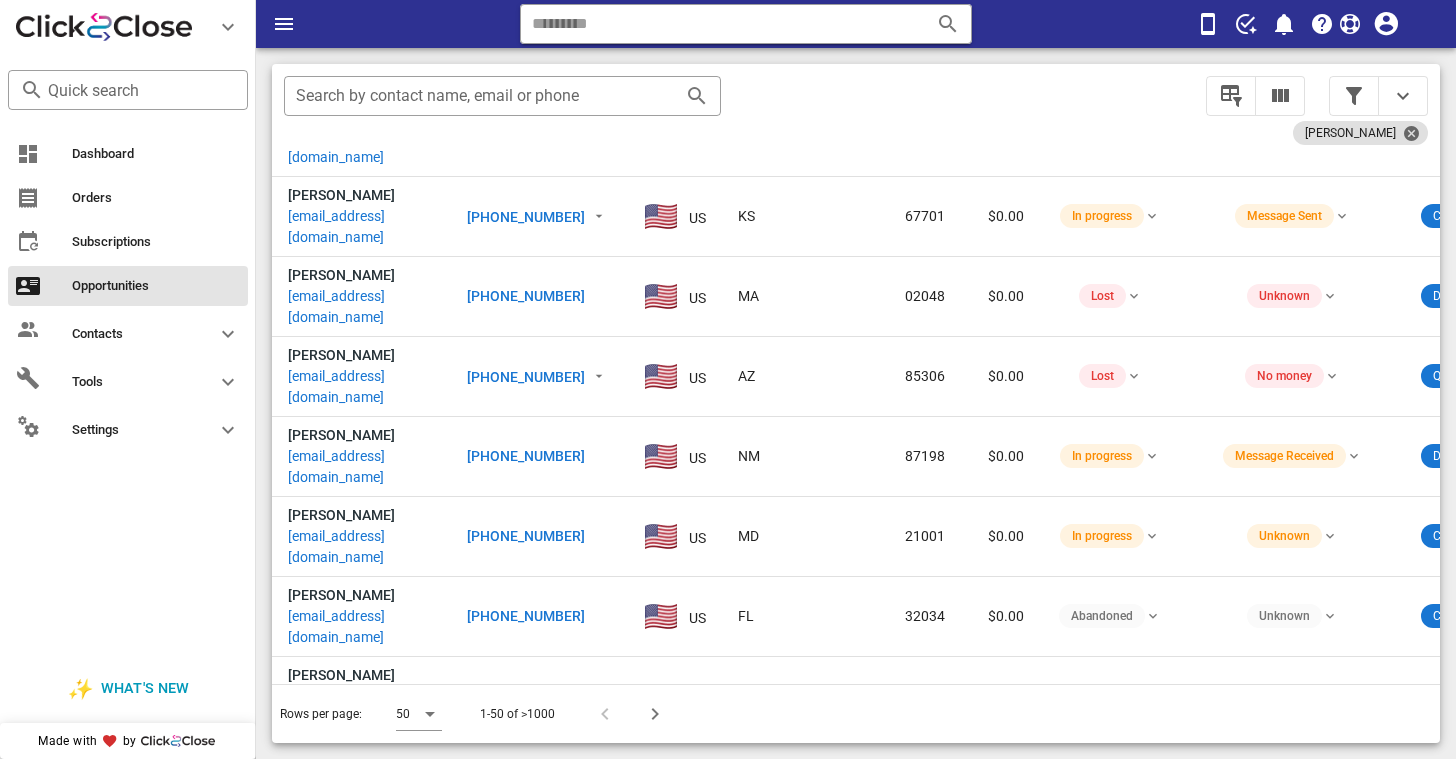 scroll, scrollTop: 1914, scrollLeft: 0, axis: vertical 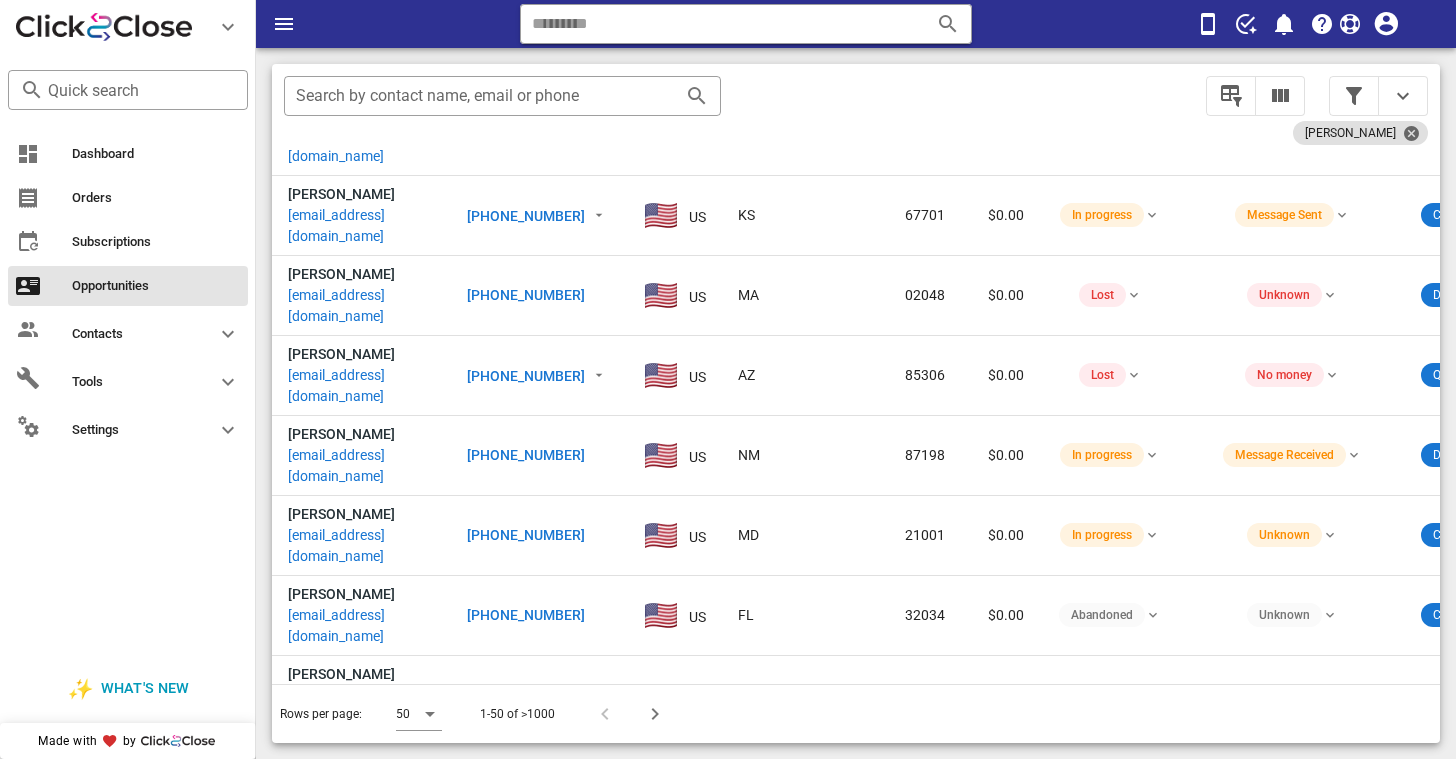 click on "JoAnn  dr-jbr@msn.com" at bounding box center (361, 1196) 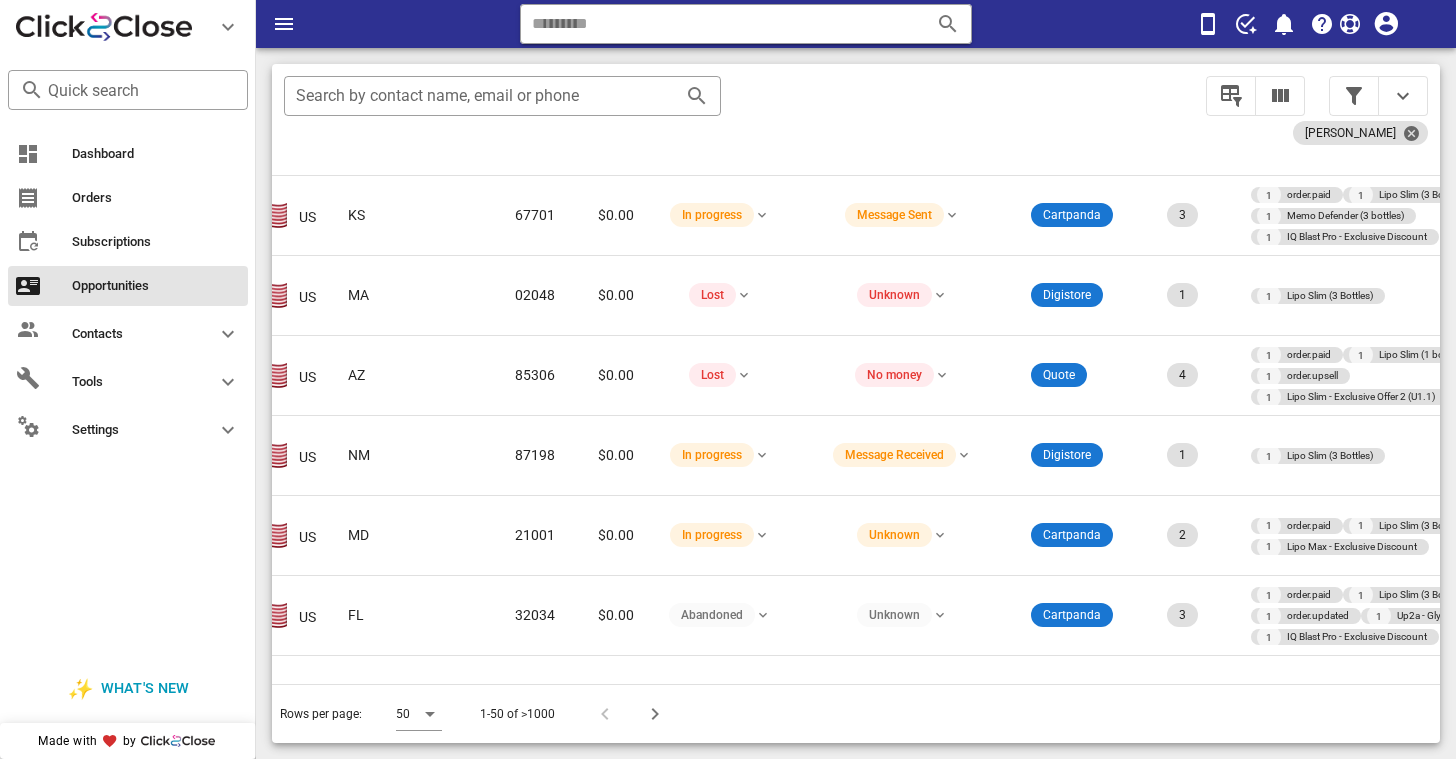 scroll, scrollTop: 1914, scrollLeft: 393, axis: both 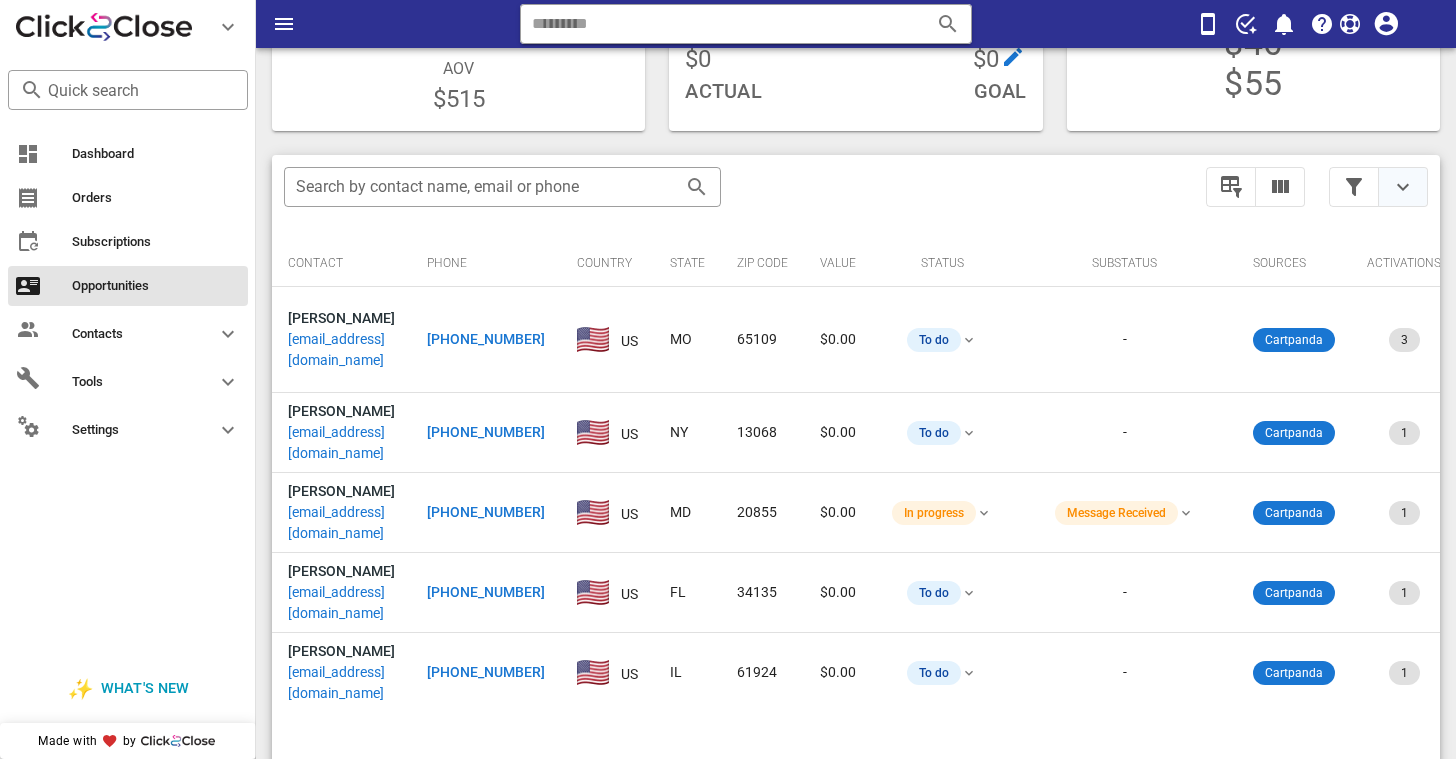 click at bounding box center [1403, 187] 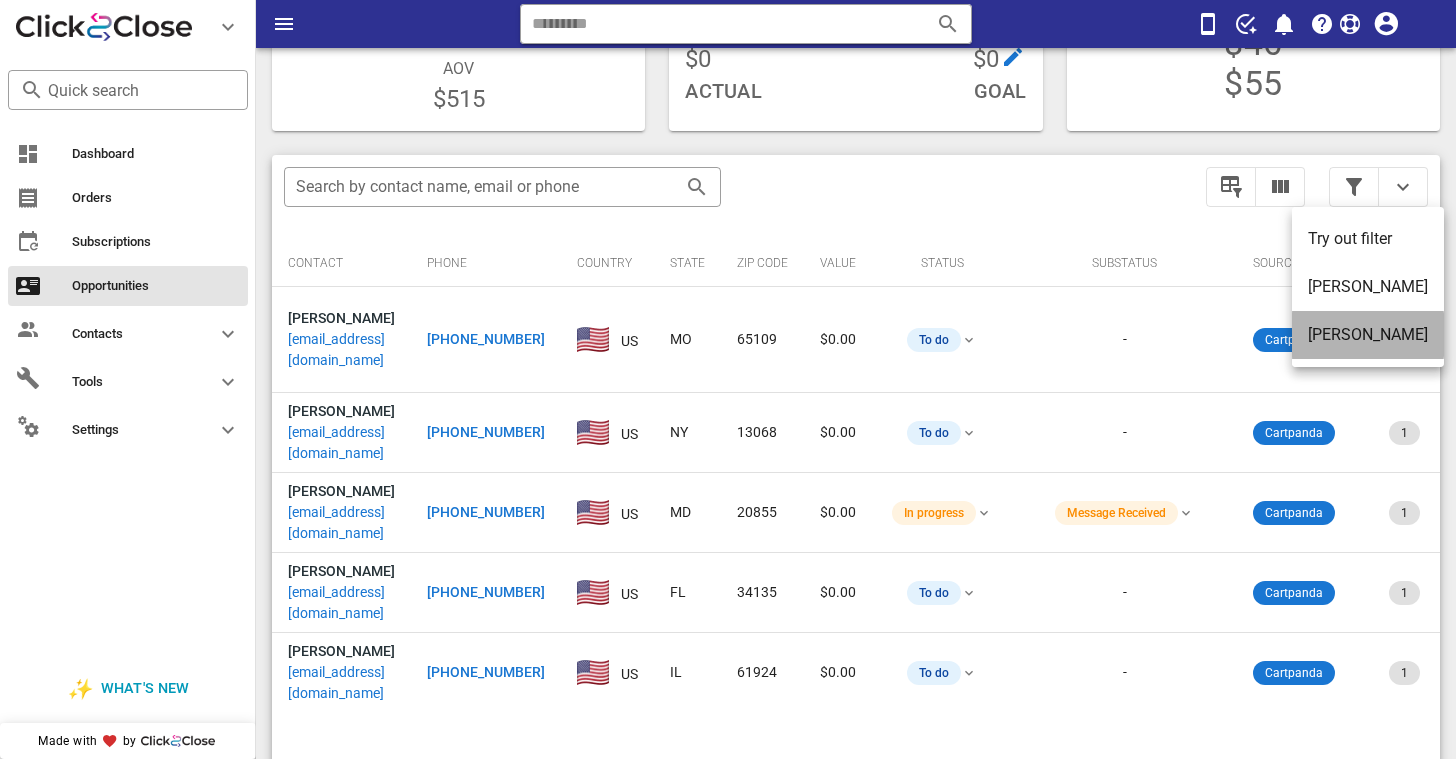 click on "[PERSON_NAME]" at bounding box center [1368, 334] 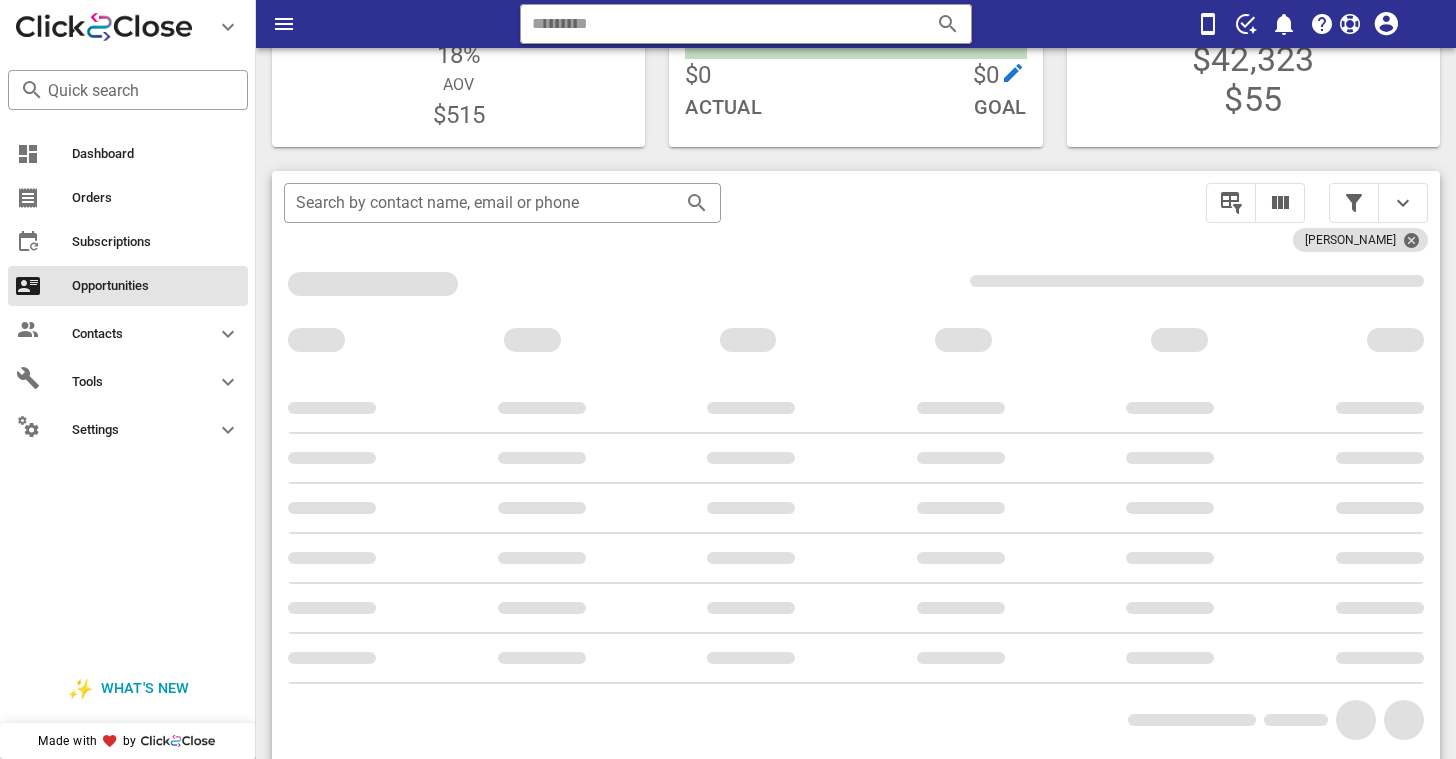scroll, scrollTop: 285, scrollLeft: 0, axis: vertical 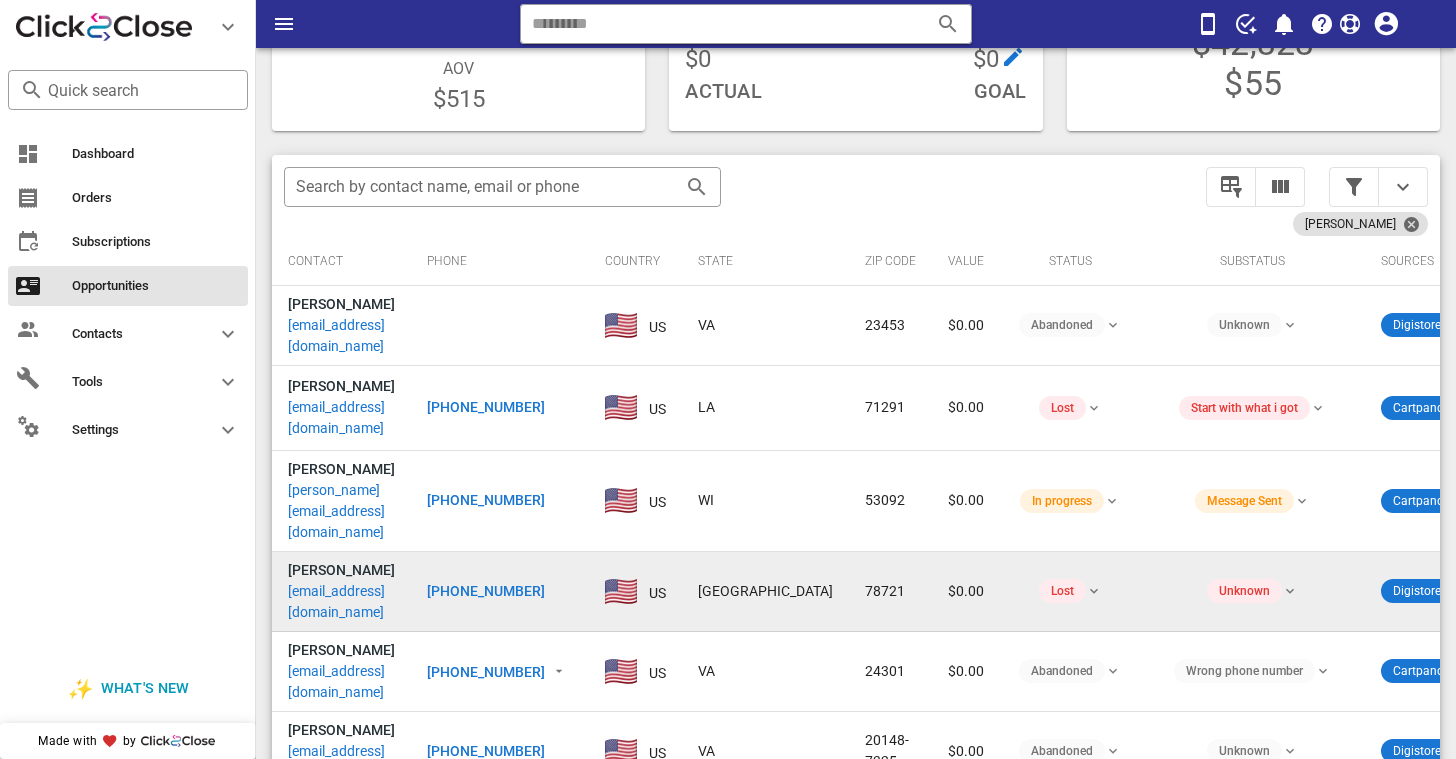 click on "[EMAIL_ADDRESS][DOMAIN_NAME]" at bounding box center [341, 602] 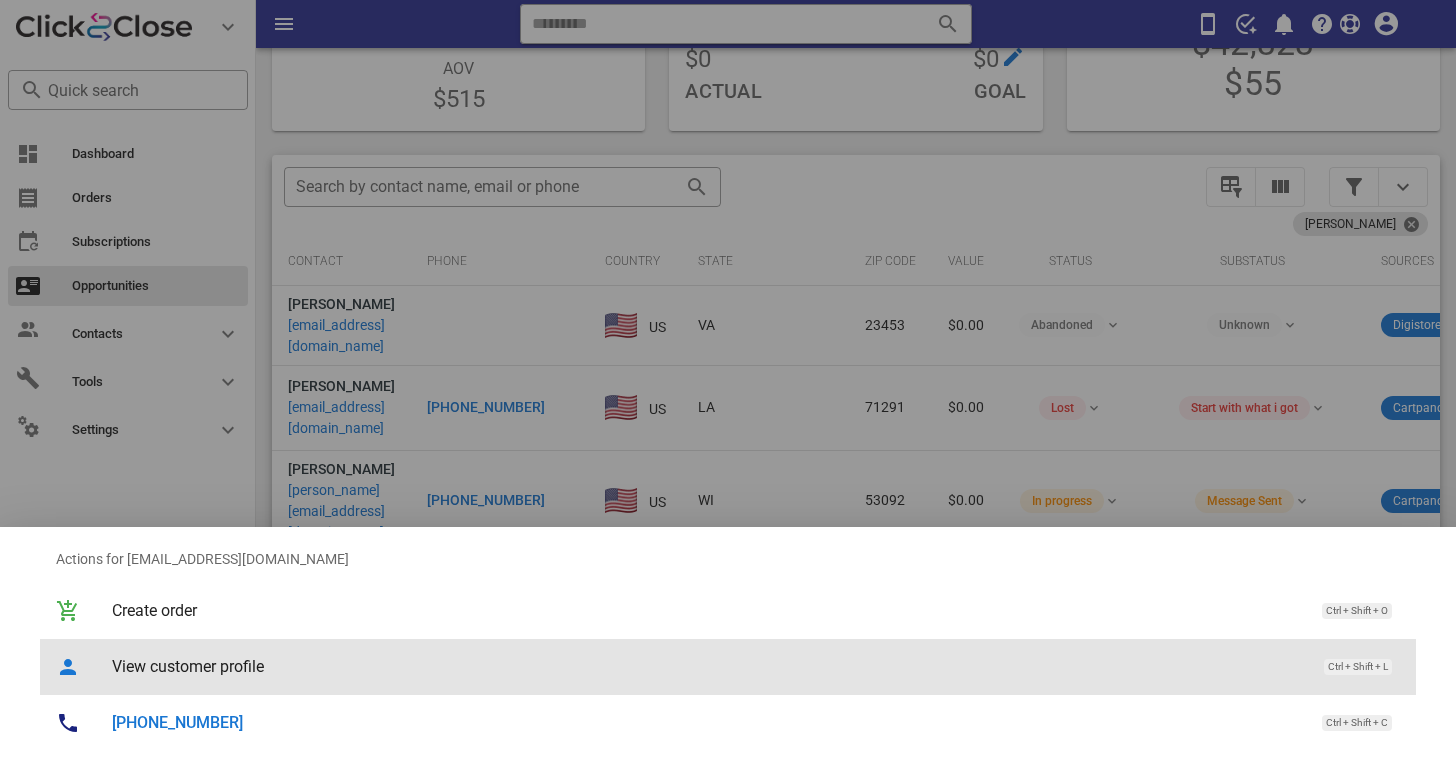 click on "View customer profile" at bounding box center [708, 666] 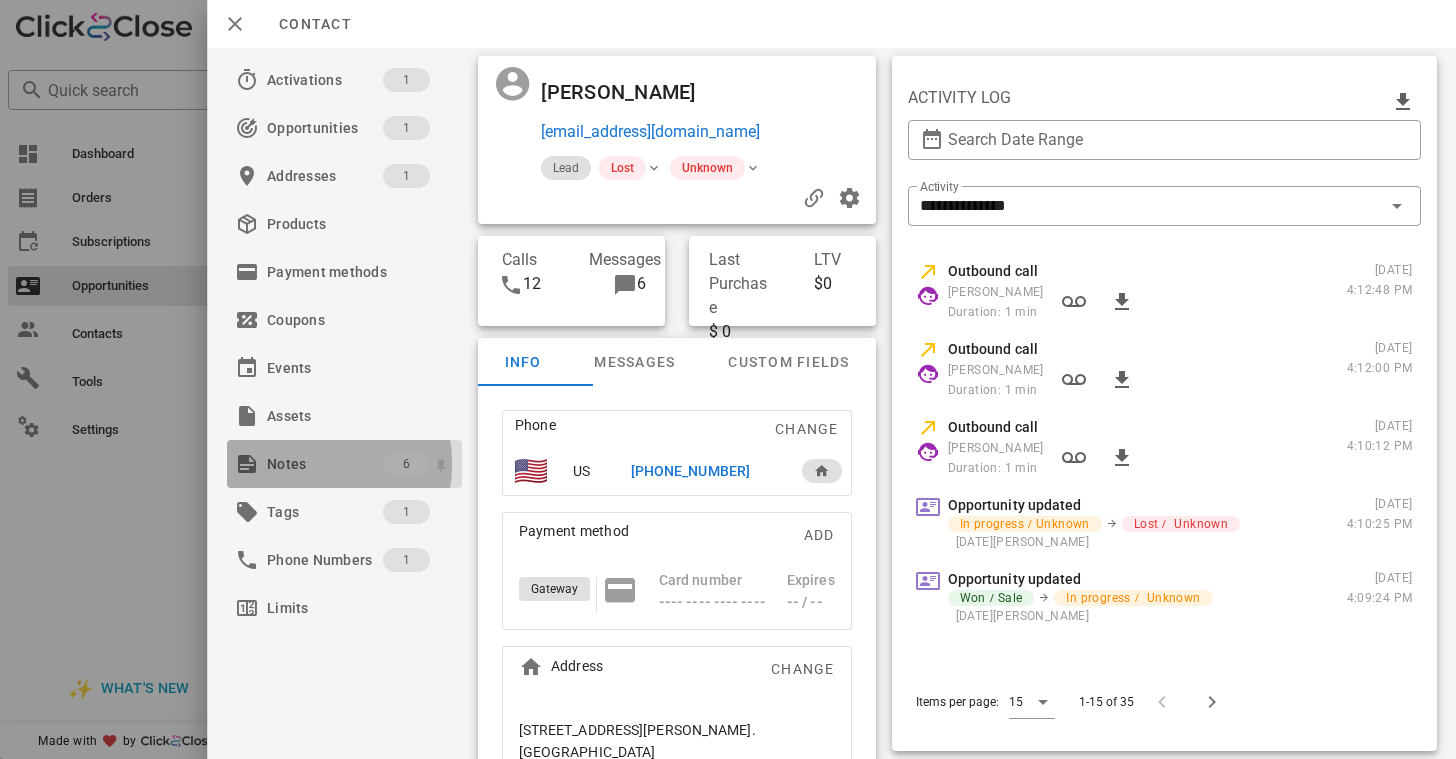click on "Notes" at bounding box center [325, 464] 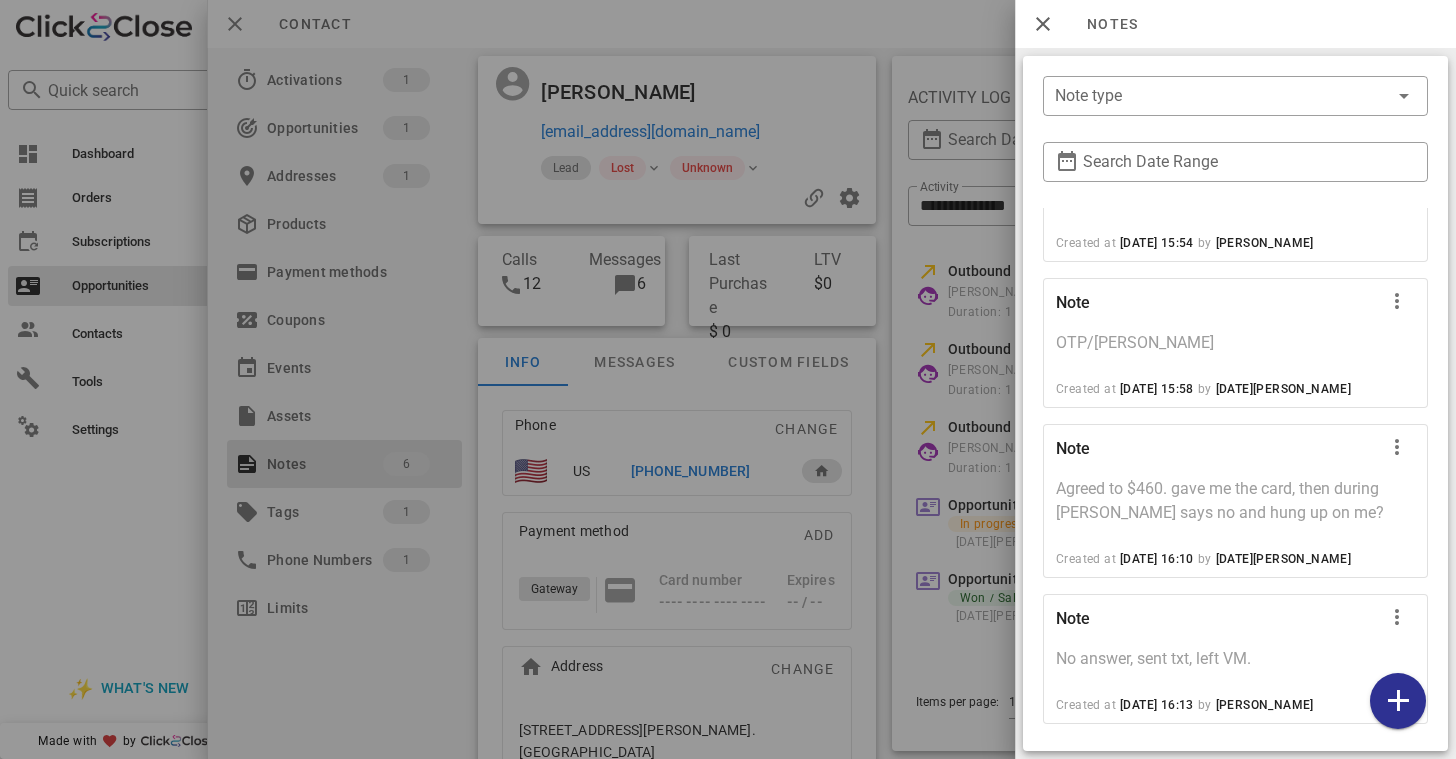 scroll, scrollTop: 446, scrollLeft: 0, axis: vertical 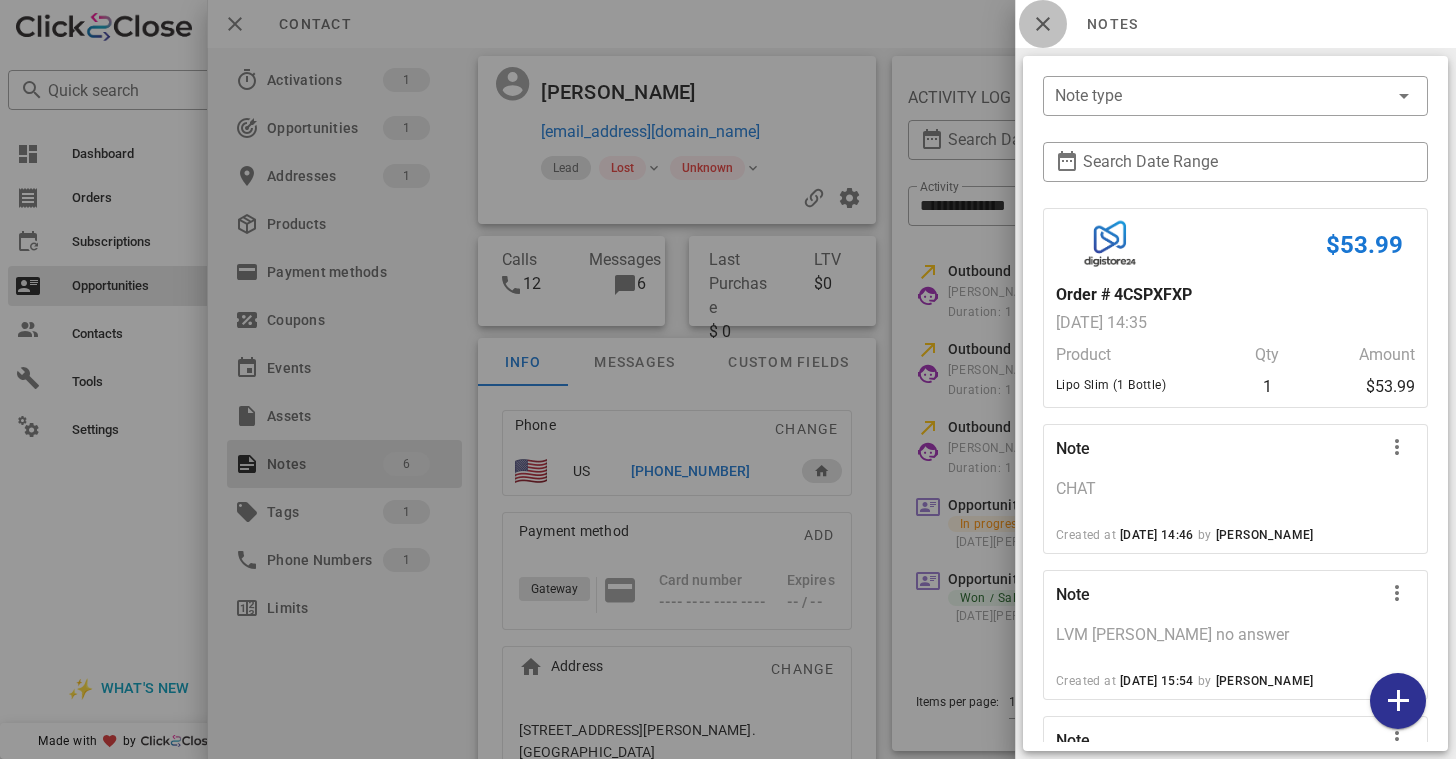 click at bounding box center (1043, 24) 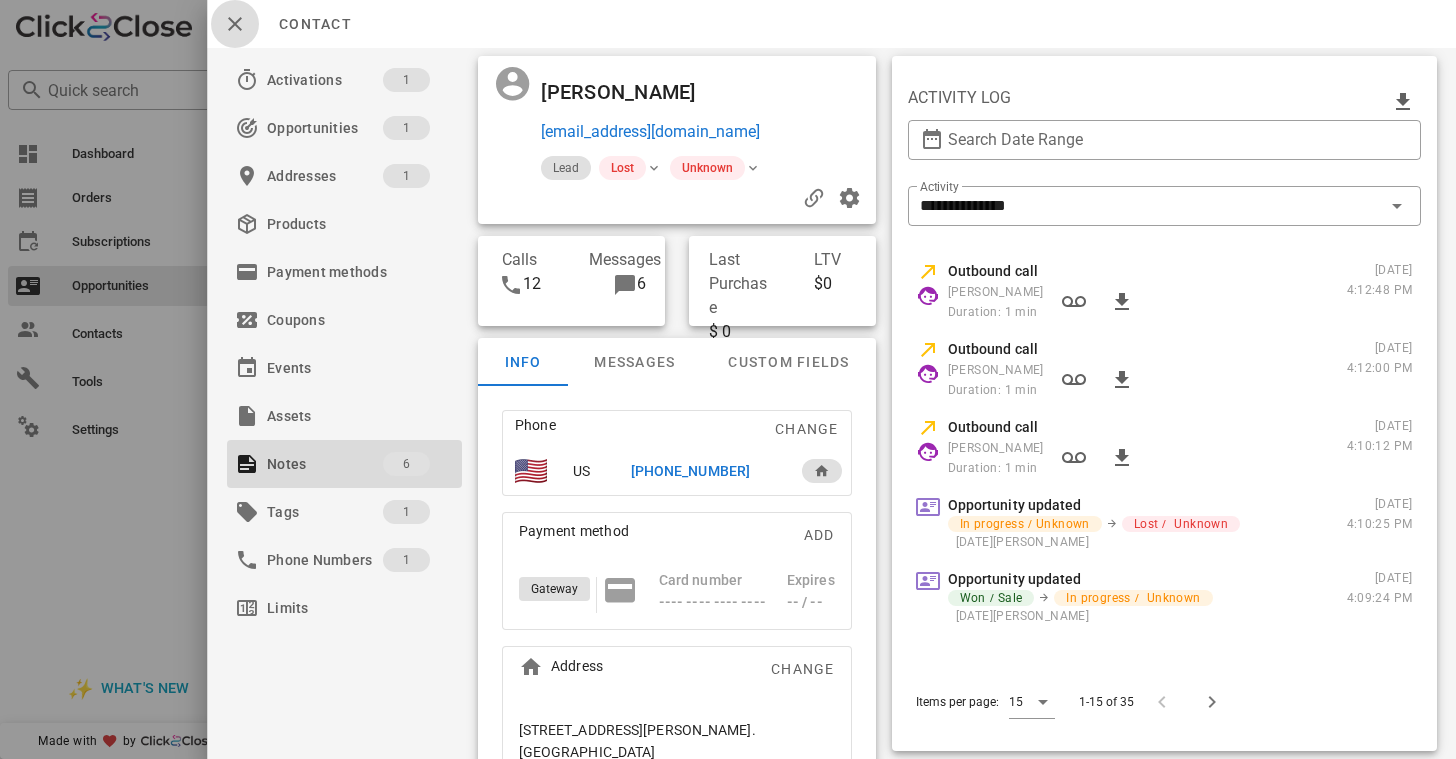 click at bounding box center [235, 24] 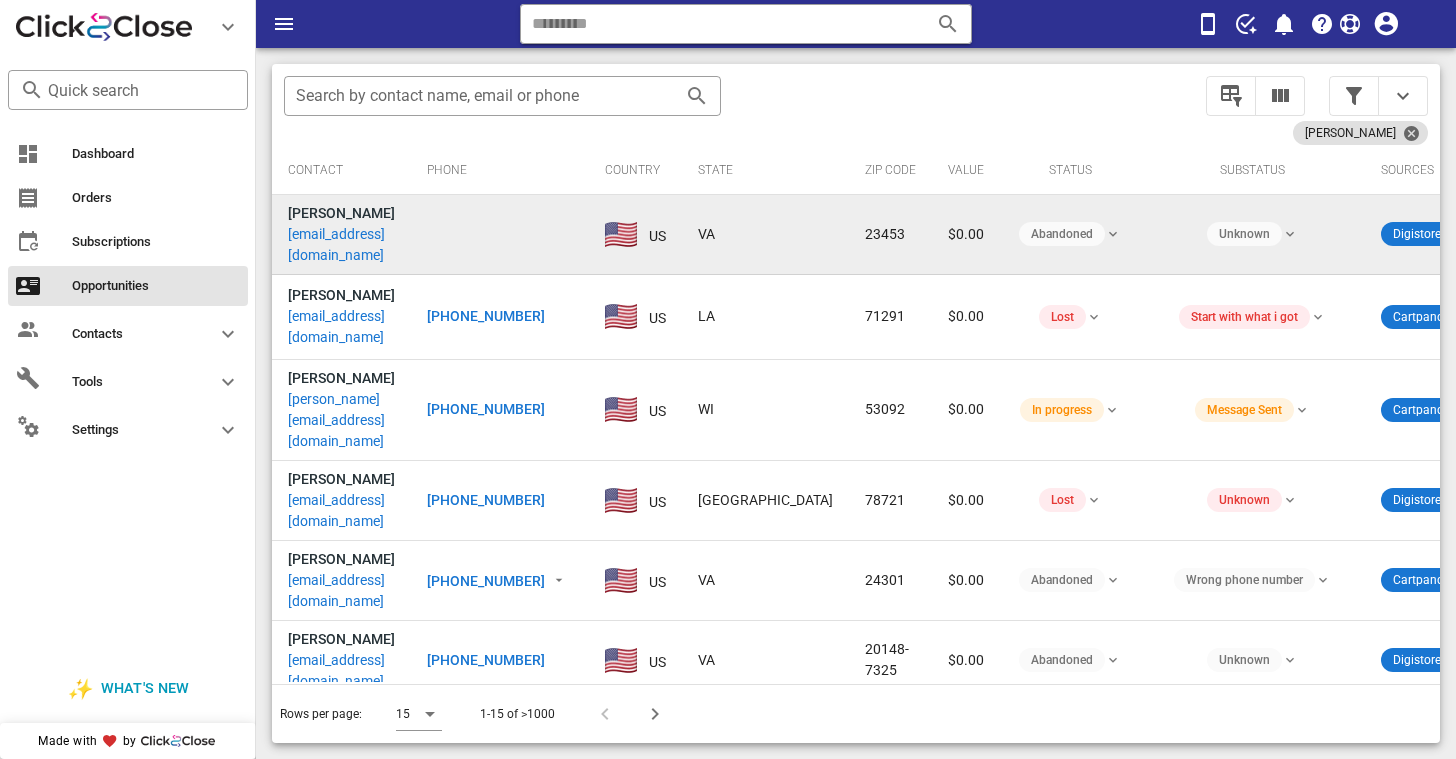 click on "[EMAIL_ADDRESS][DOMAIN_NAME]" at bounding box center [341, 245] 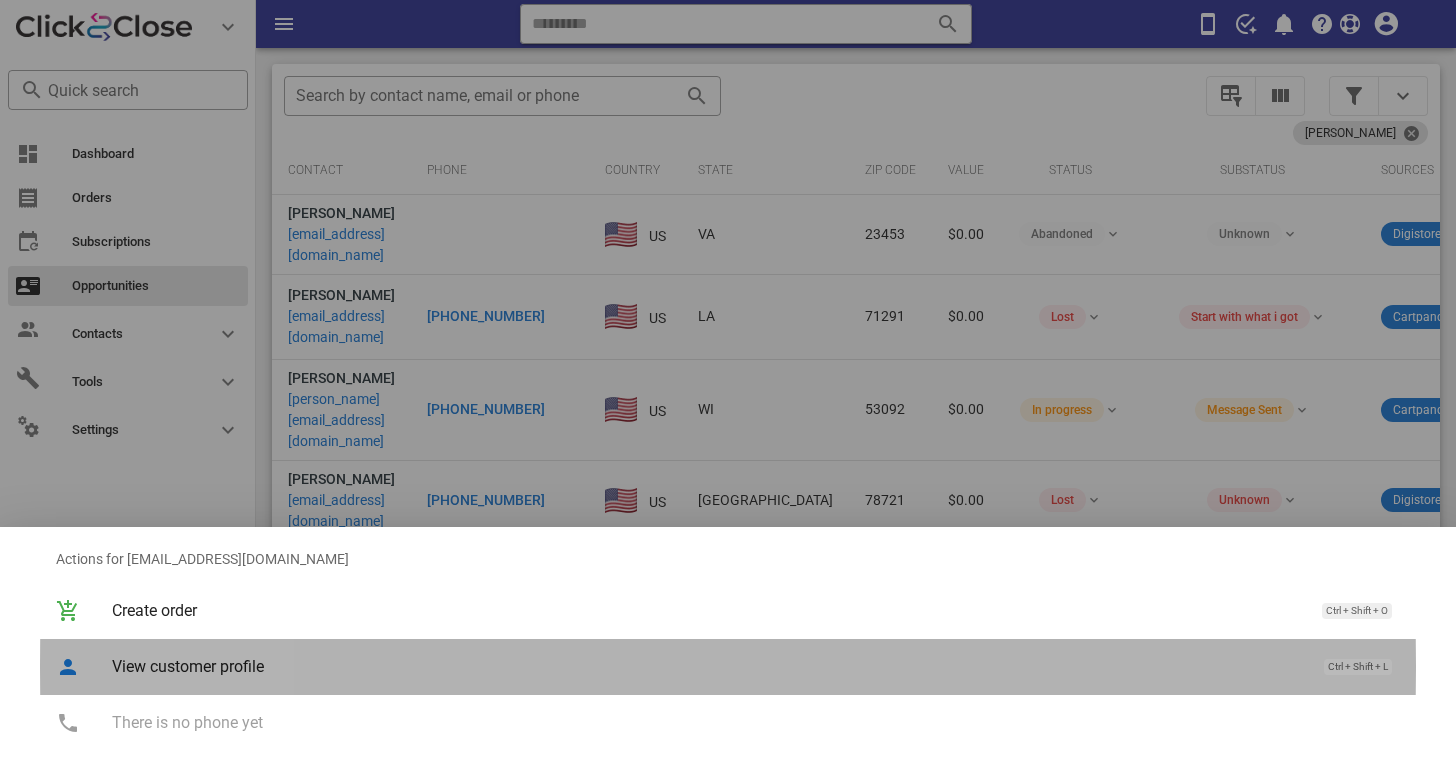 click on "View customer profile" at bounding box center (708, 666) 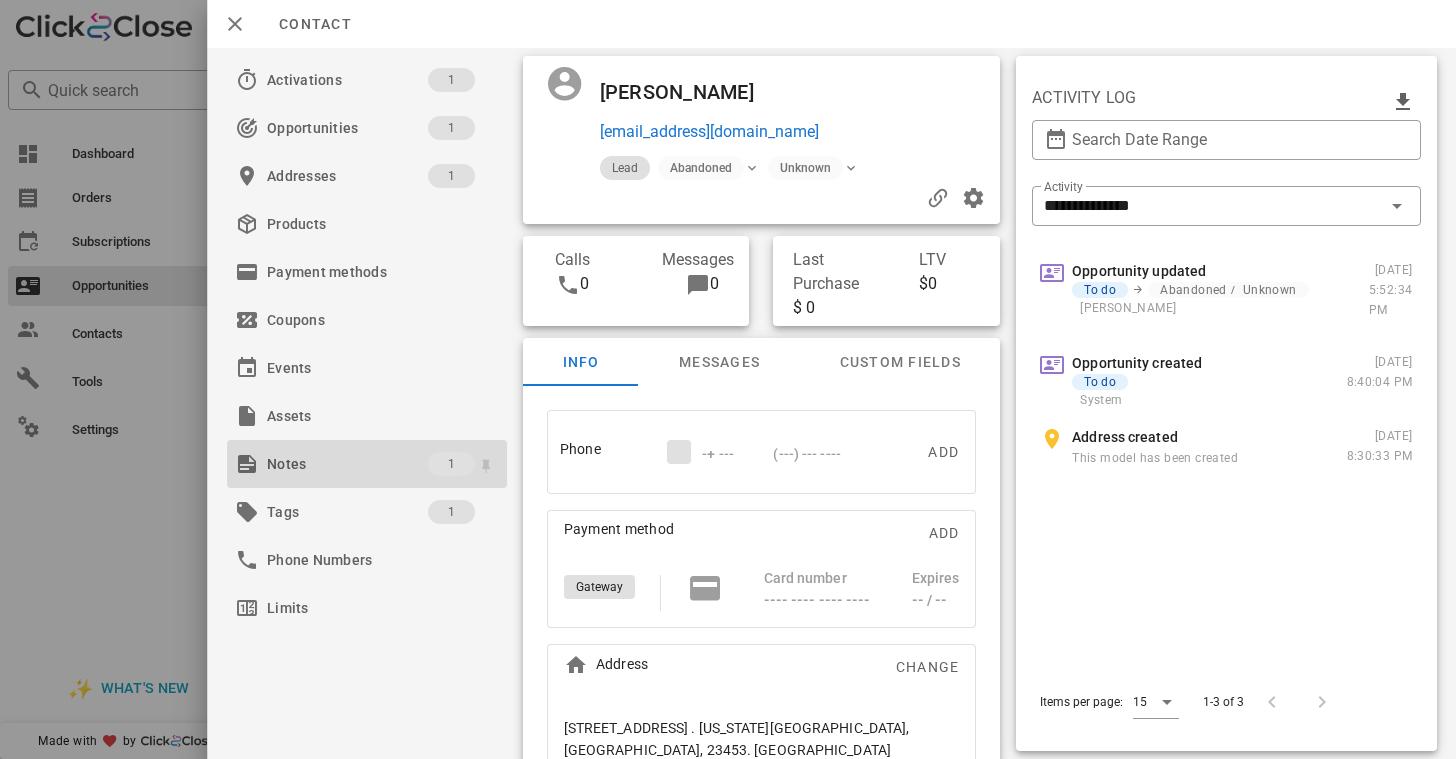 click on "Notes" at bounding box center [347, 464] 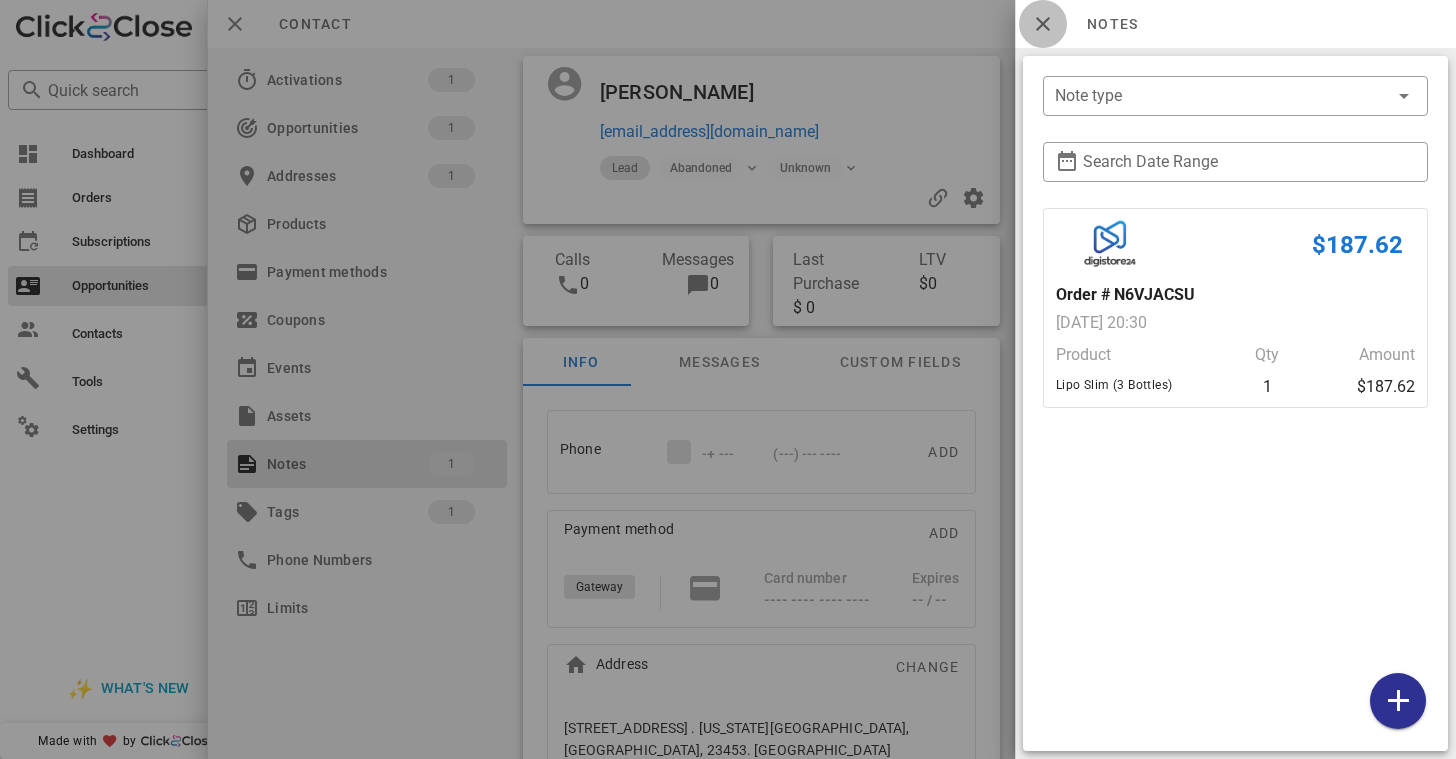click at bounding box center (1043, 24) 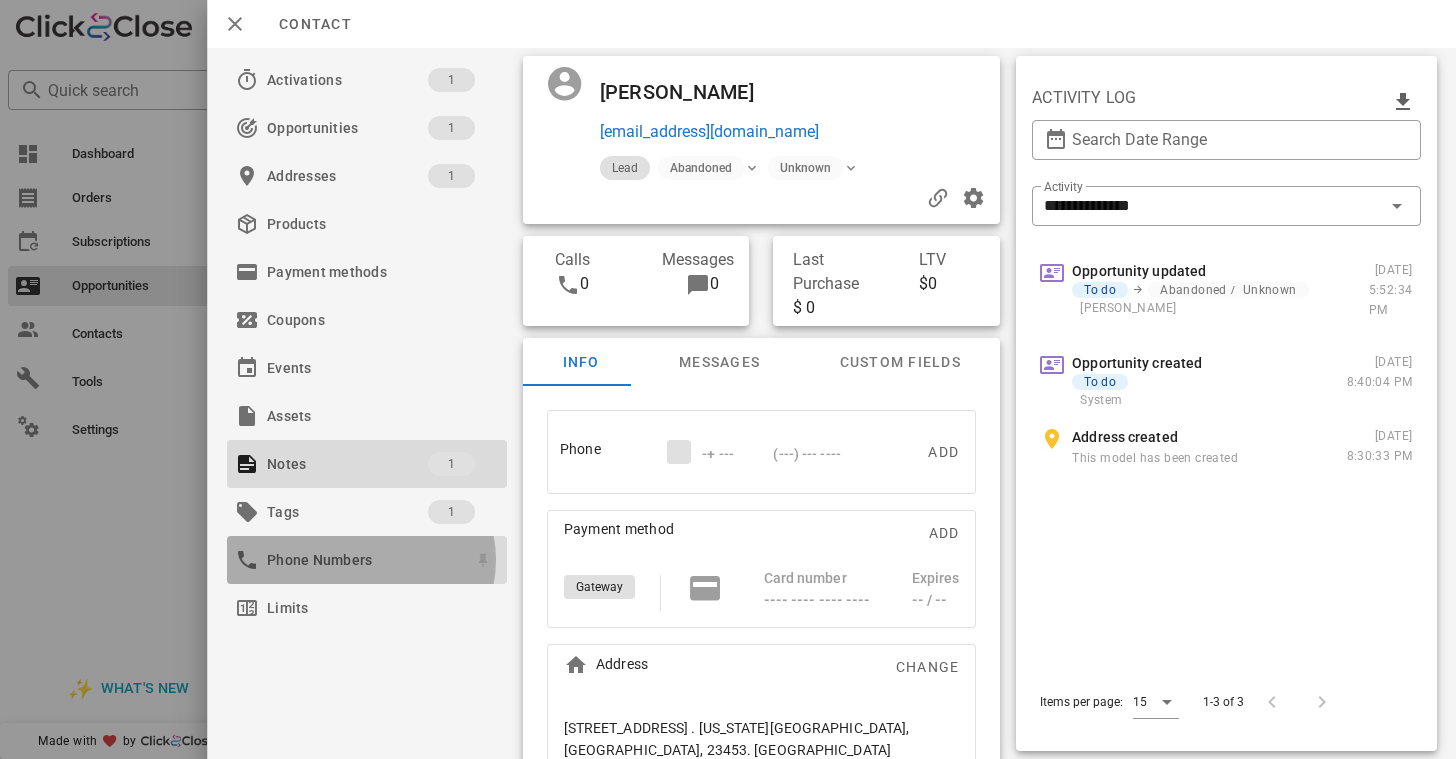 click on "Phone Numbers" at bounding box center (363, 560) 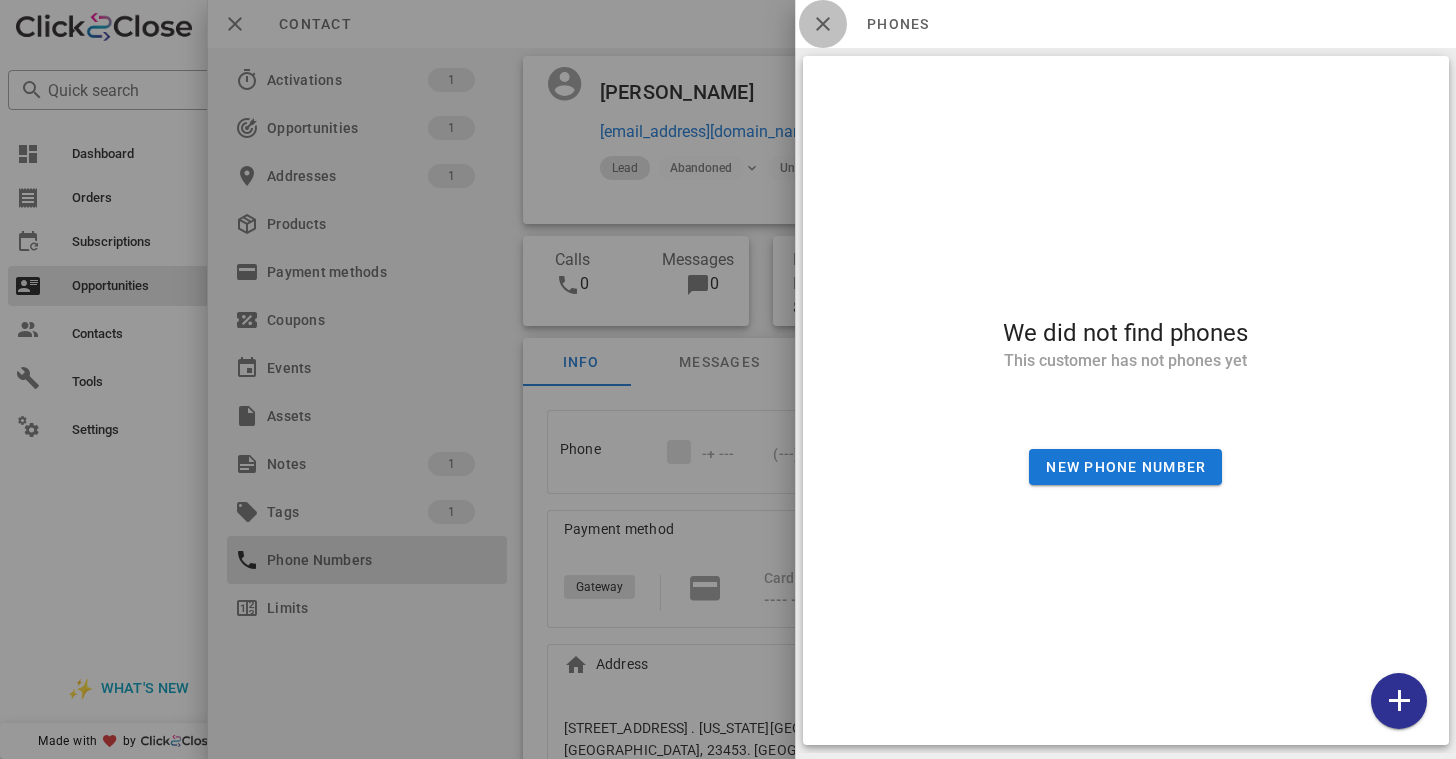 click at bounding box center [823, 24] 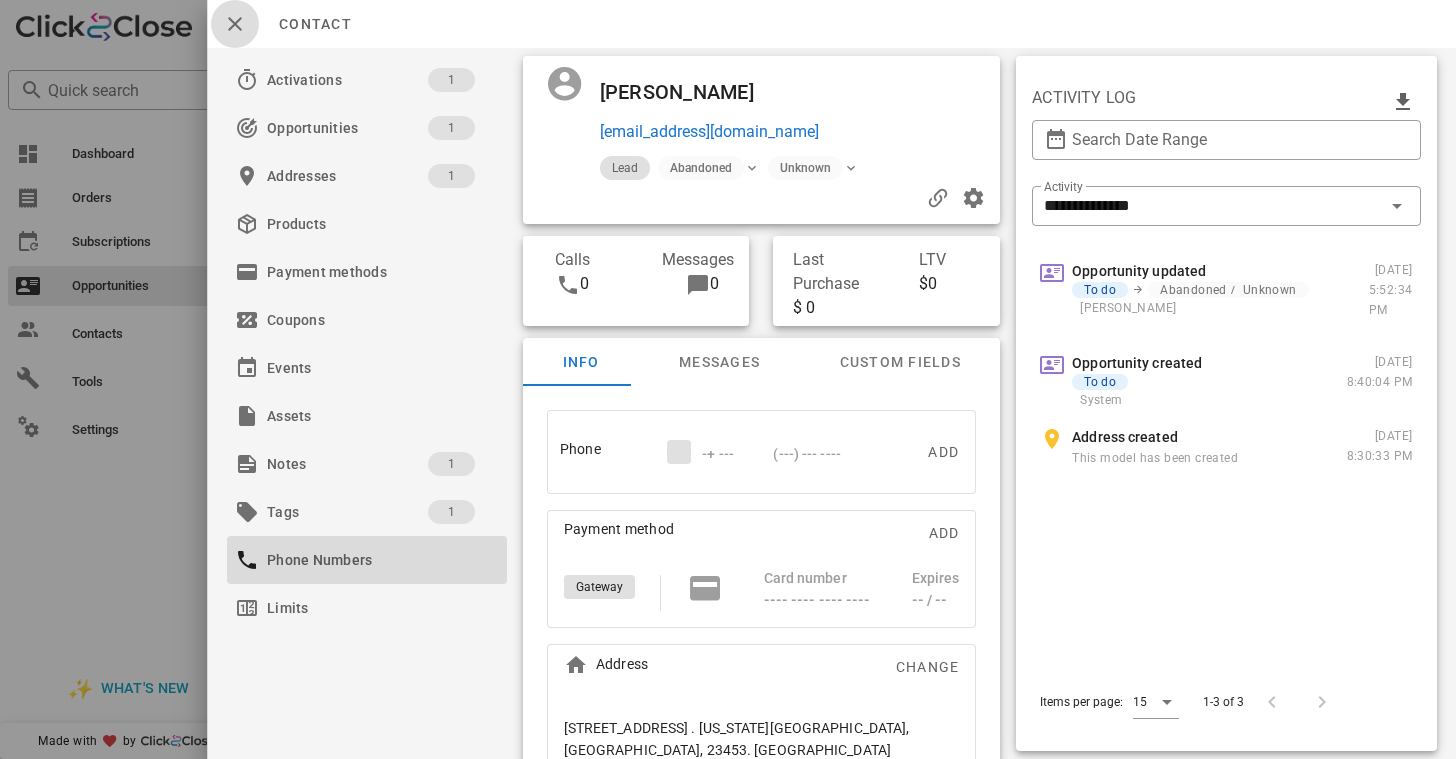 click at bounding box center [235, 24] 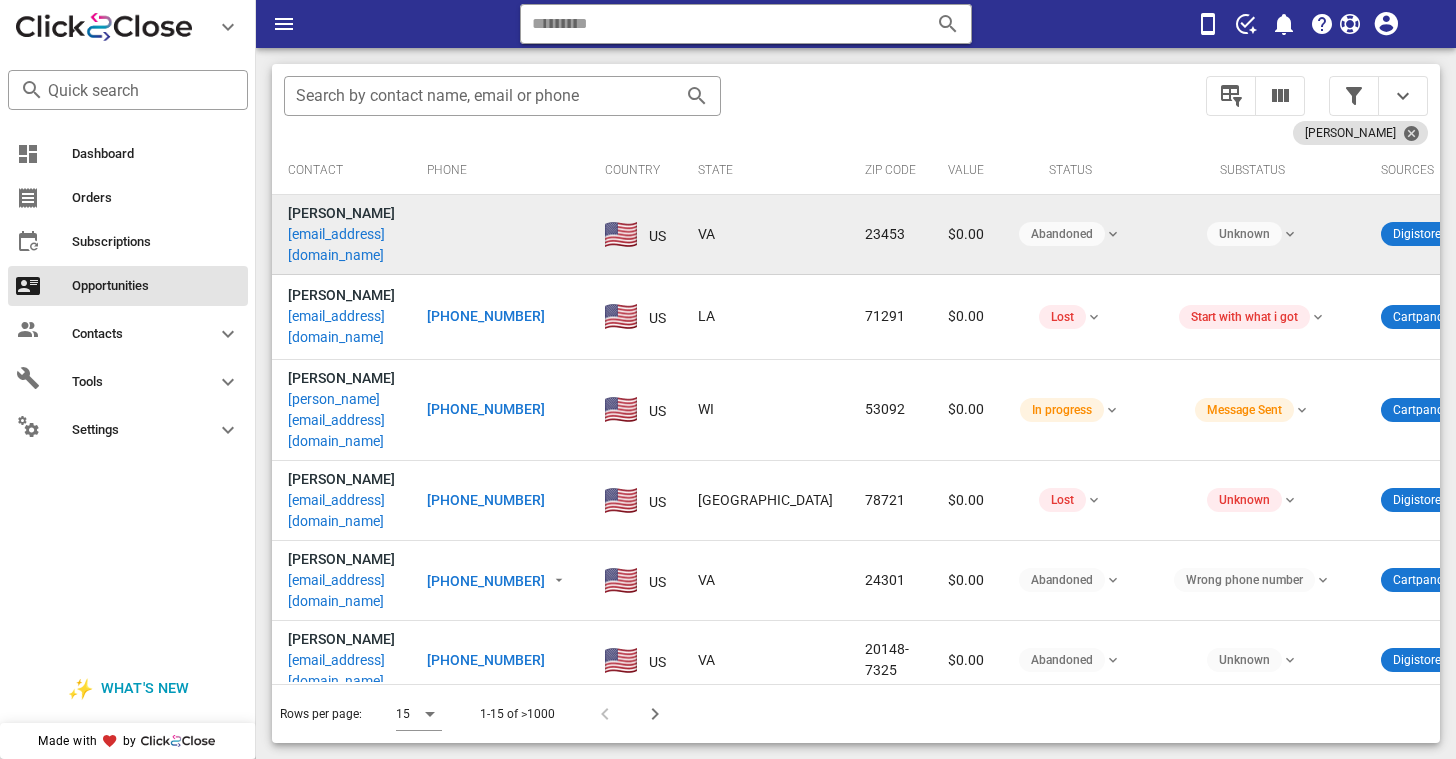 click on "[EMAIL_ADDRESS][DOMAIN_NAME]" at bounding box center (341, 245) 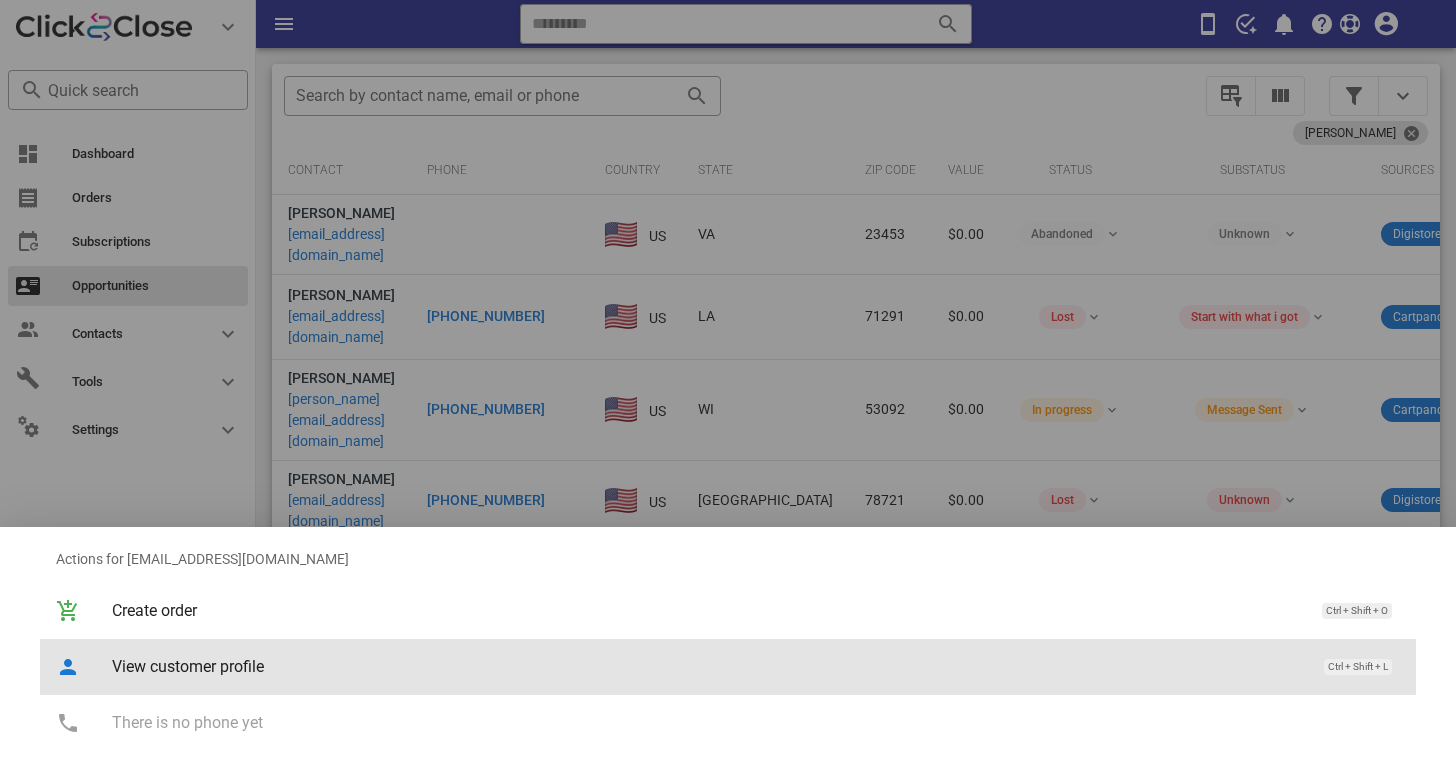 click on "View customer profile" at bounding box center (708, 666) 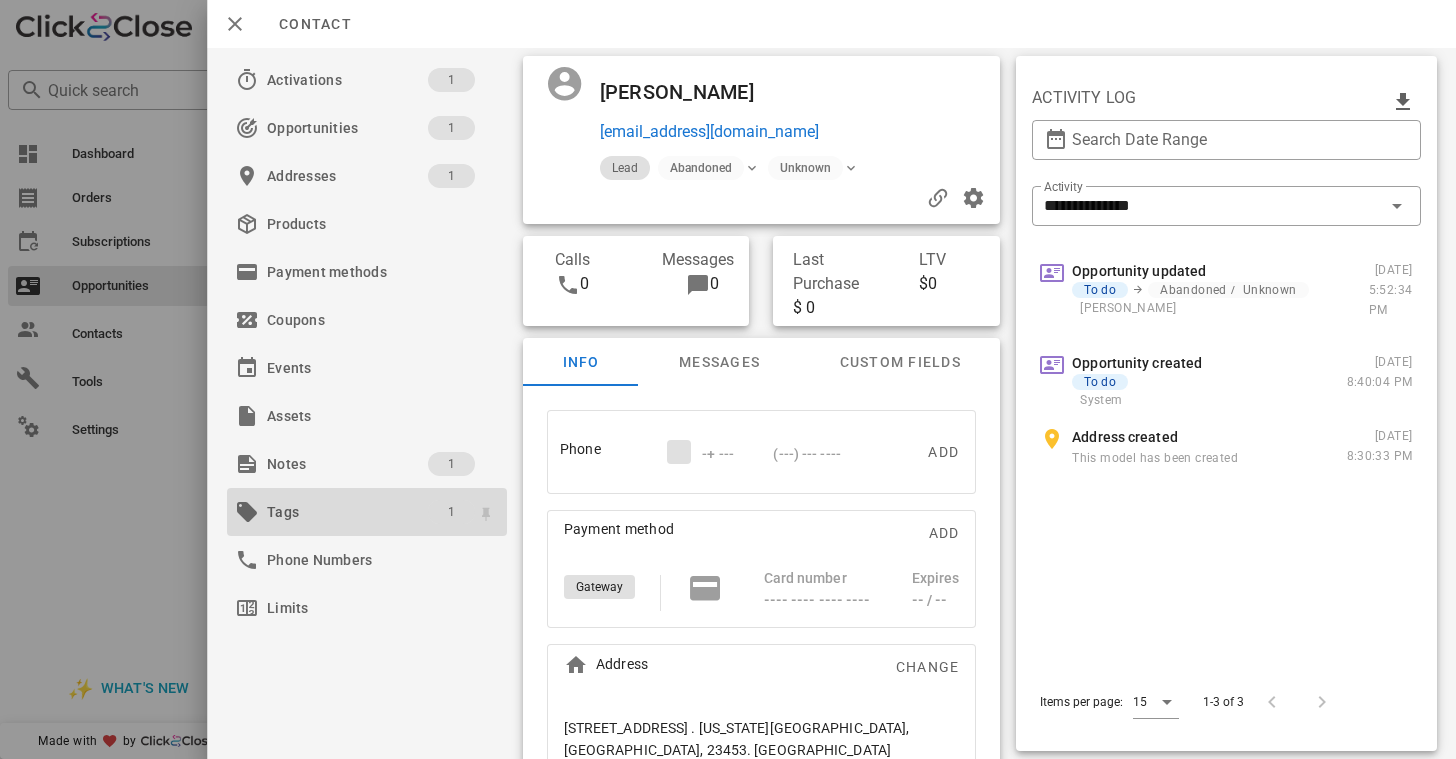 click on "1" at bounding box center [450, 512] 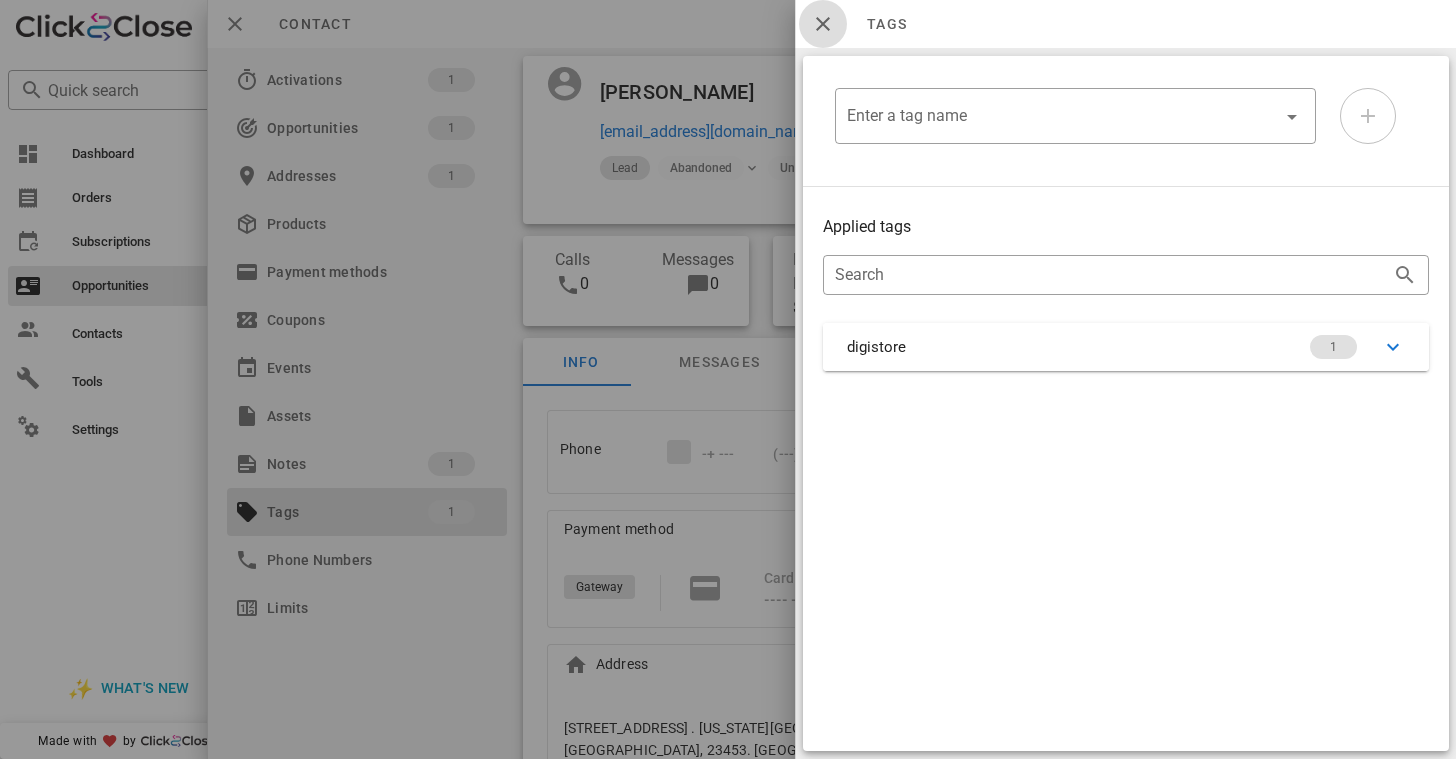 click at bounding box center [823, 24] 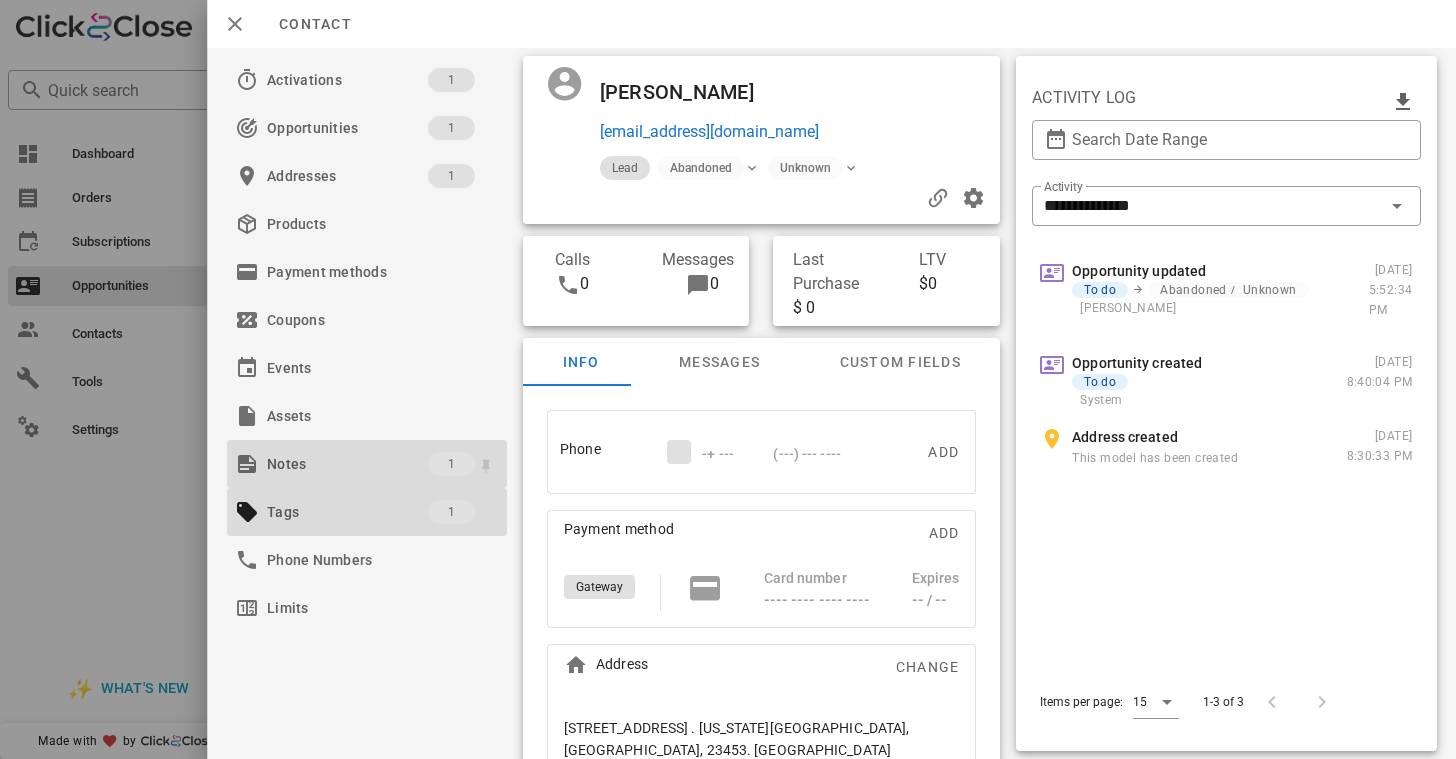 click on "Notes" at bounding box center [347, 464] 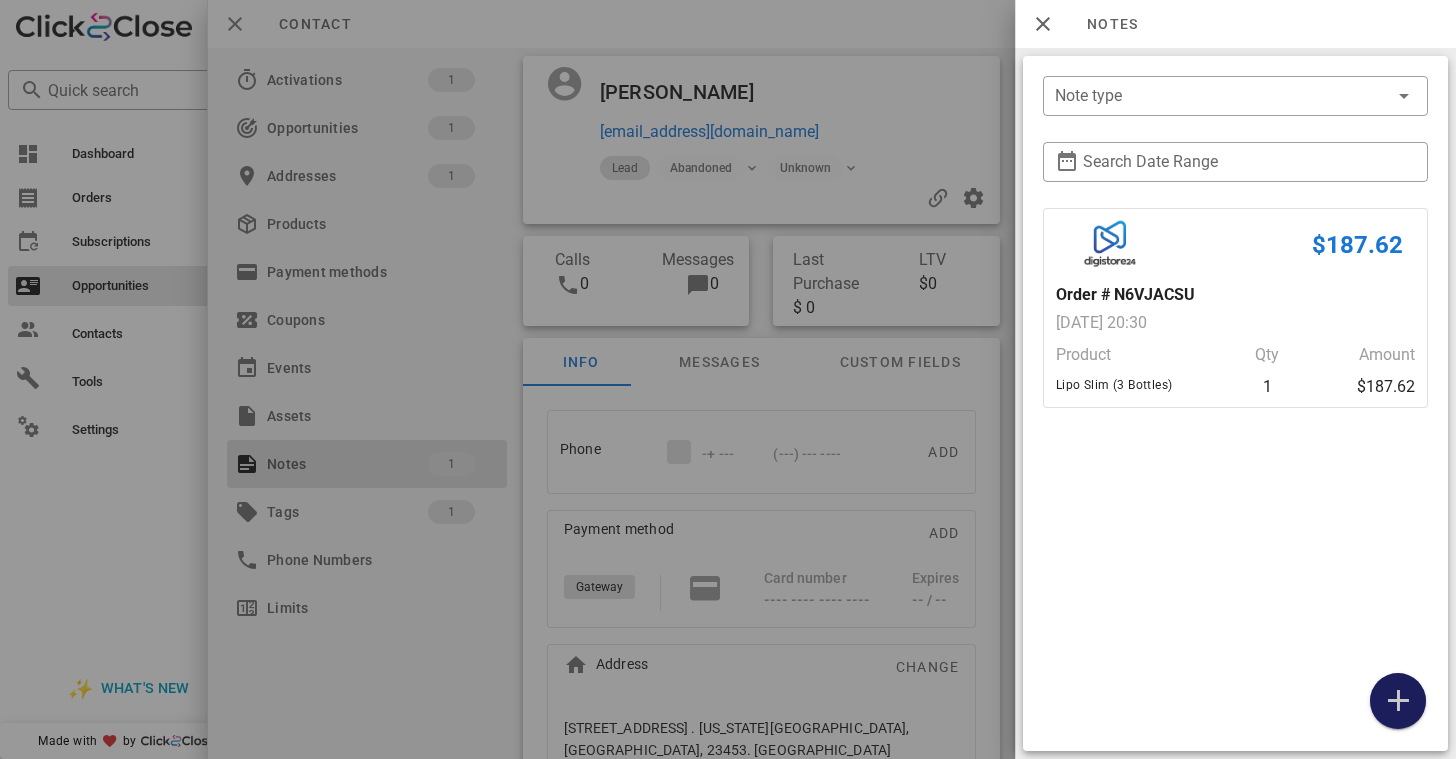 click at bounding box center [1398, 701] 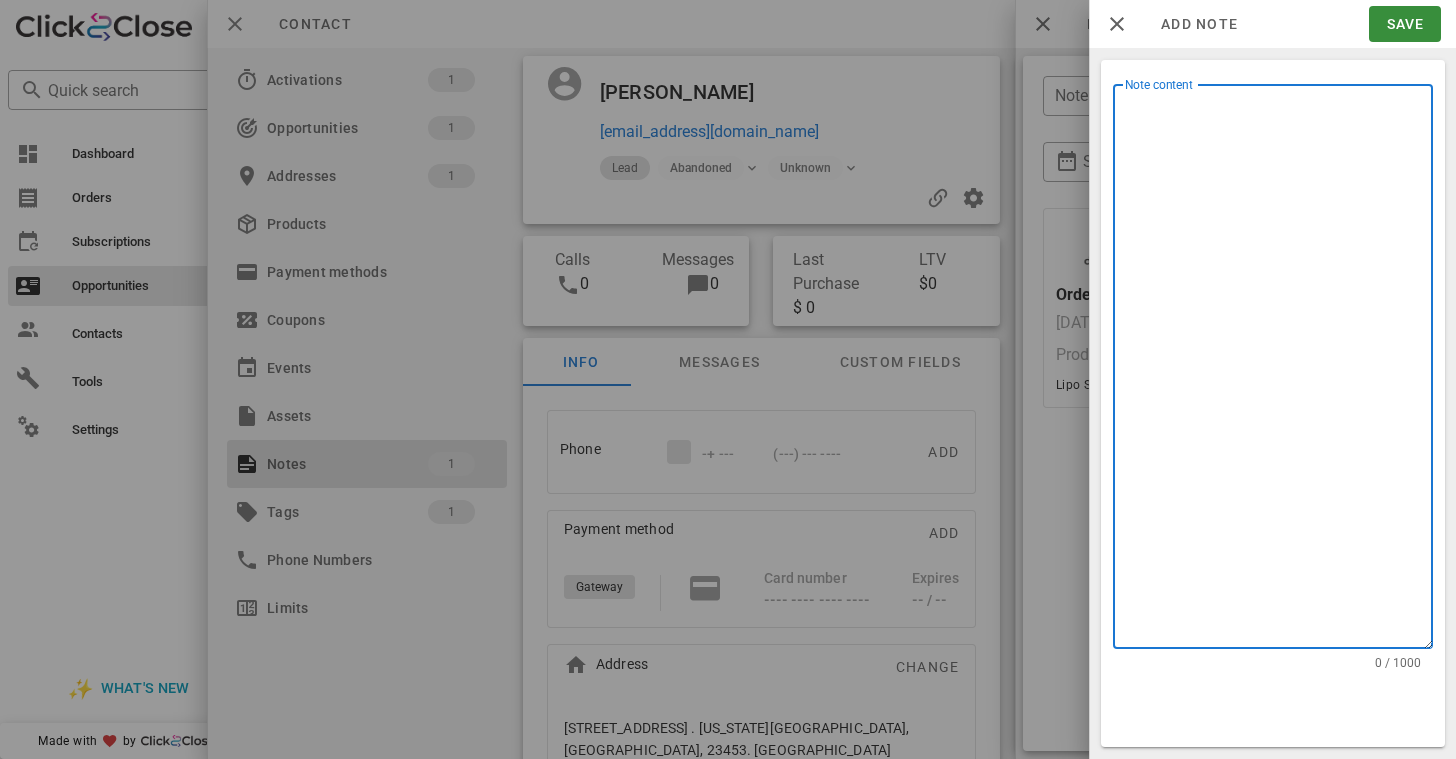 click on "Note content" at bounding box center [1279, 371] 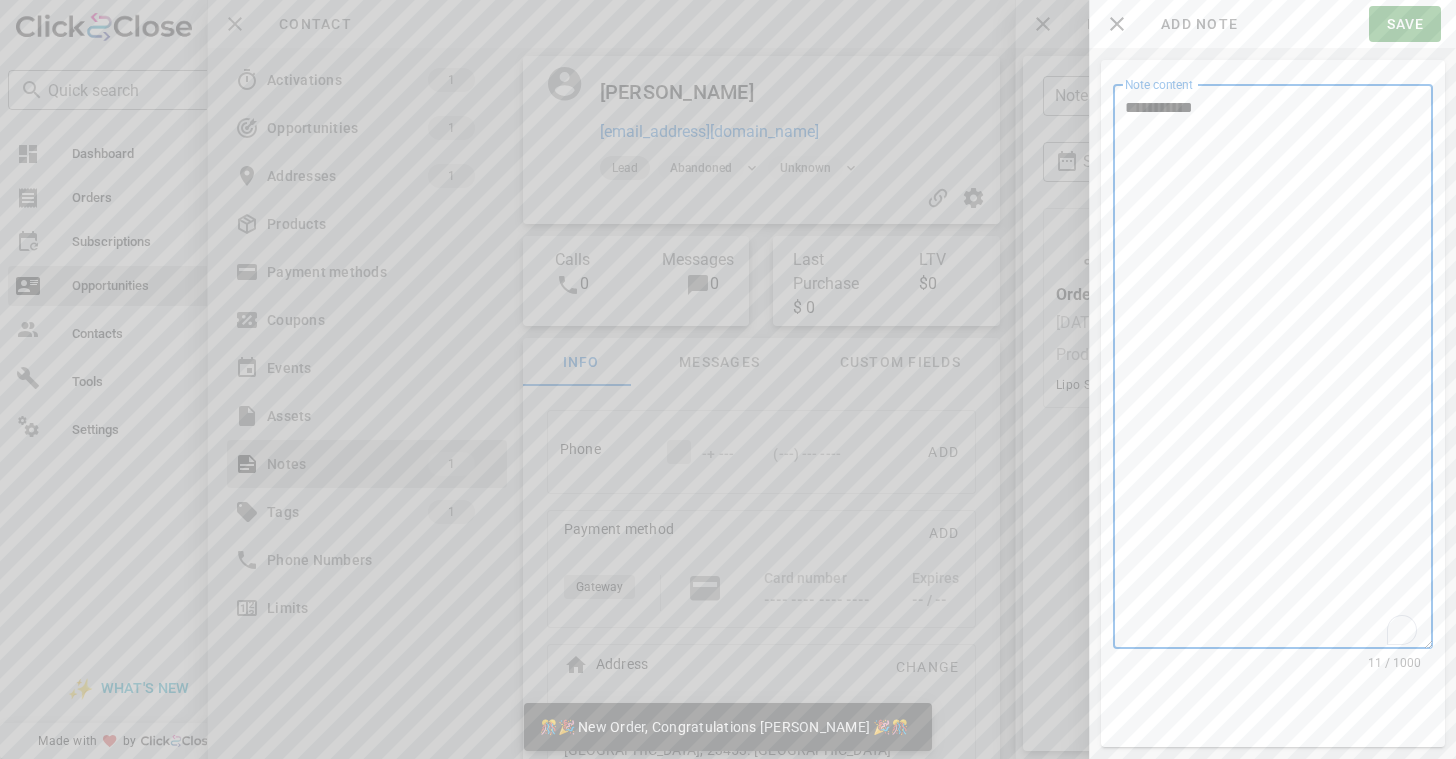 type on "**********" 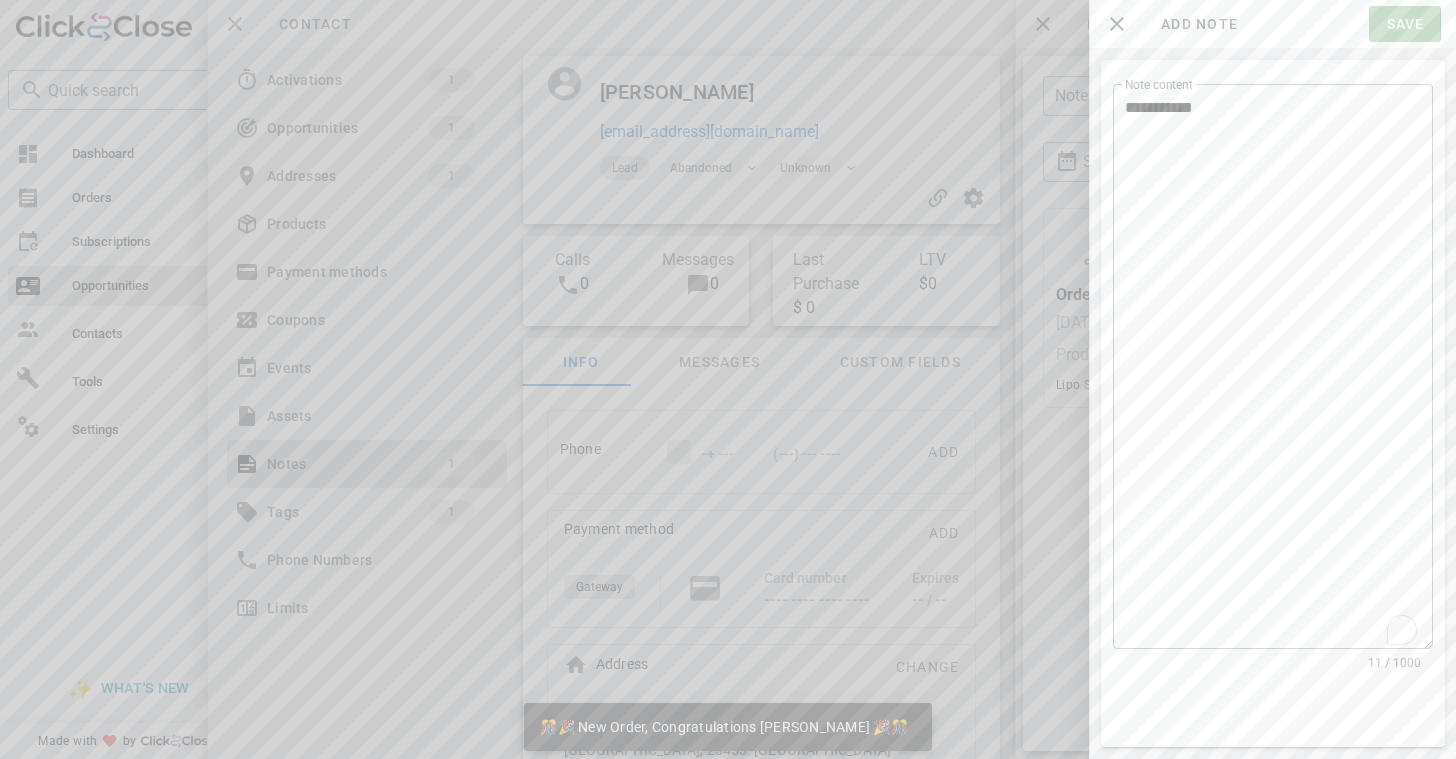 click on "Save" at bounding box center [1404, 24] 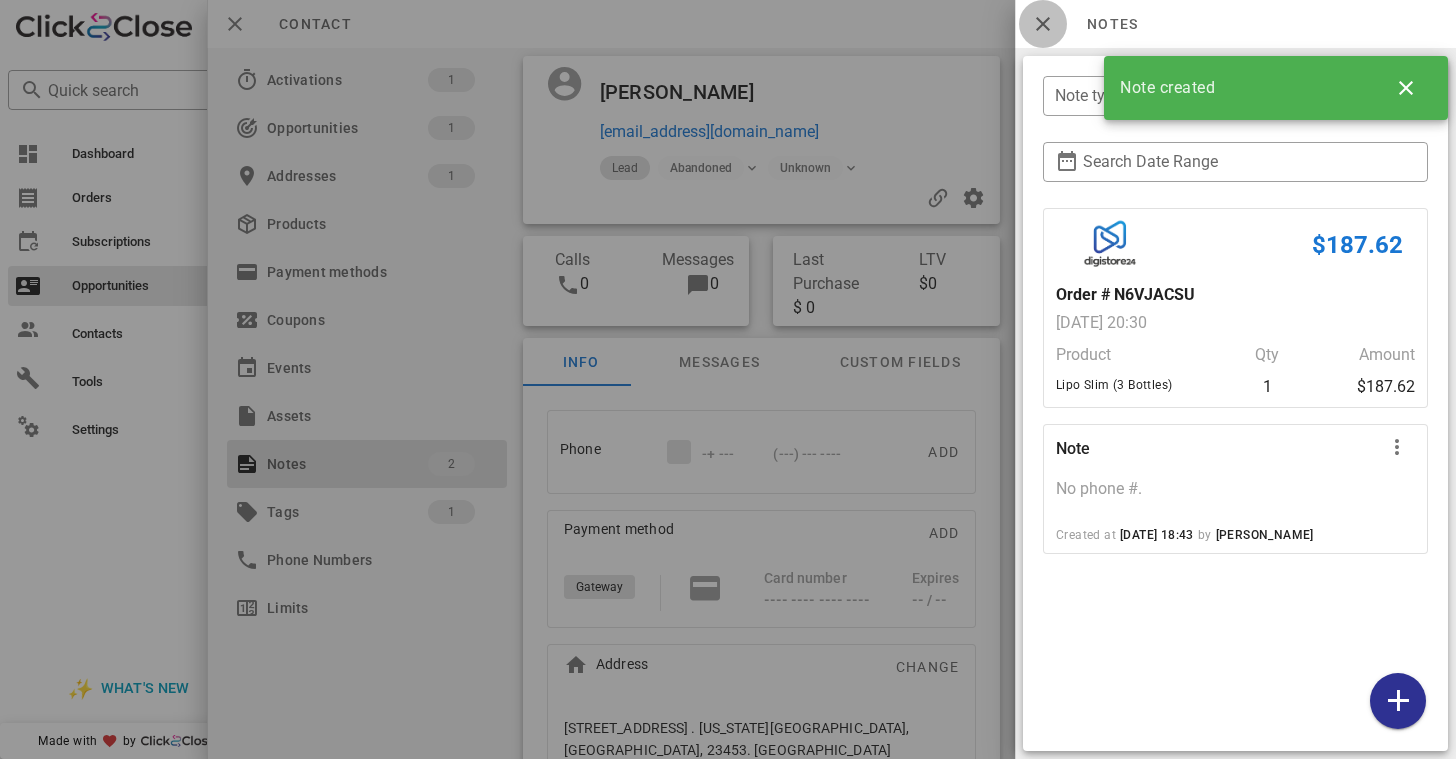 click at bounding box center [1043, 24] 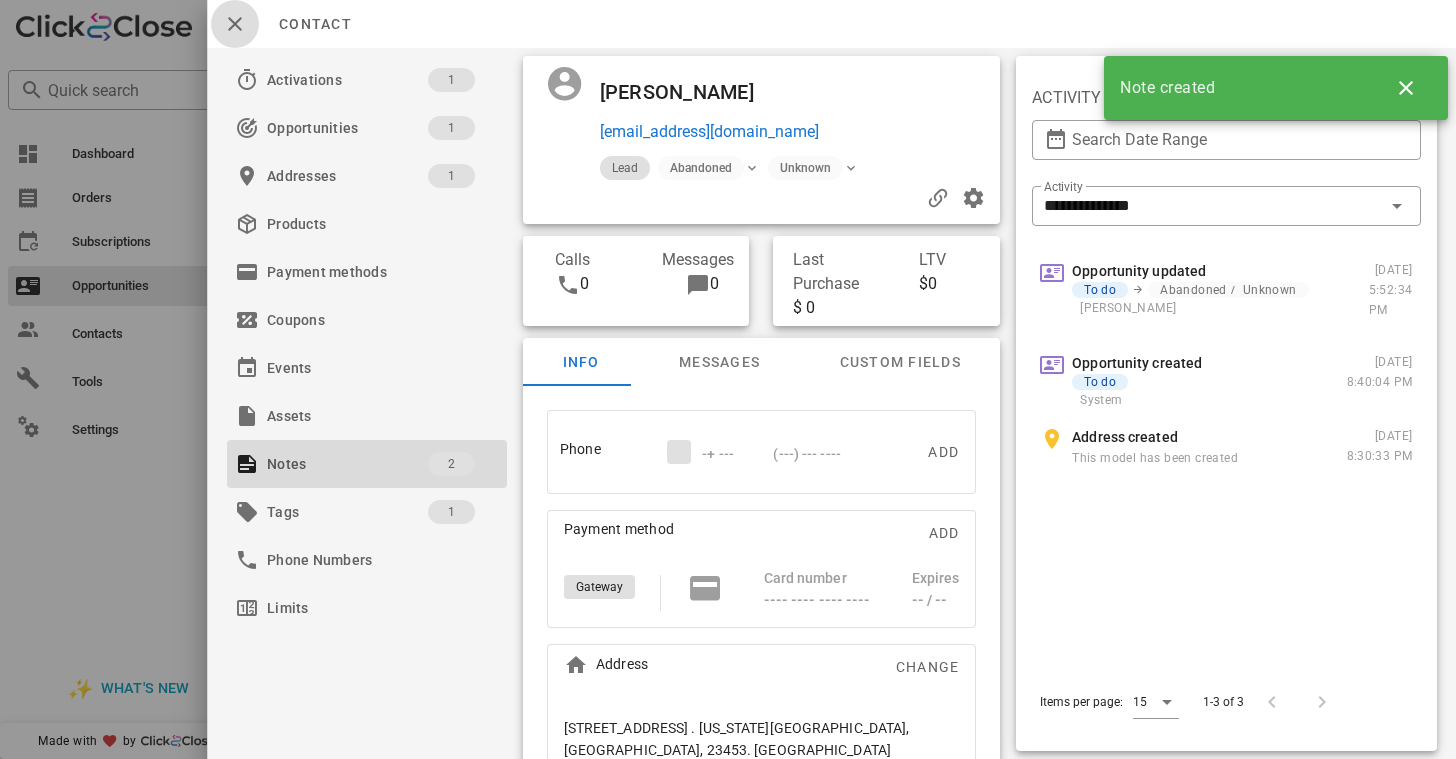 click at bounding box center (235, 24) 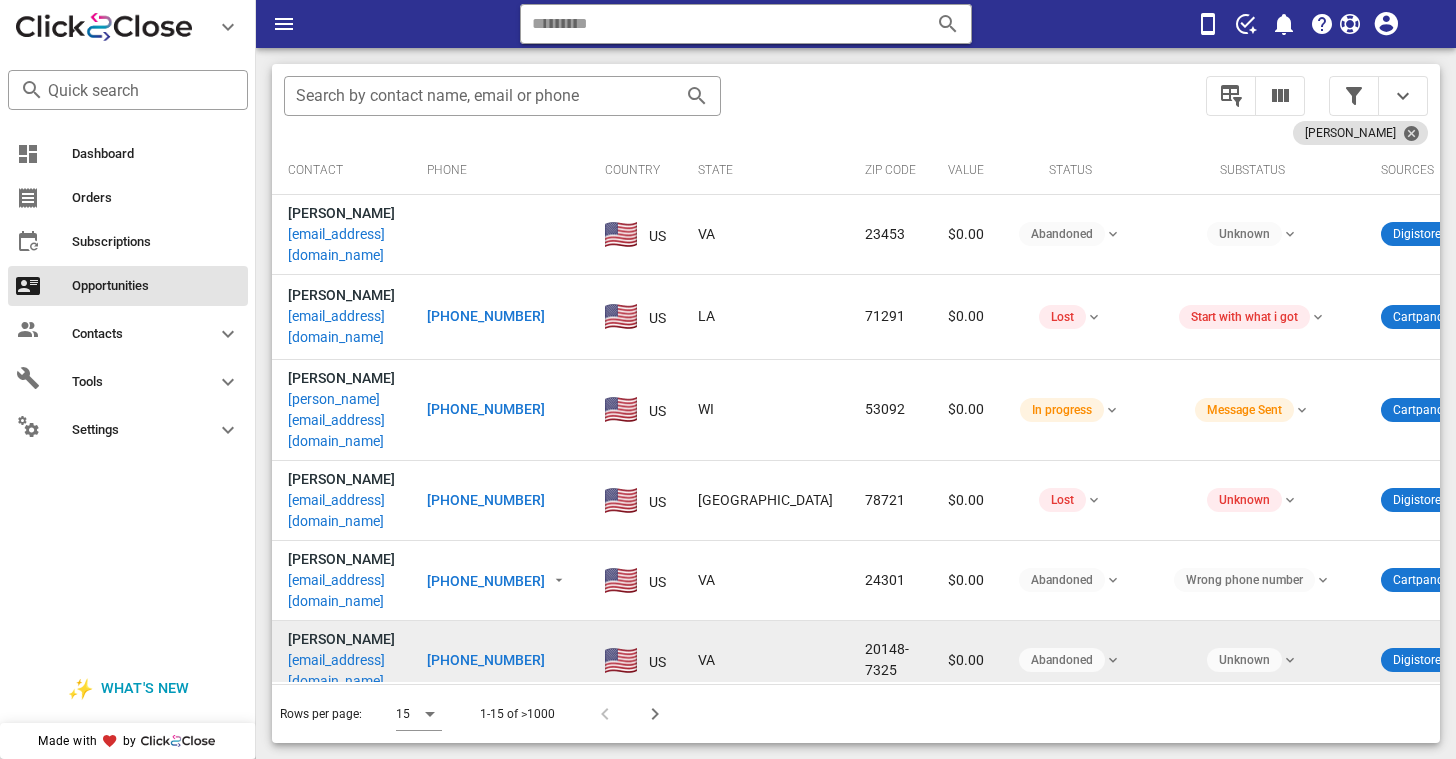 click on "[EMAIL_ADDRESS][DOMAIN_NAME]" at bounding box center (341, 671) 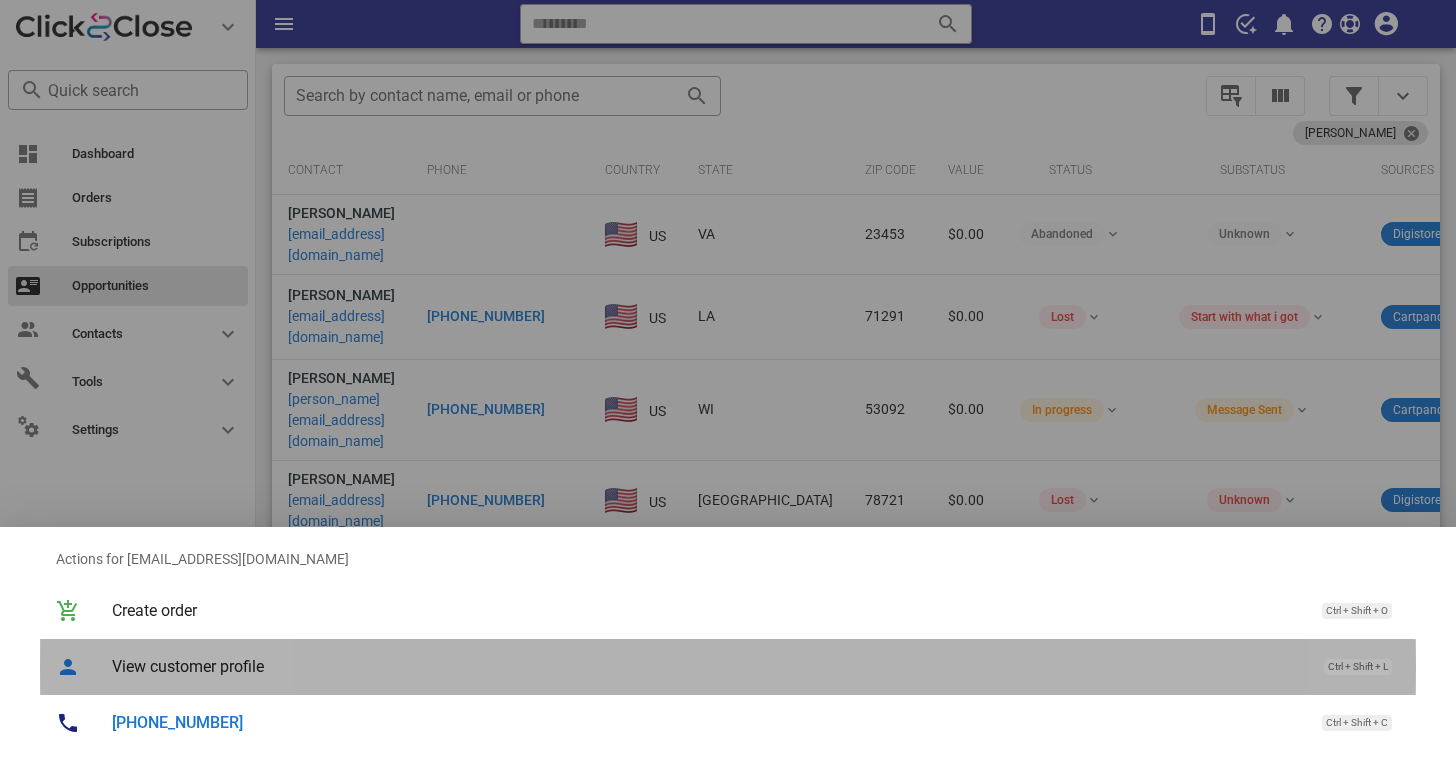 click on "View customer profile Ctrl + Shift + L" at bounding box center (756, 666) 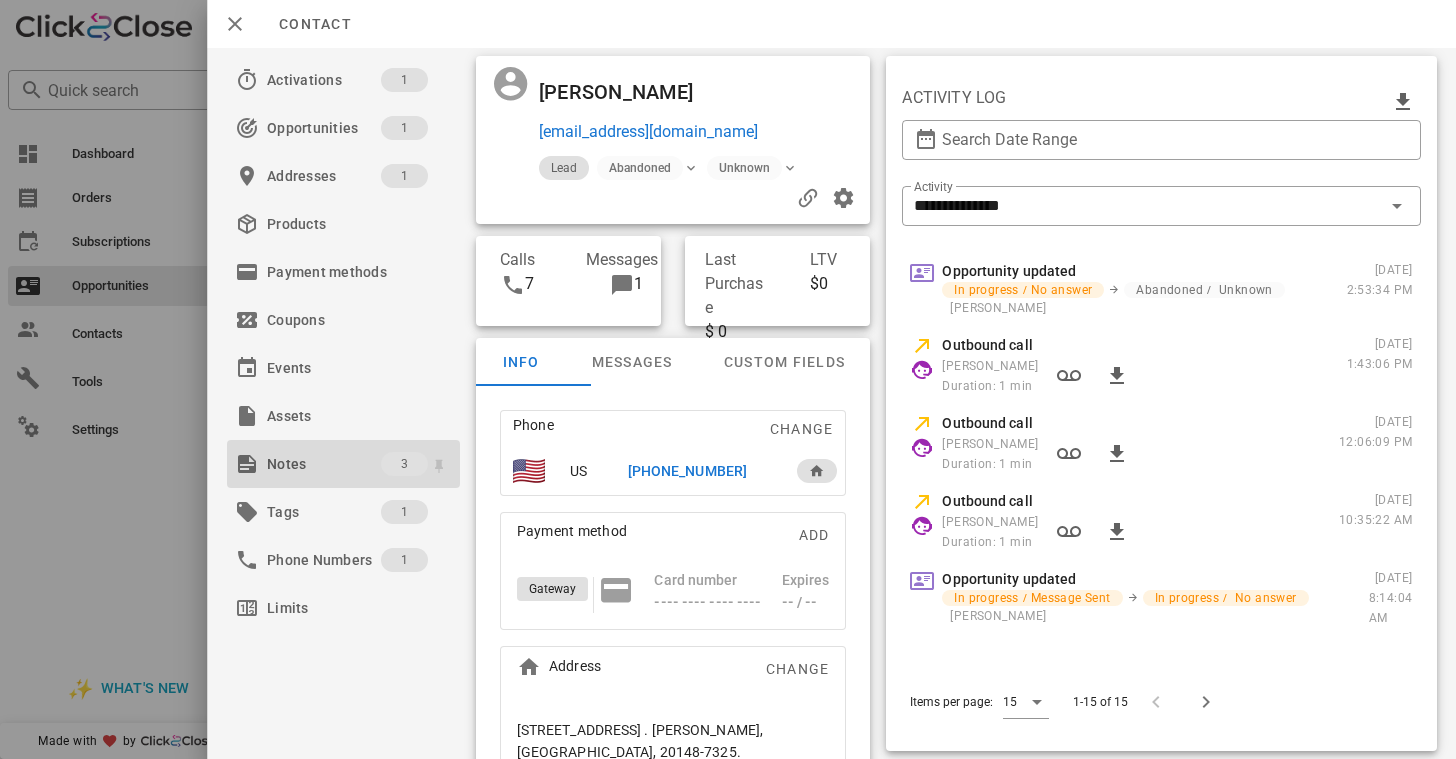 click on "Notes" at bounding box center (324, 464) 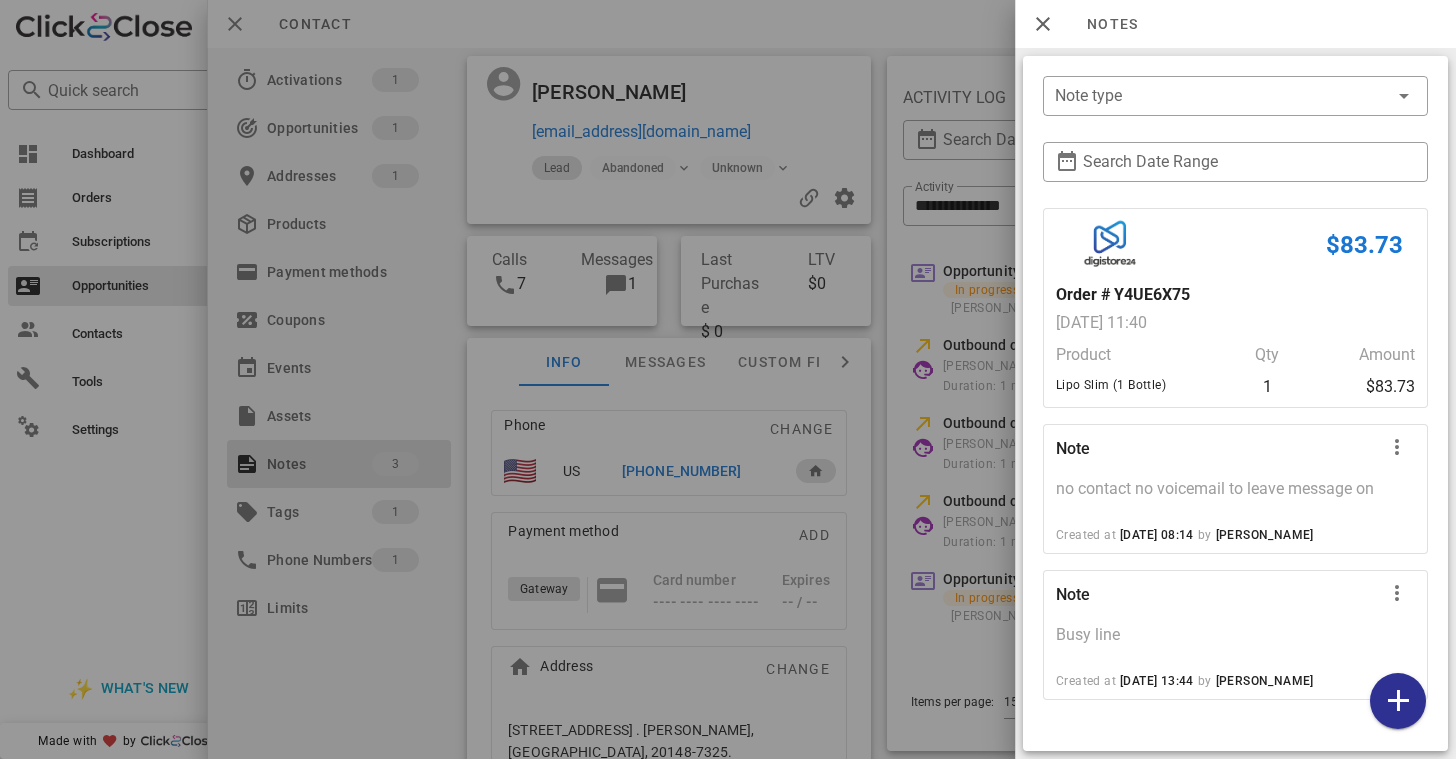 scroll, scrollTop: 283, scrollLeft: 0, axis: vertical 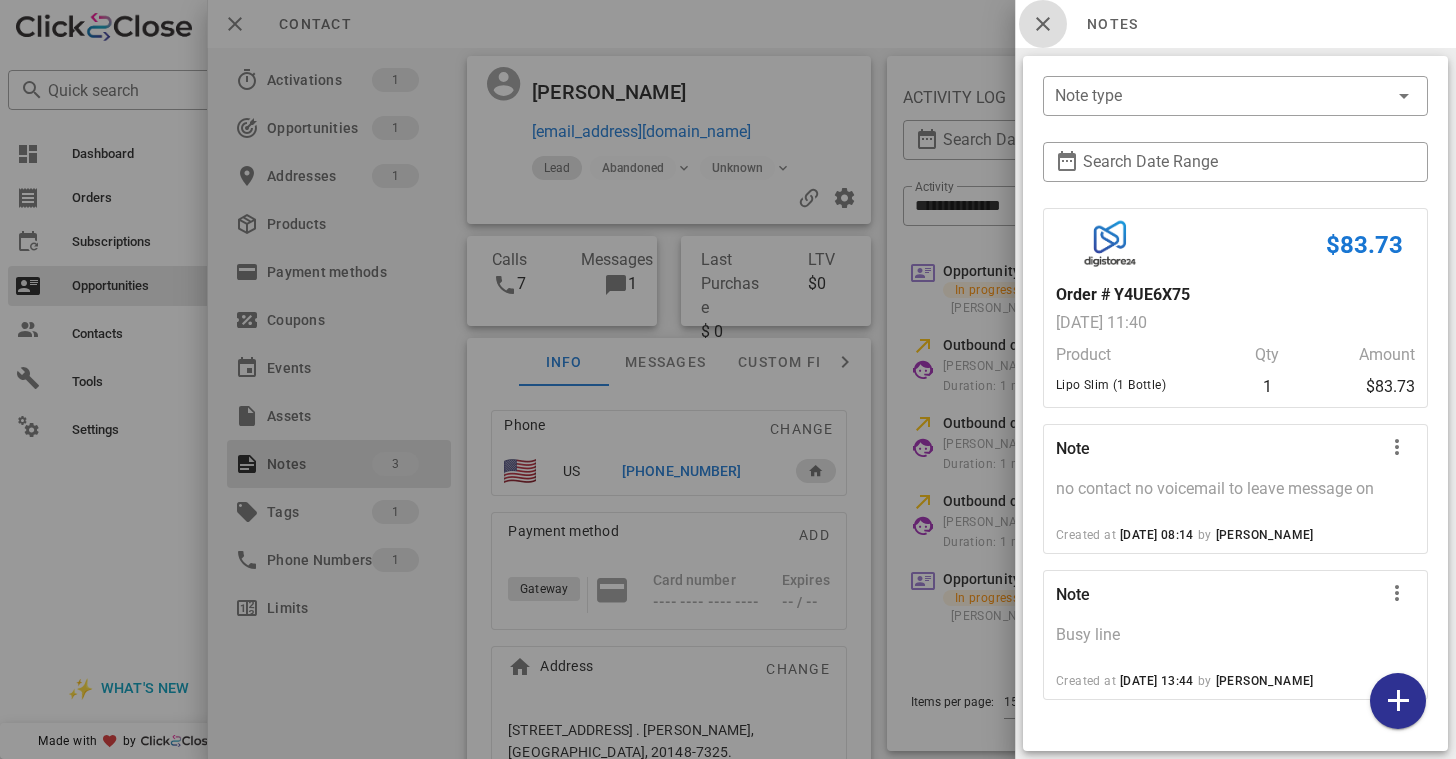 click at bounding box center (1043, 24) 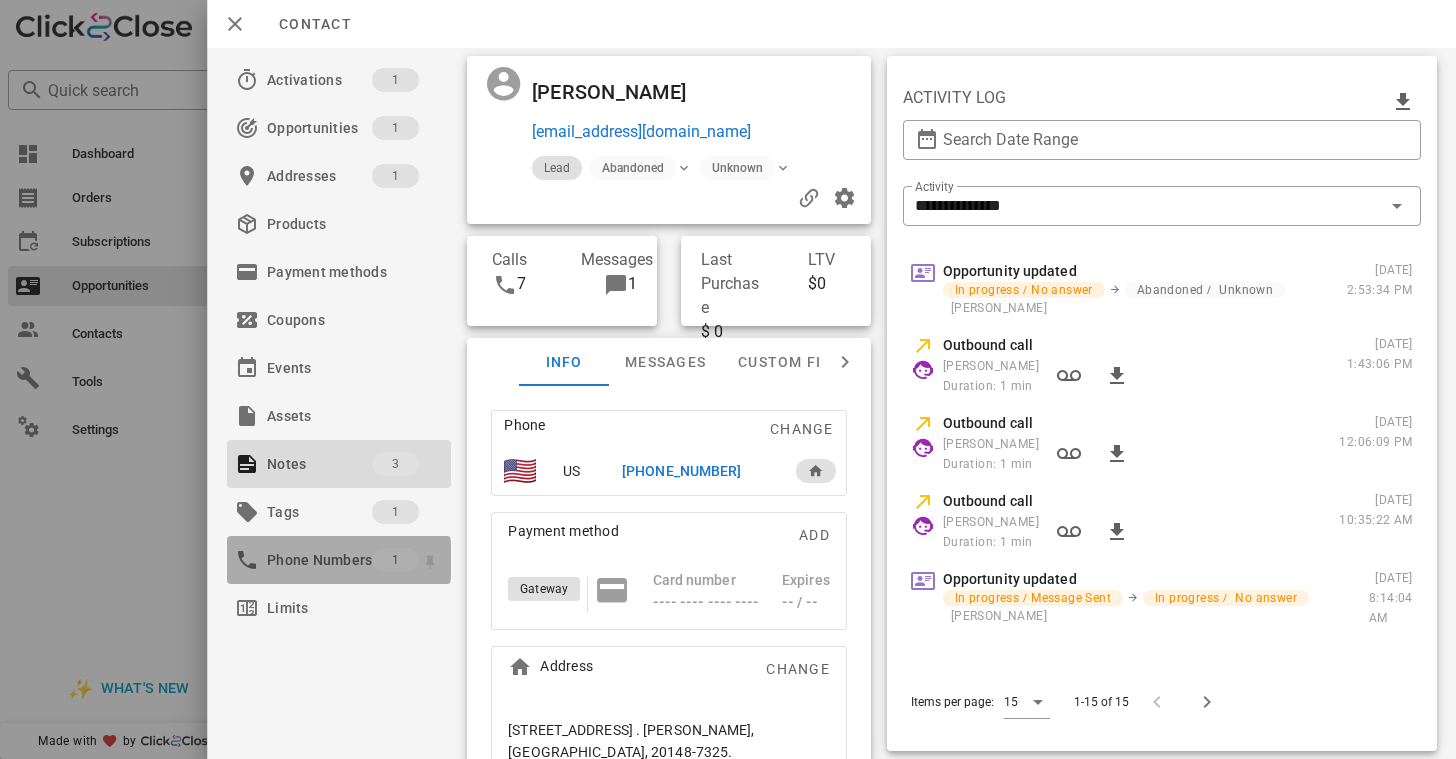 click on "Phone Numbers" at bounding box center (319, 560) 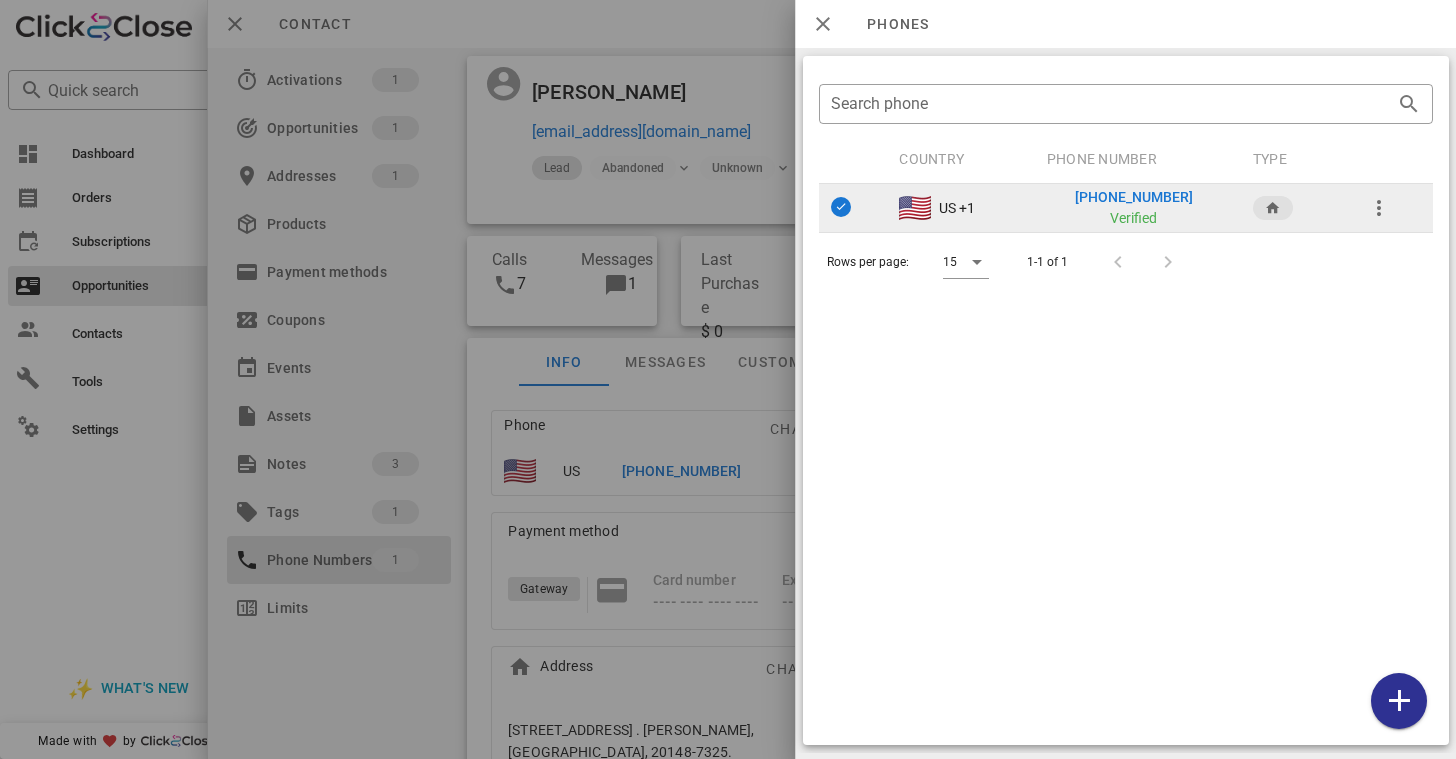 click on "[PHONE_NUMBER]" at bounding box center [1133, 197] 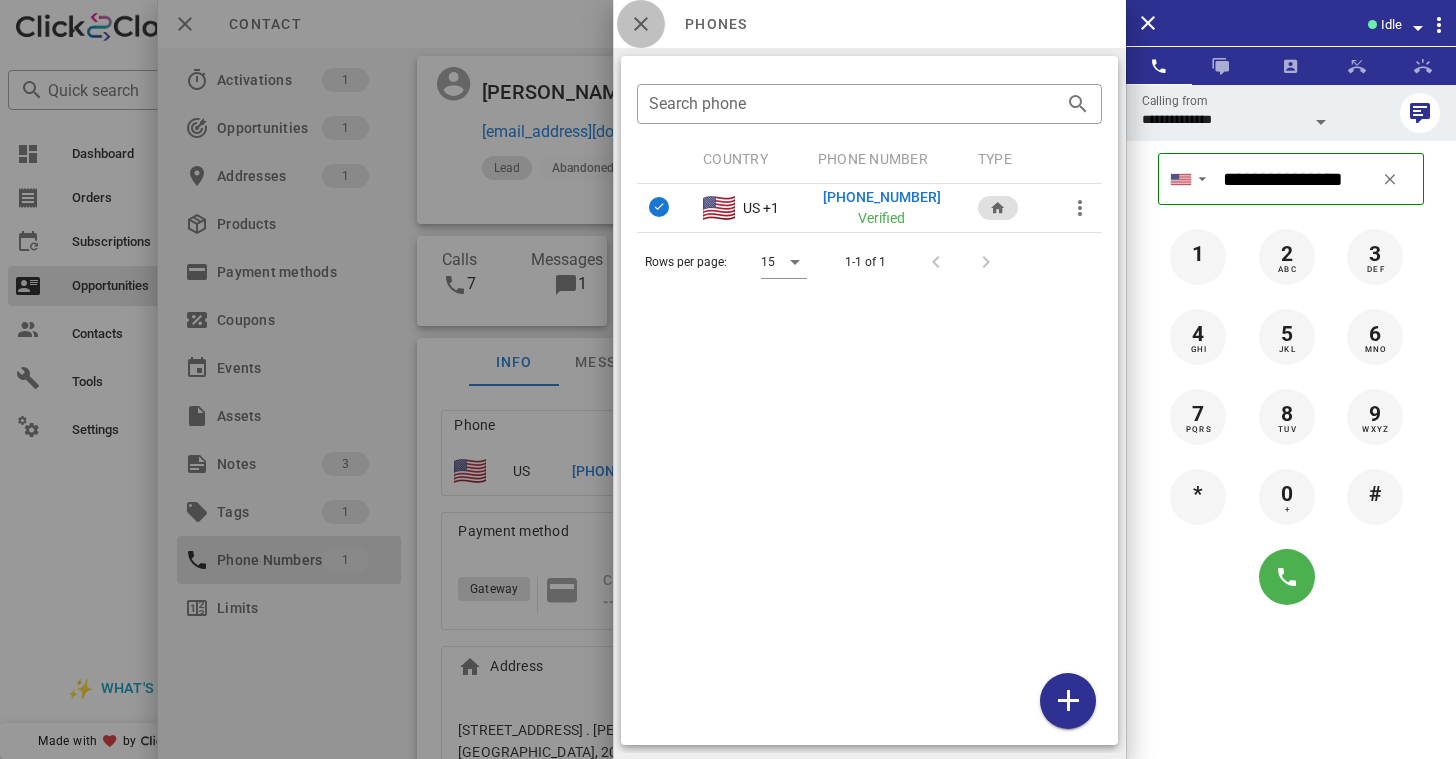 click at bounding box center (641, 24) 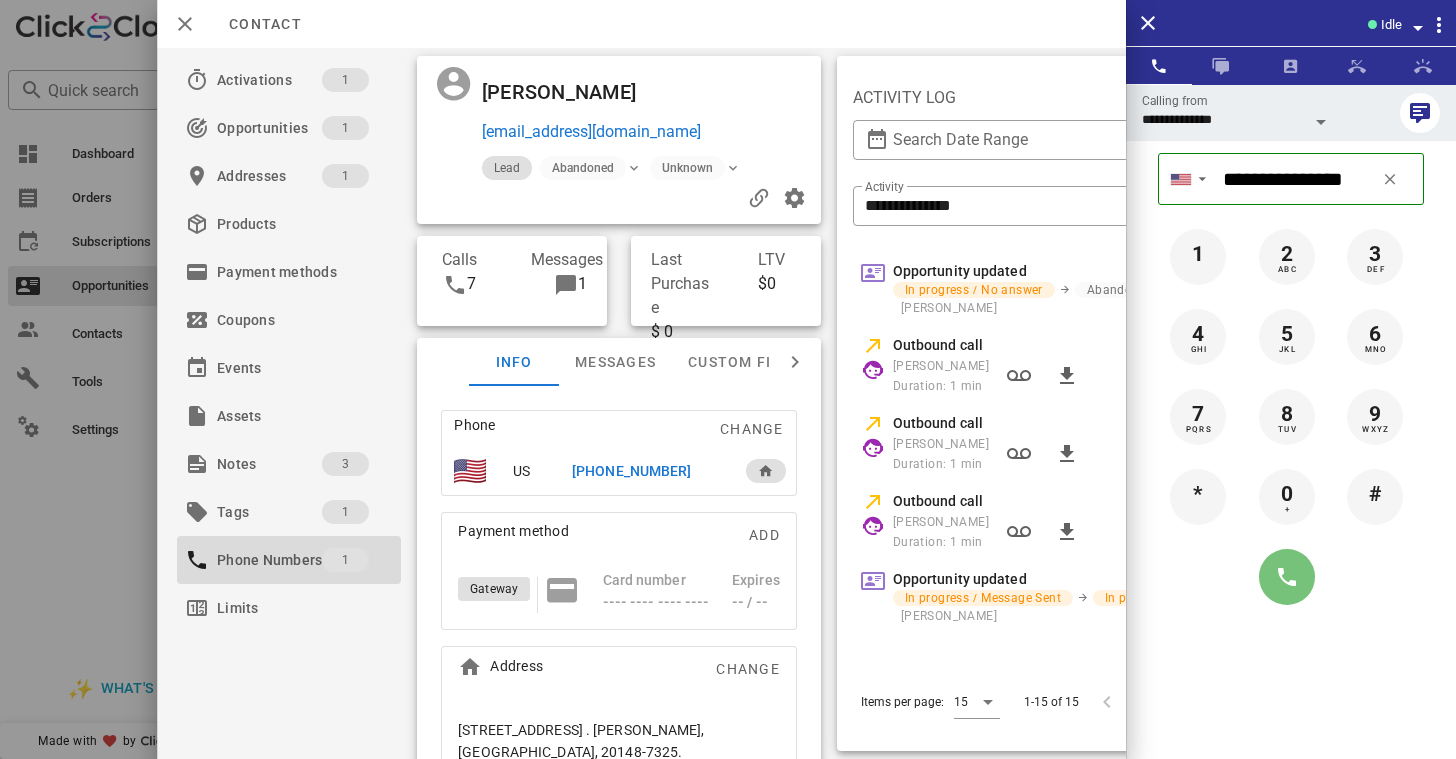 click at bounding box center (1287, 577) 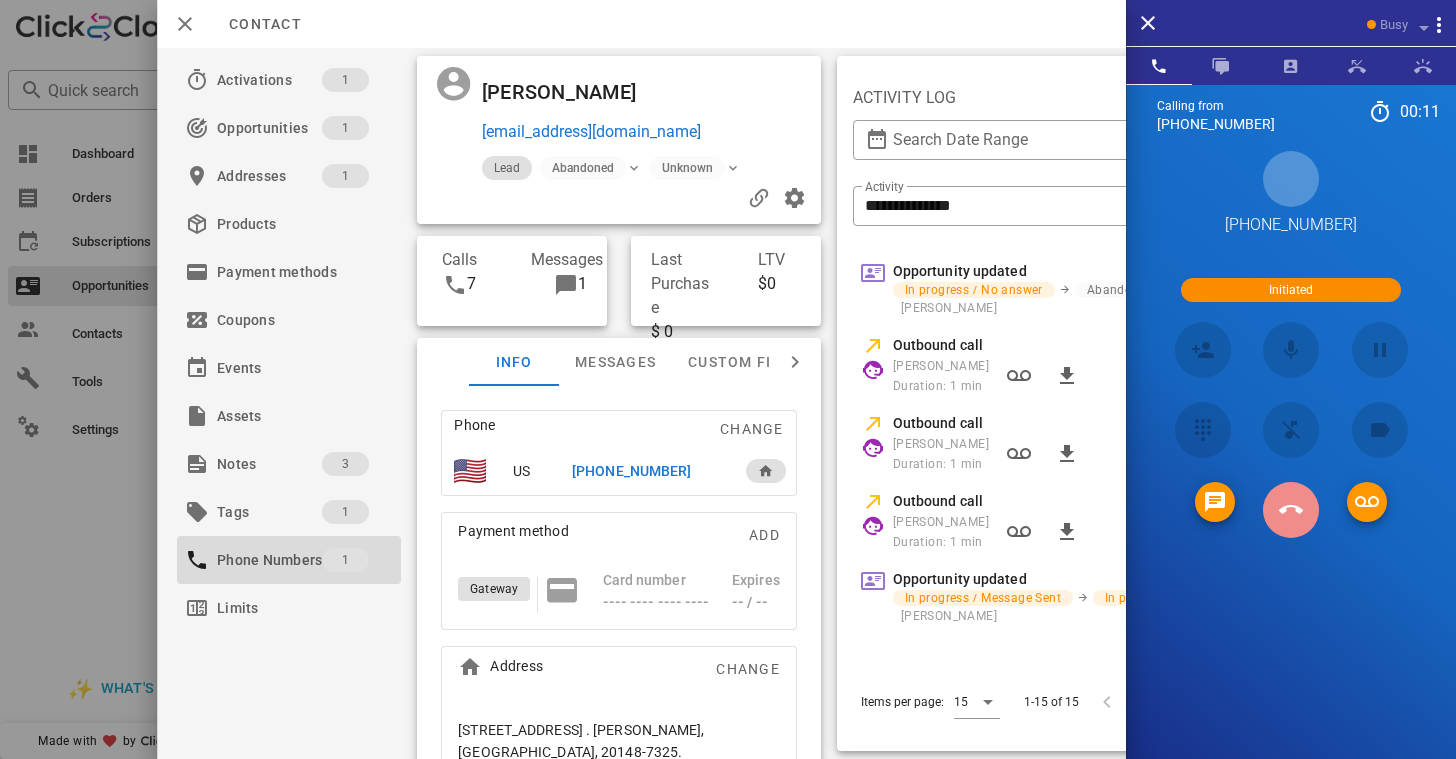 click at bounding box center [1291, 510] 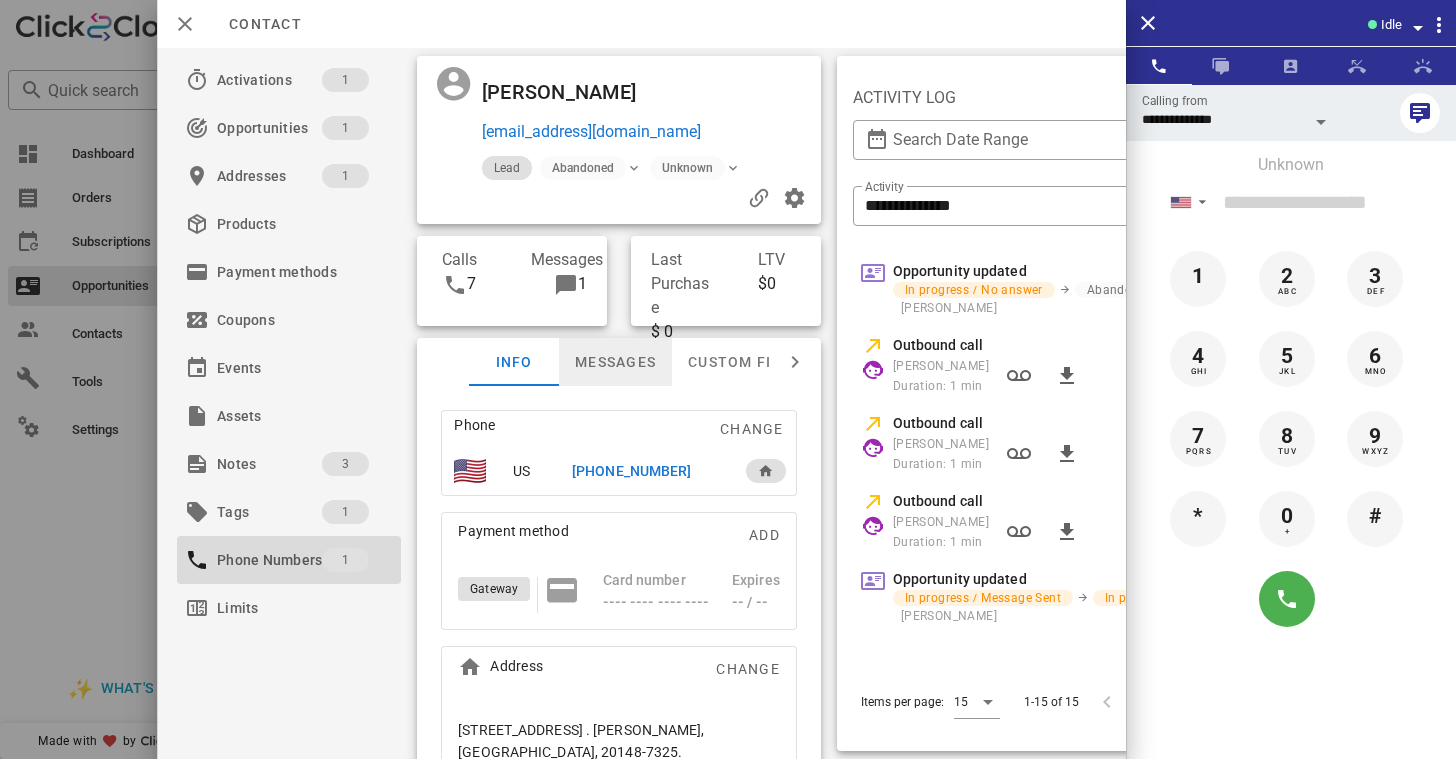click on "Messages" at bounding box center (615, 362) 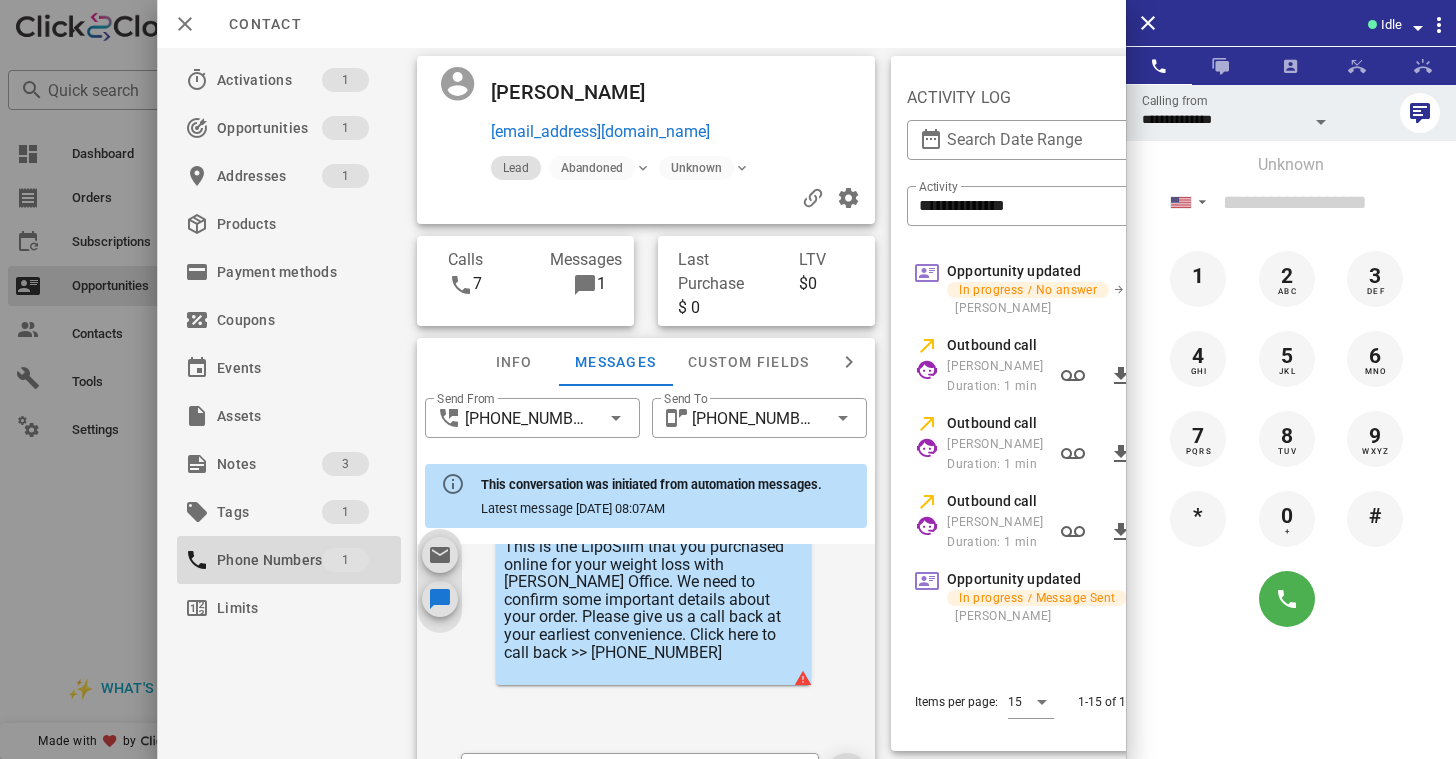 scroll, scrollTop: 865, scrollLeft: 0, axis: vertical 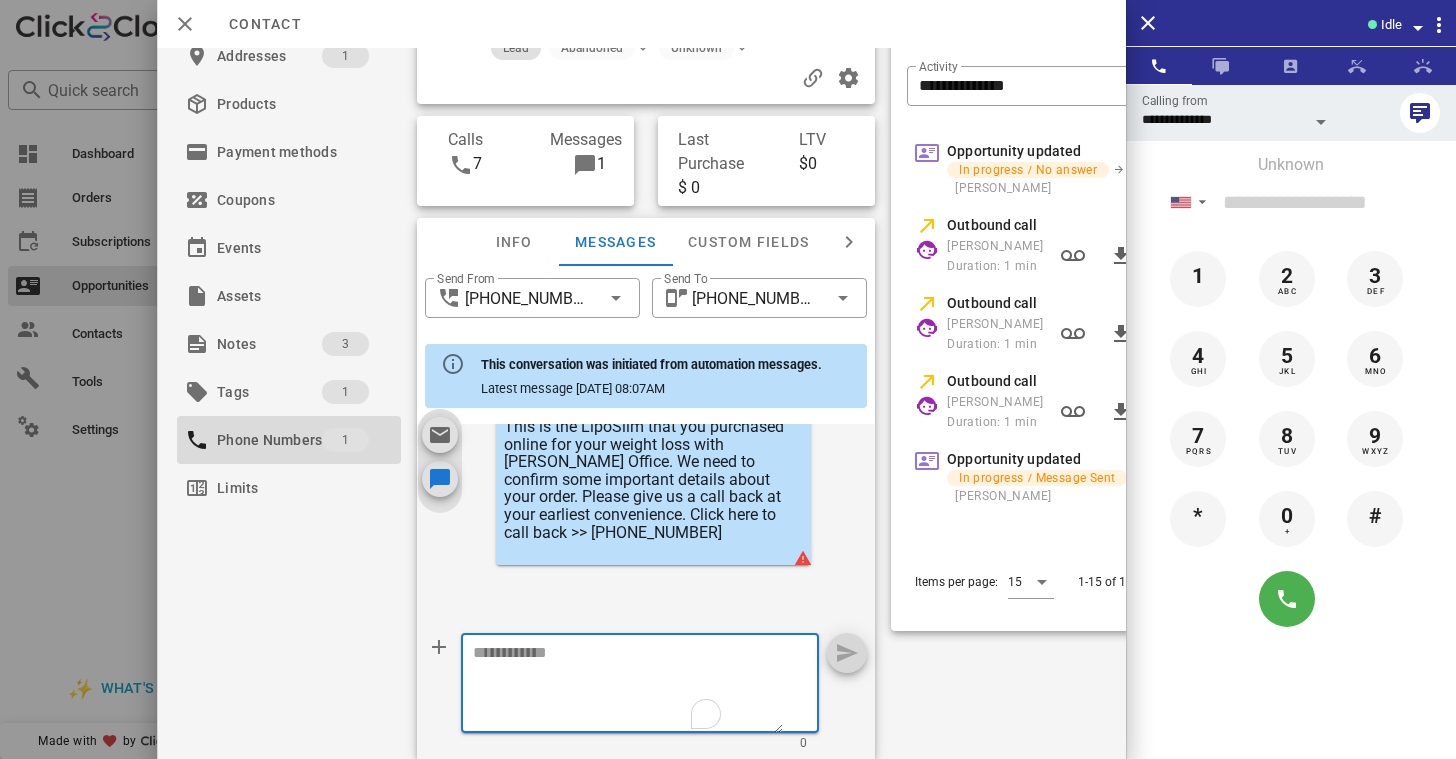 paste on "**********" 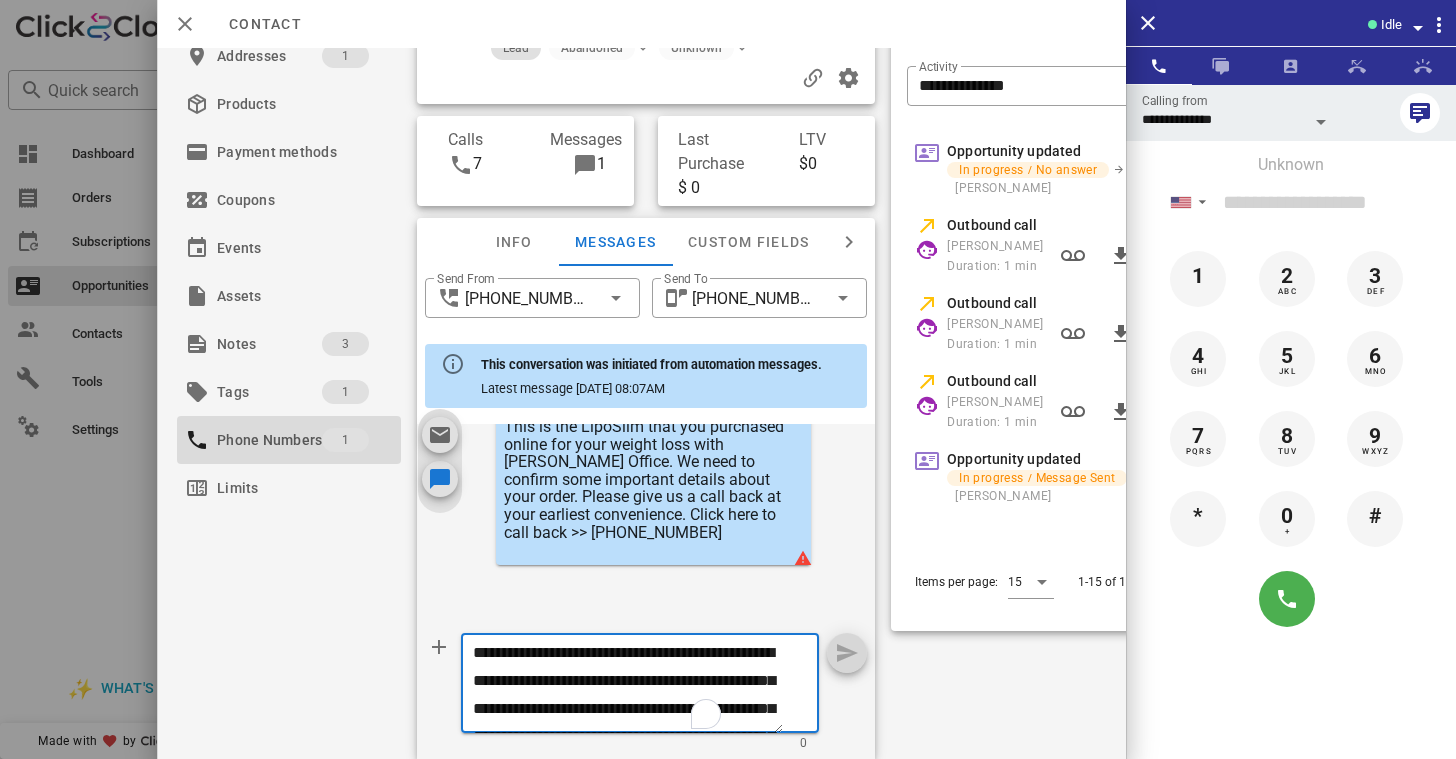 scroll, scrollTop: 153, scrollLeft: 0, axis: vertical 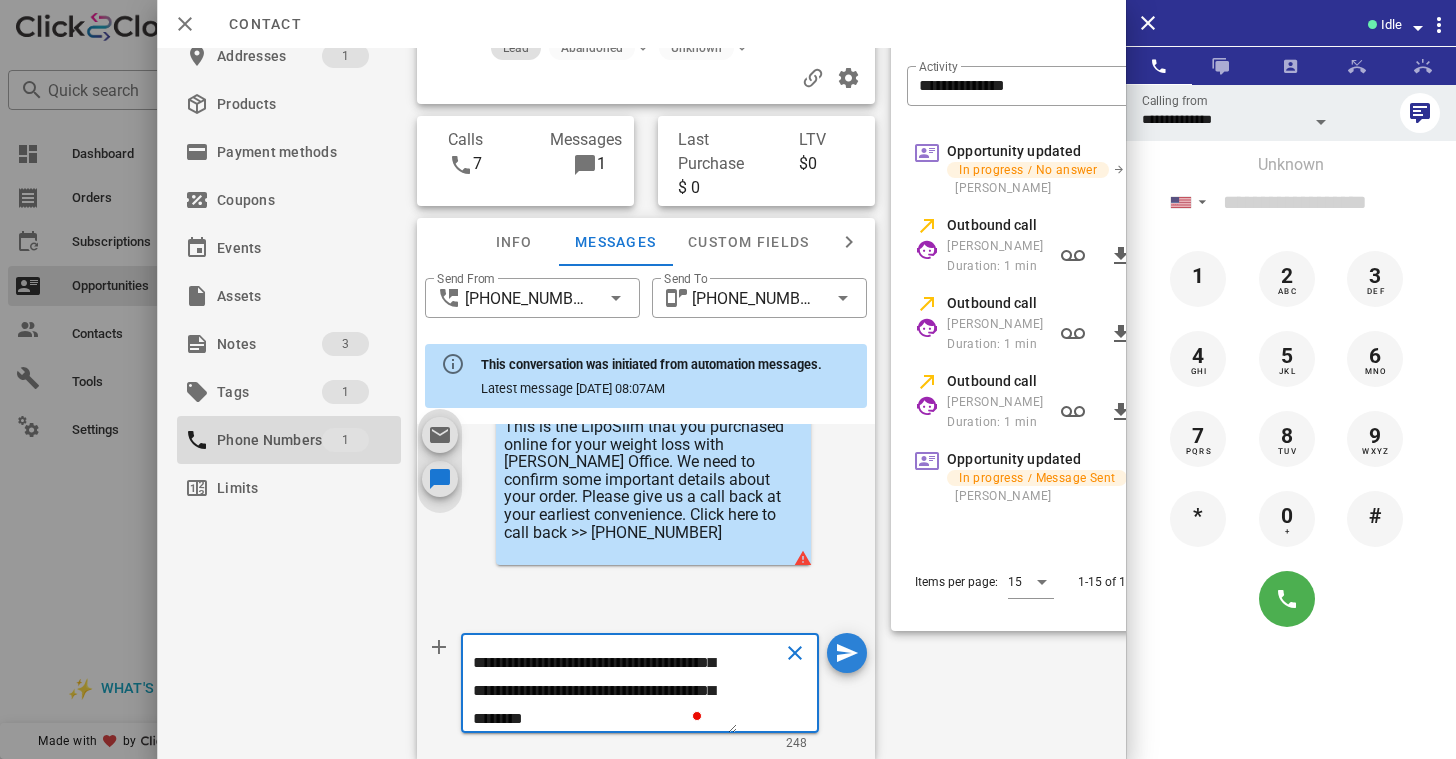 type on "**********" 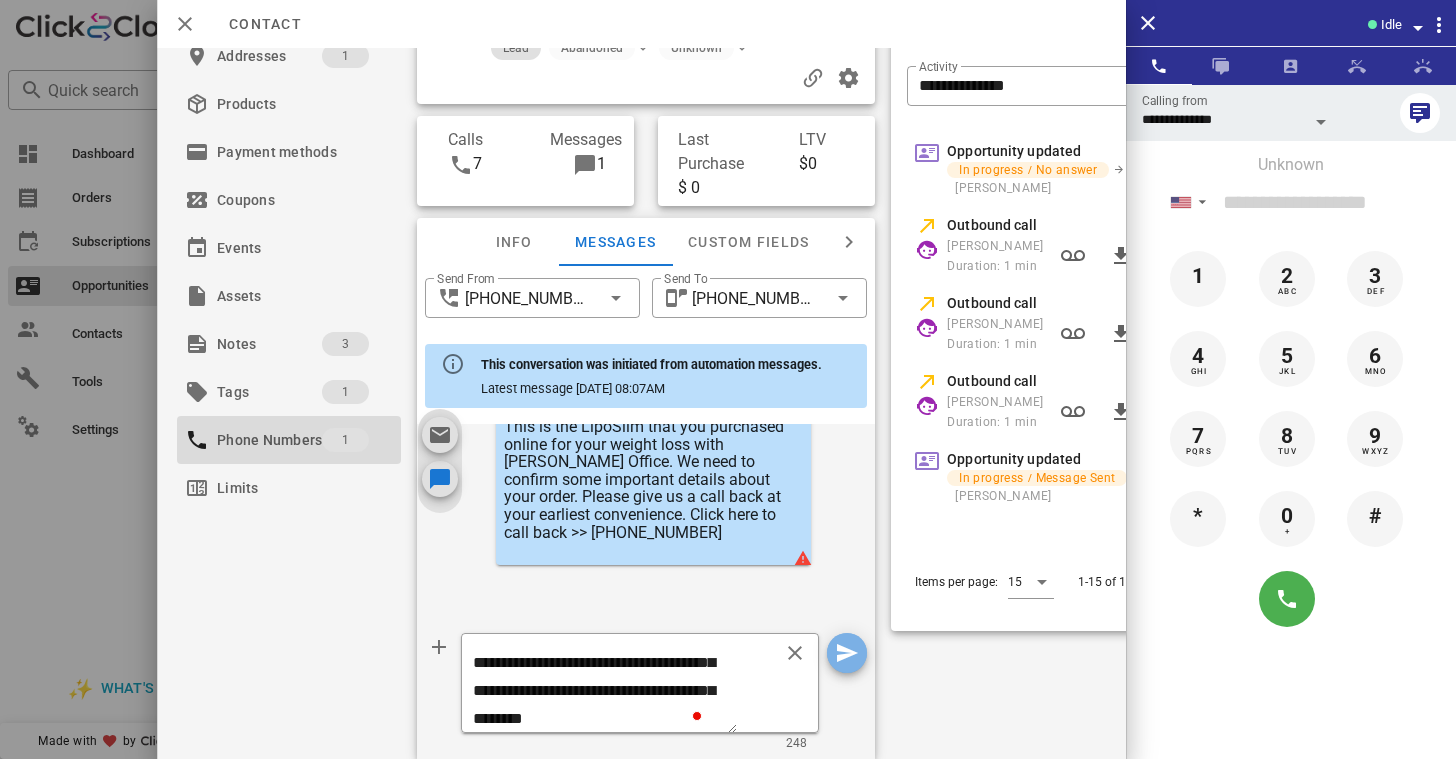 click at bounding box center (847, 653) 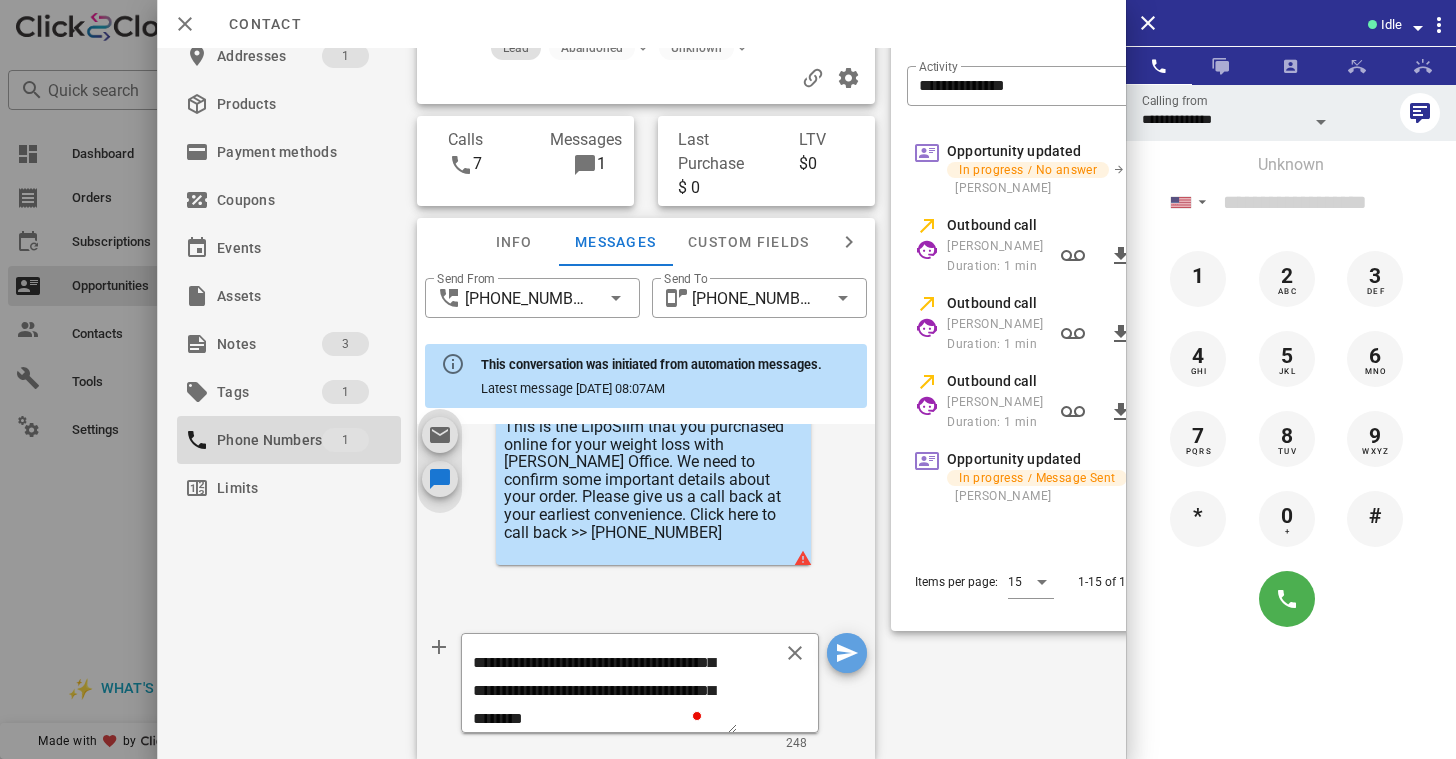 type 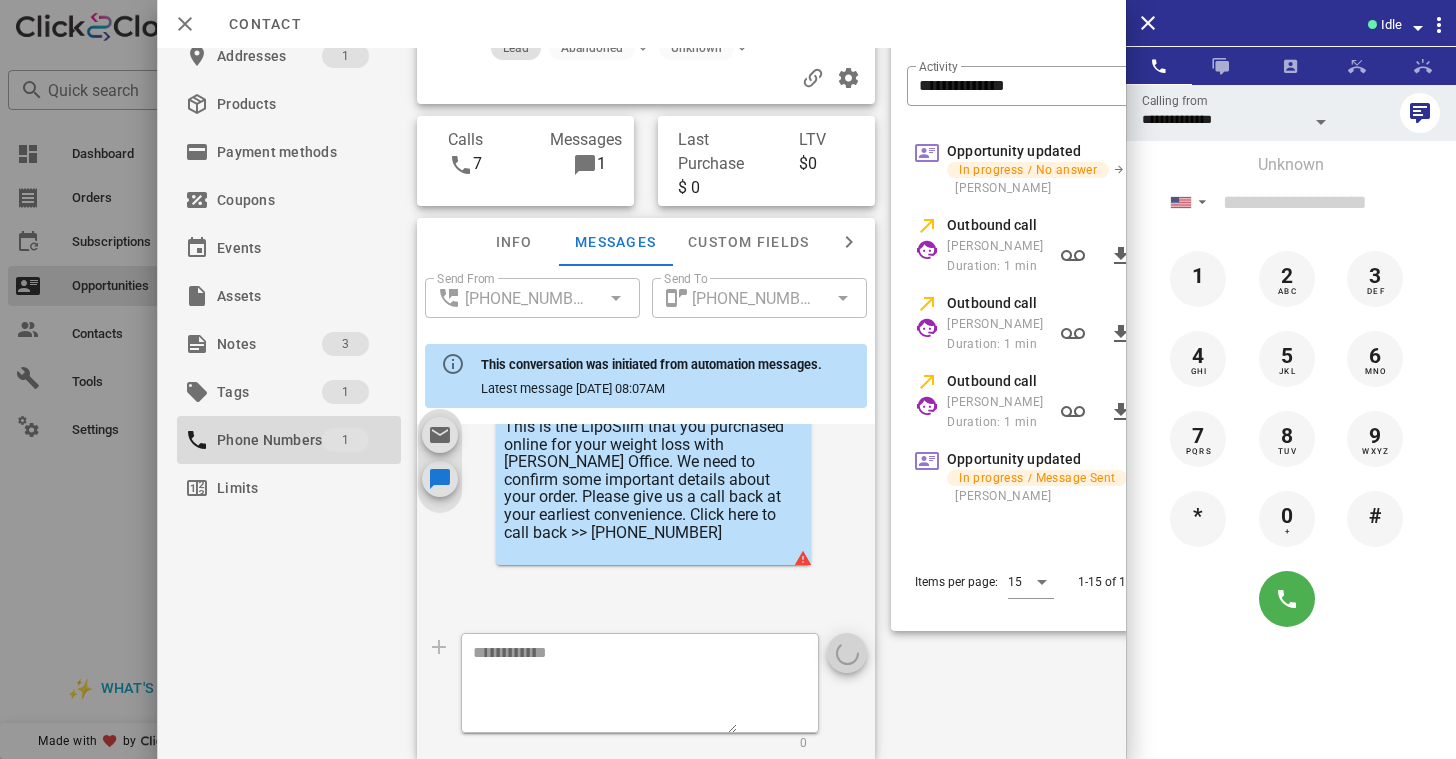 scroll, scrollTop: 0, scrollLeft: 0, axis: both 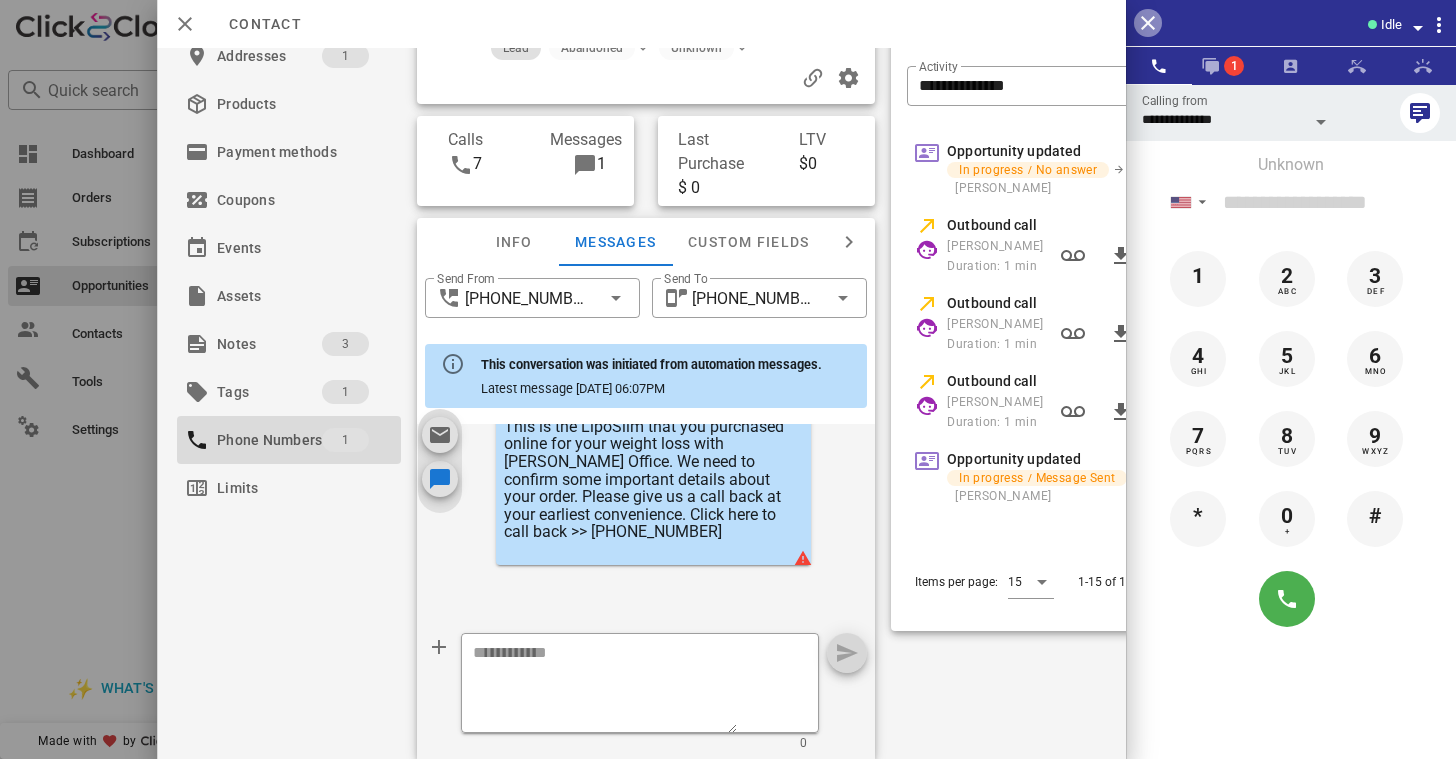 click at bounding box center [1148, 23] 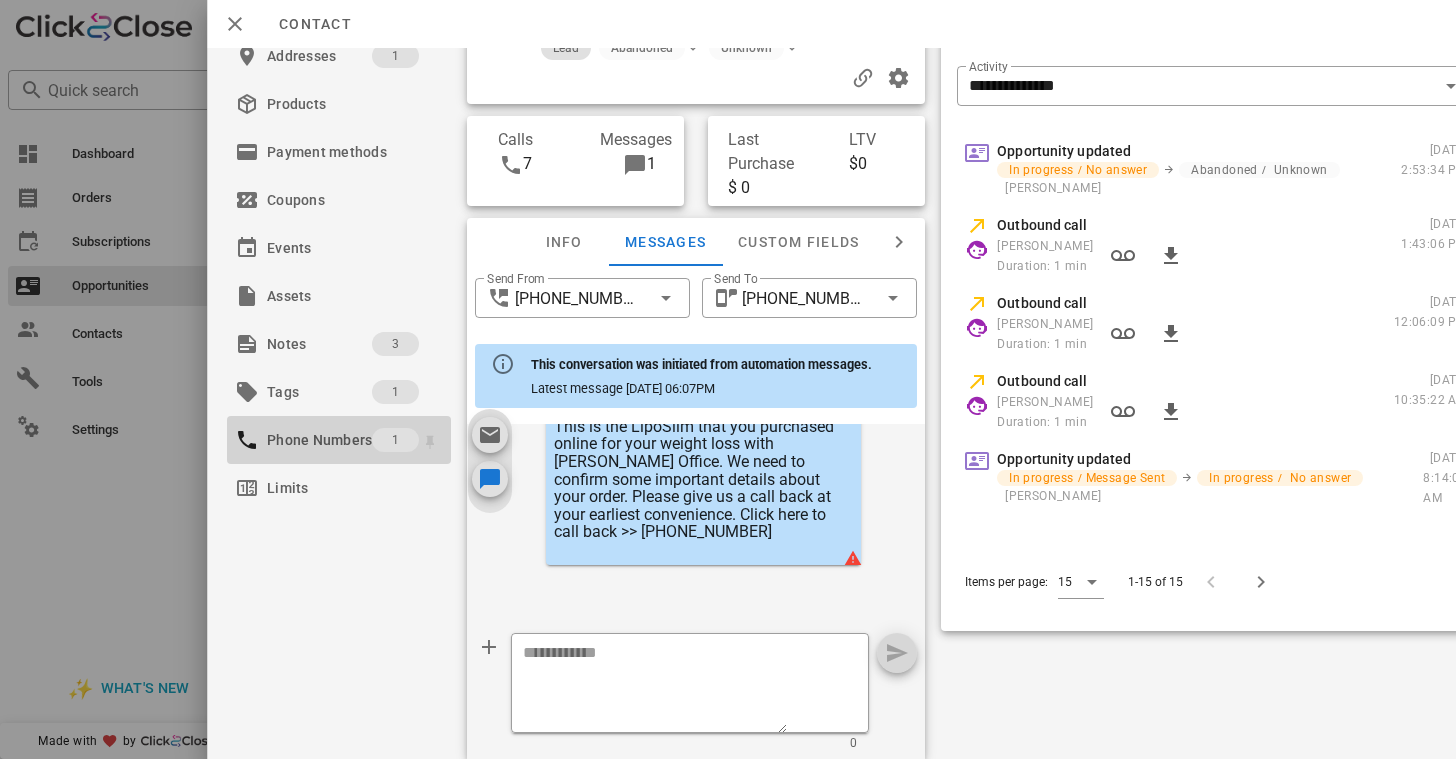 click on "Phone Numbers" at bounding box center [319, 440] 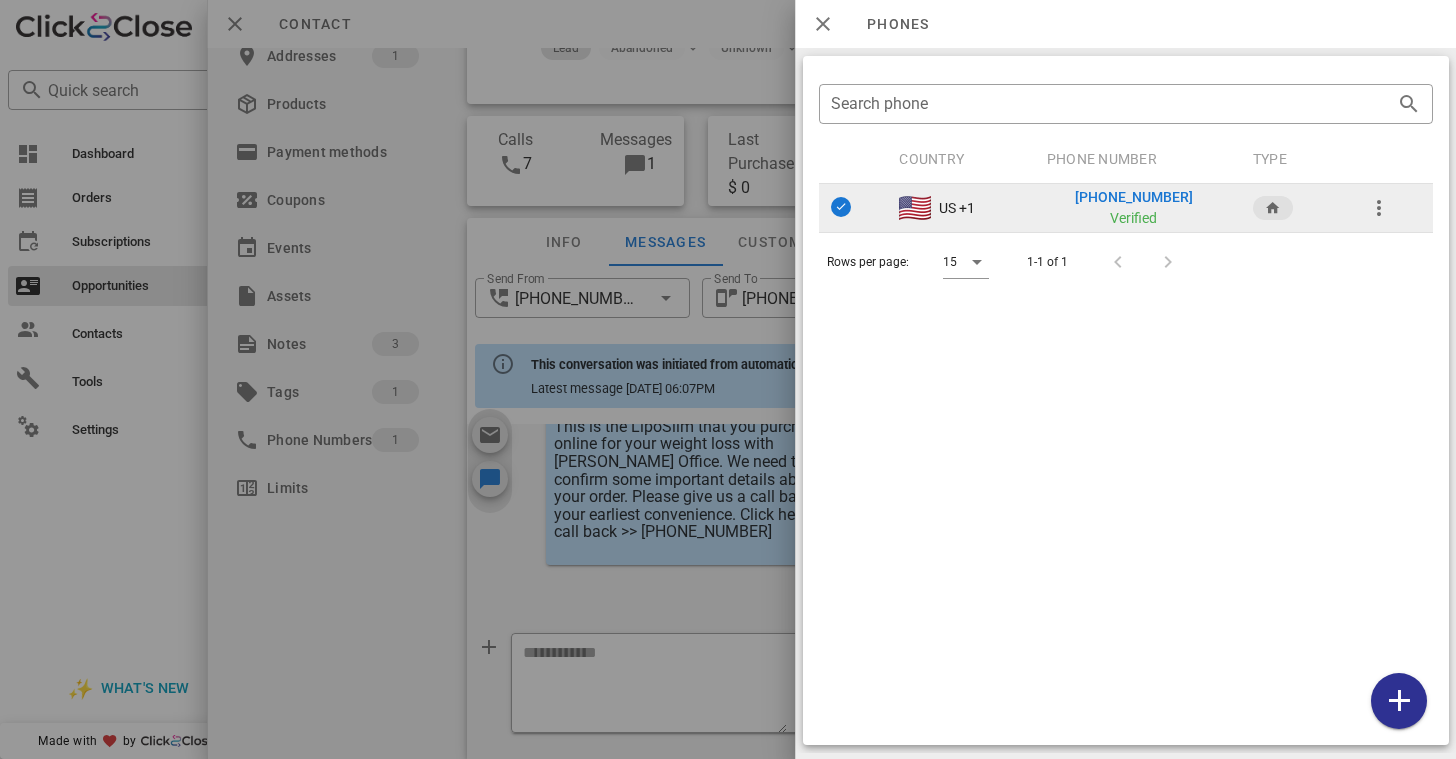 click on "[PHONE_NUMBER]" at bounding box center (1133, 197) 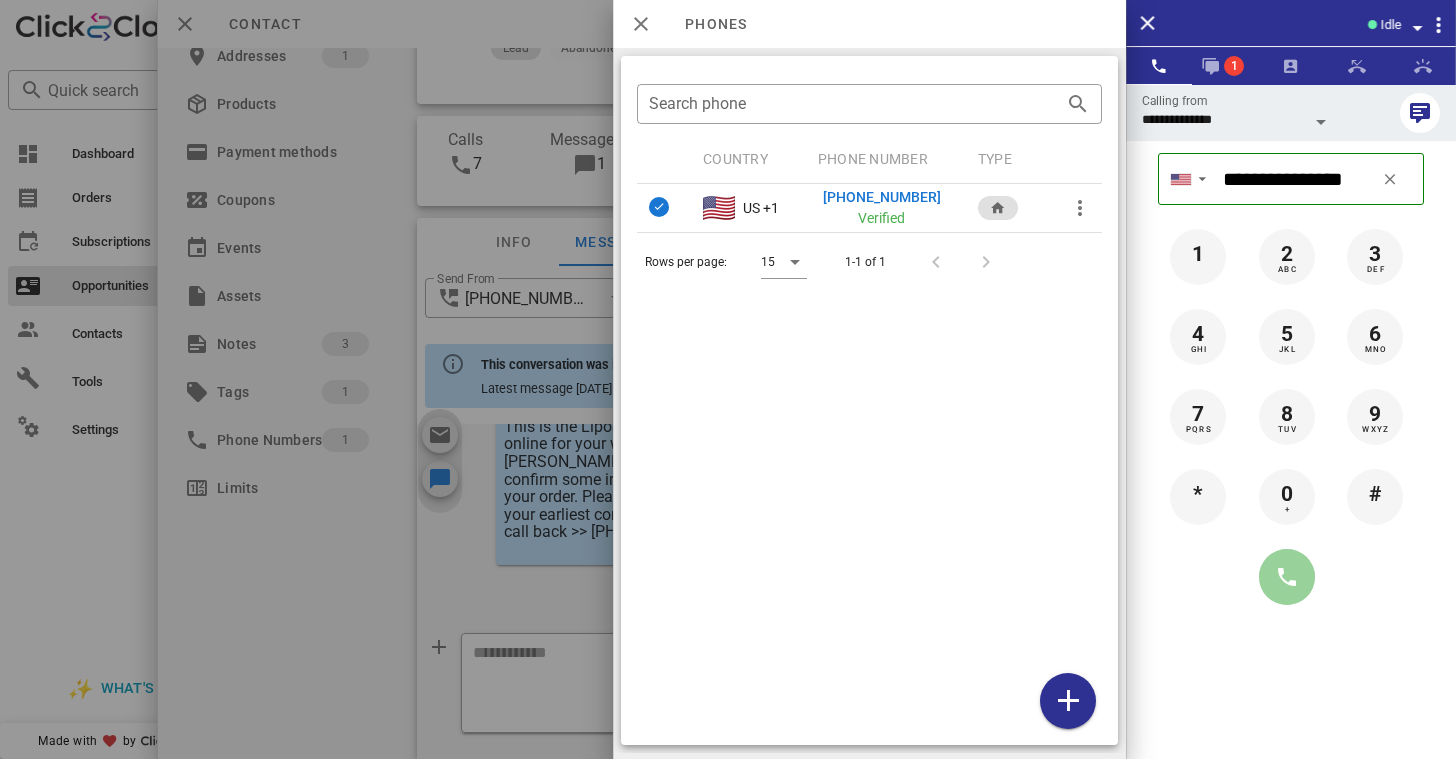 click at bounding box center (1287, 577) 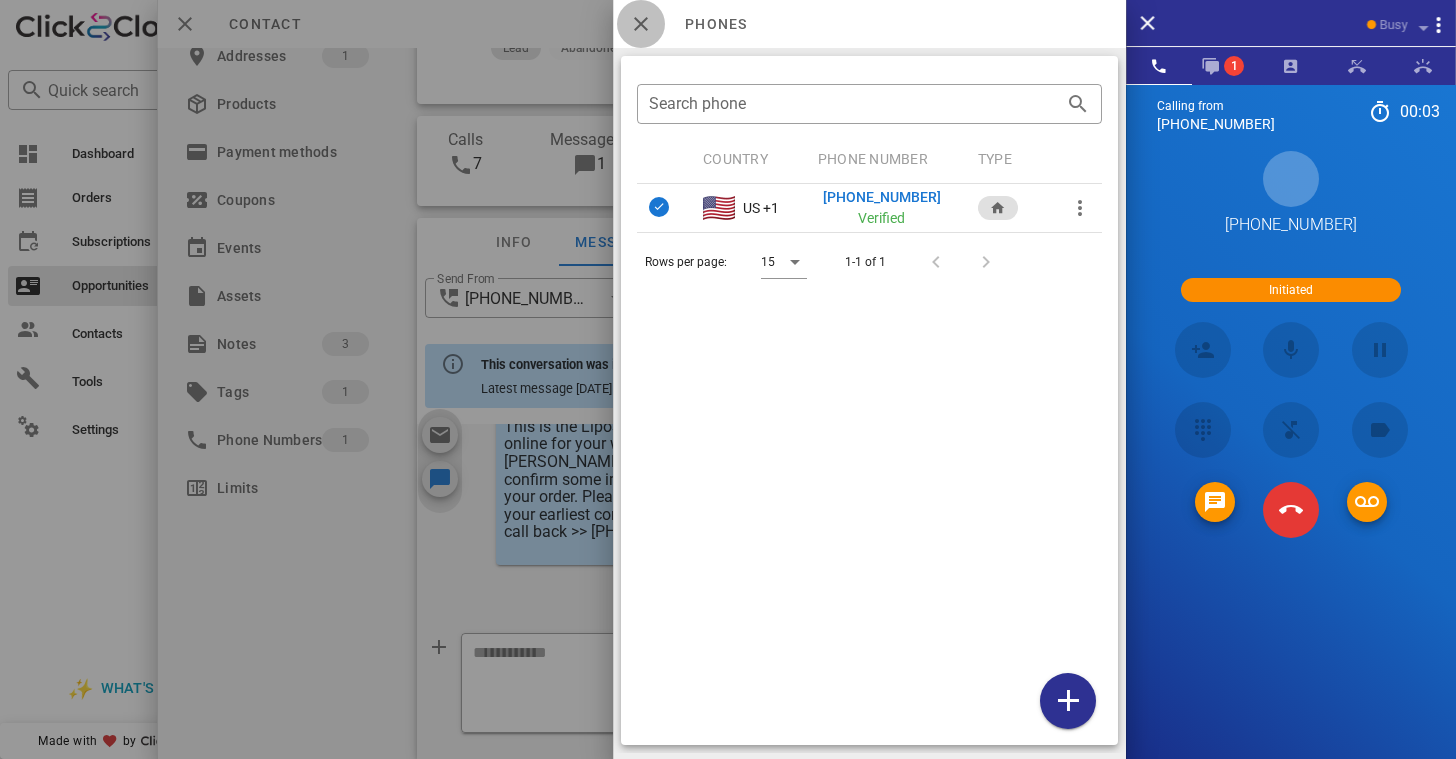click at bounding box center (641, 24) 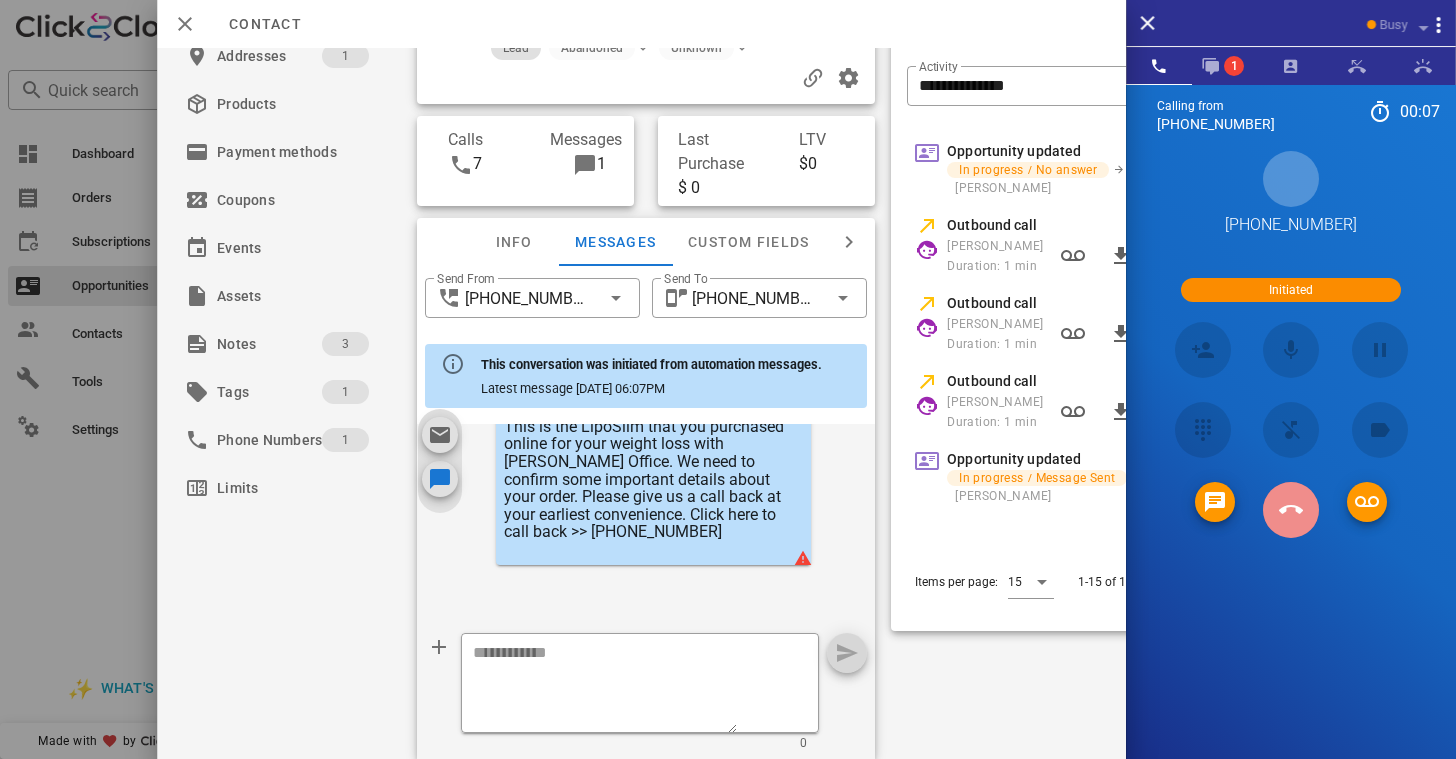 click at bounding box center [1291, 510] 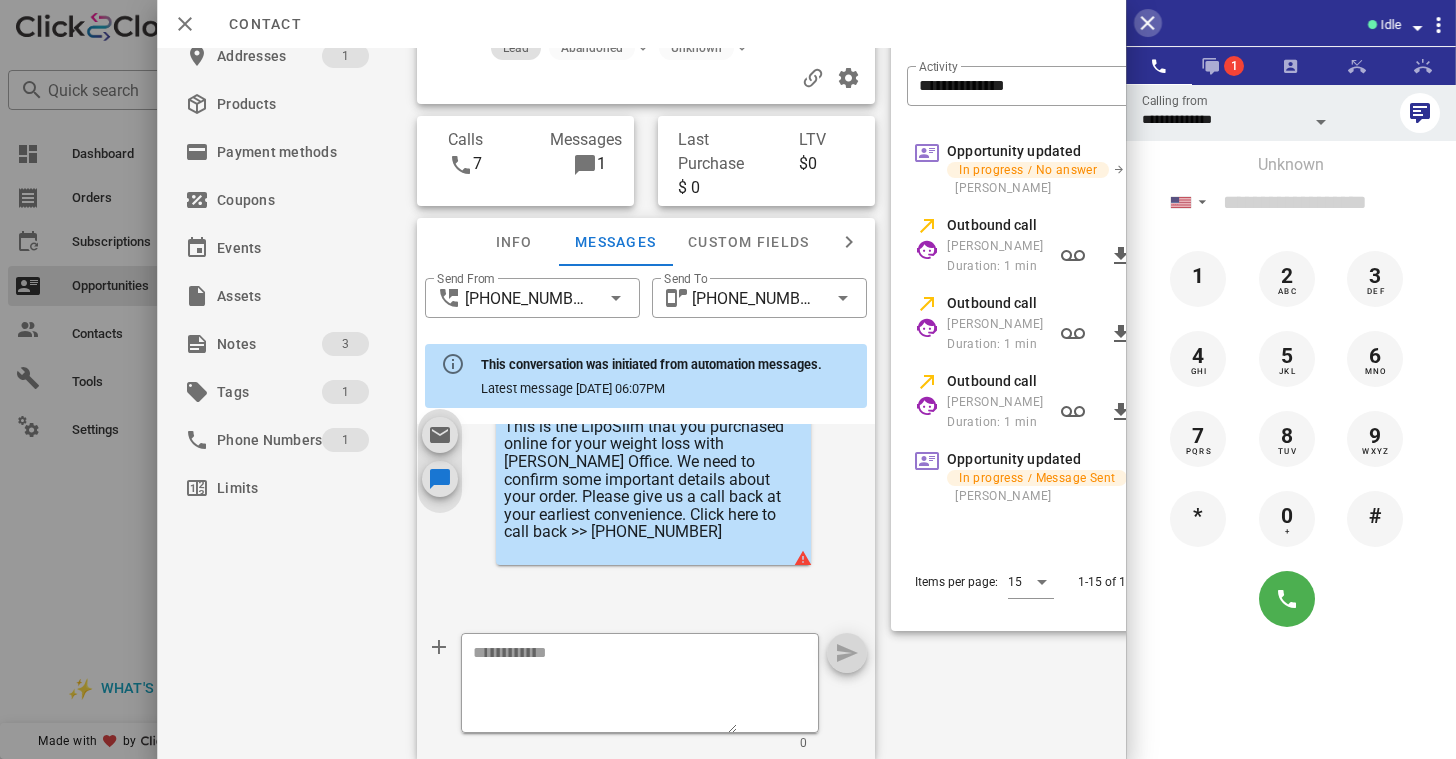 click at bounding box center [1148, 23] 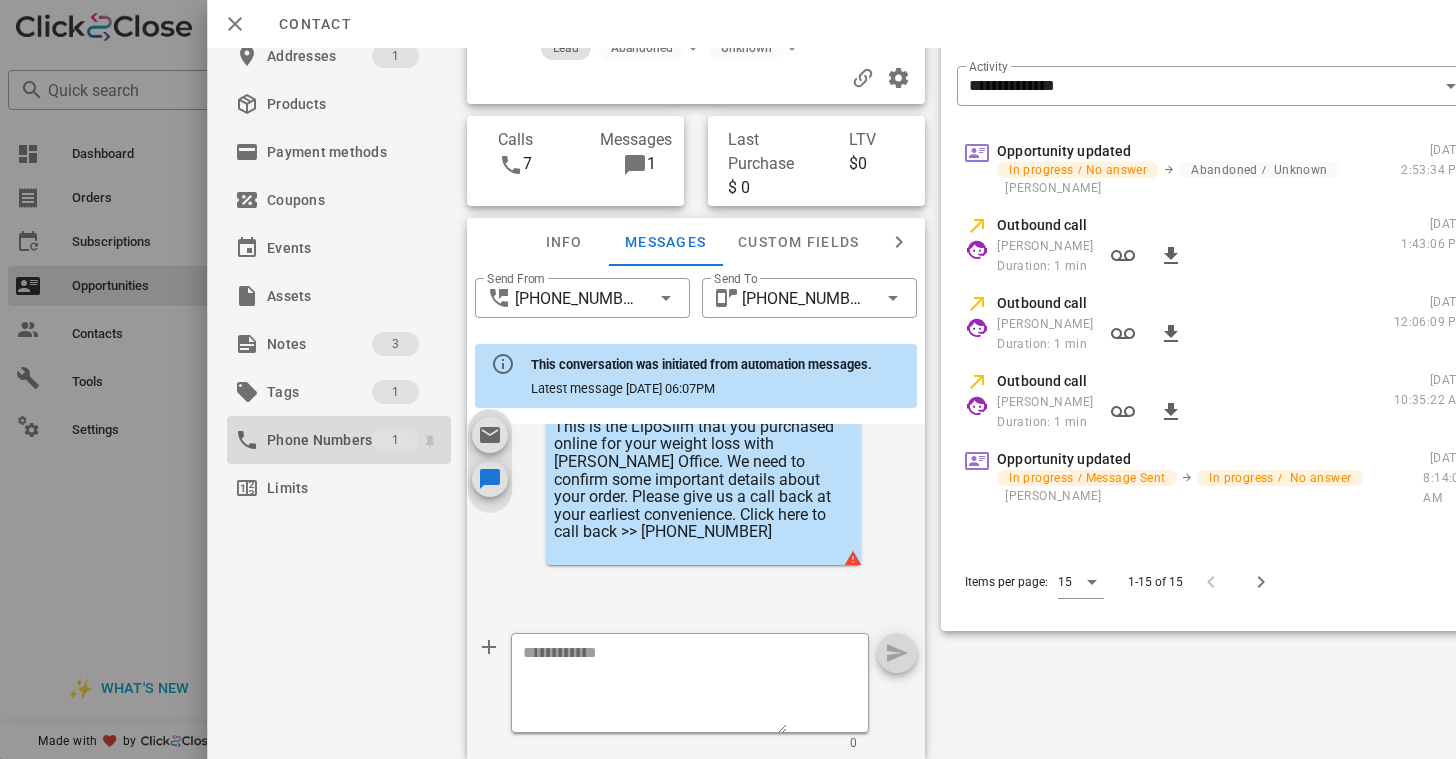click on "Phone Numbers" at bounding box center [319, 440] 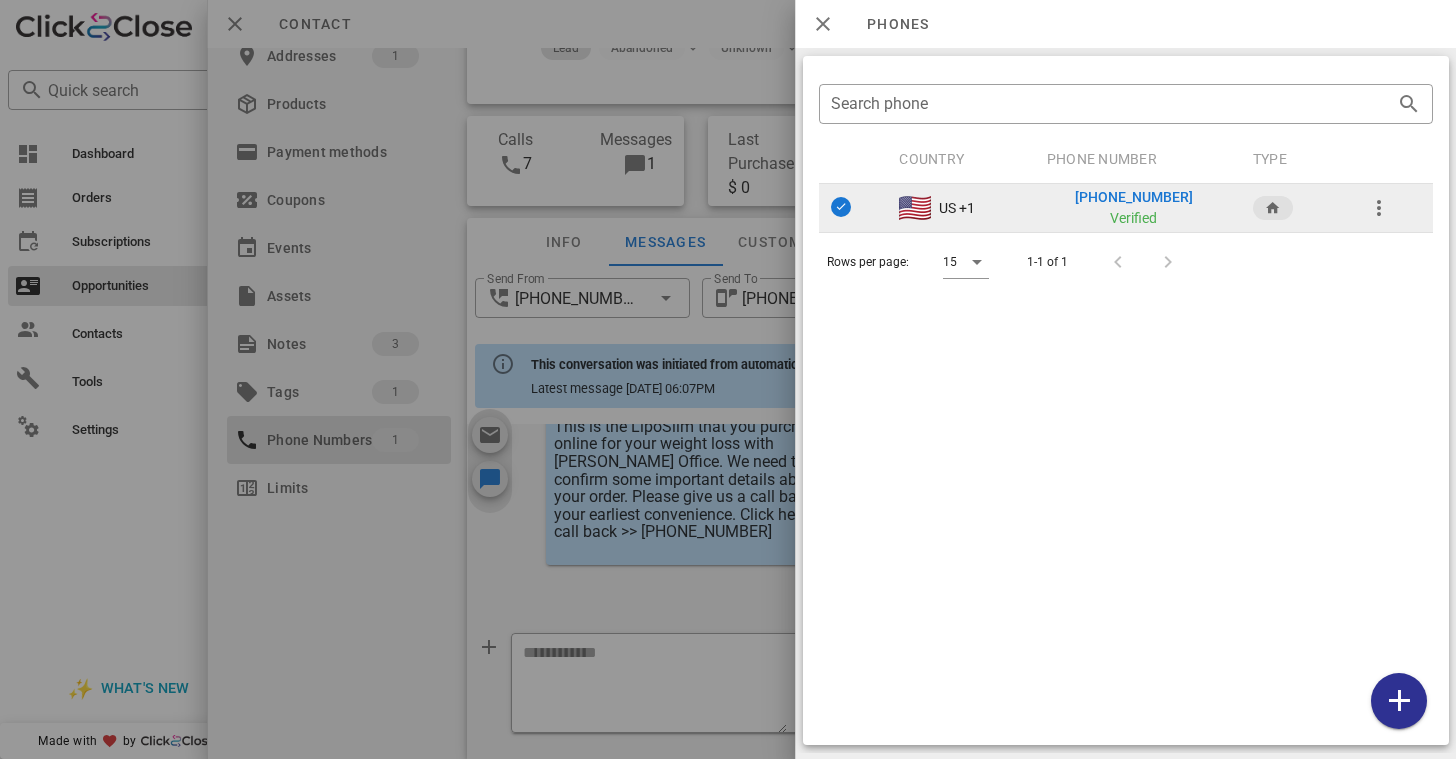 click on "[PHONE_NUMBER]" at bounding box center [1133, 197] 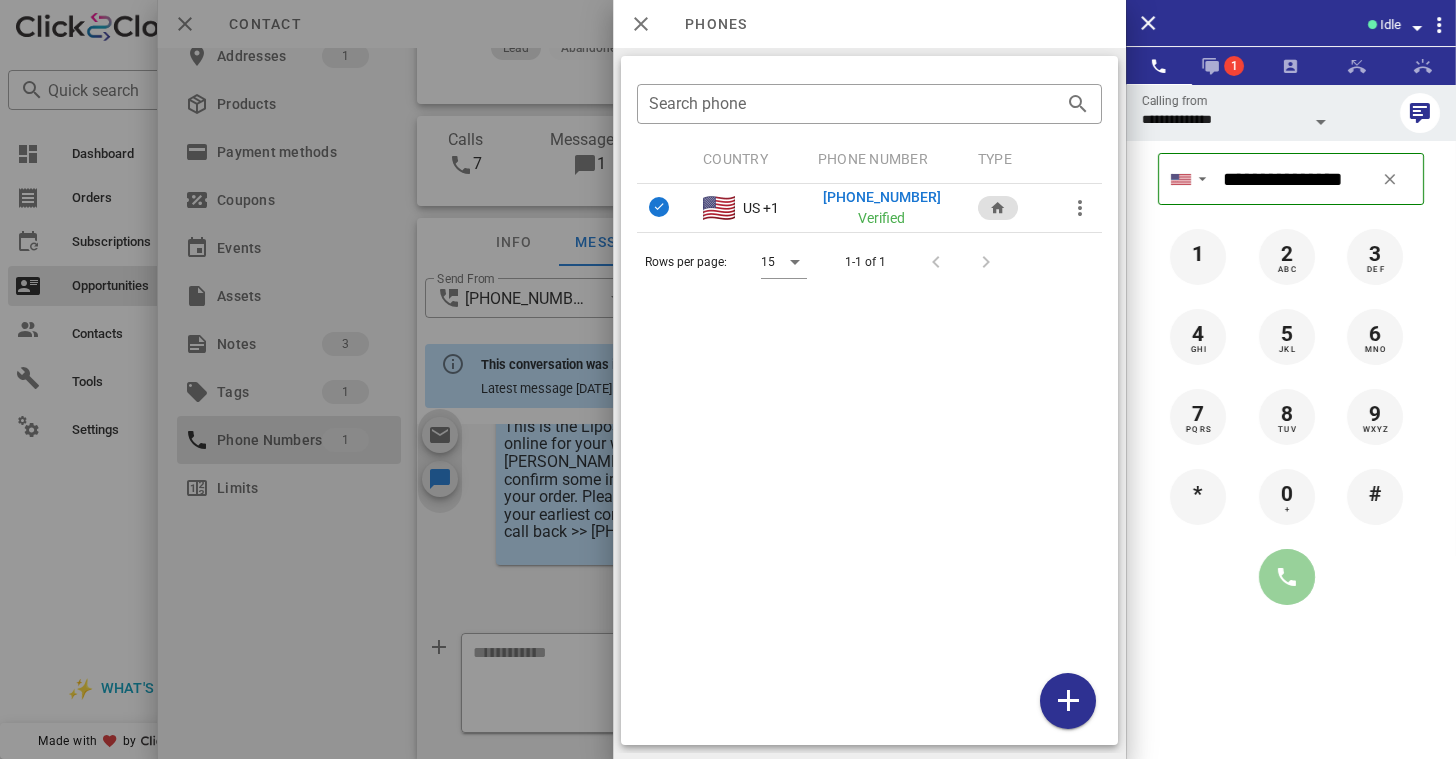 click at bounding box center (1287, 577) 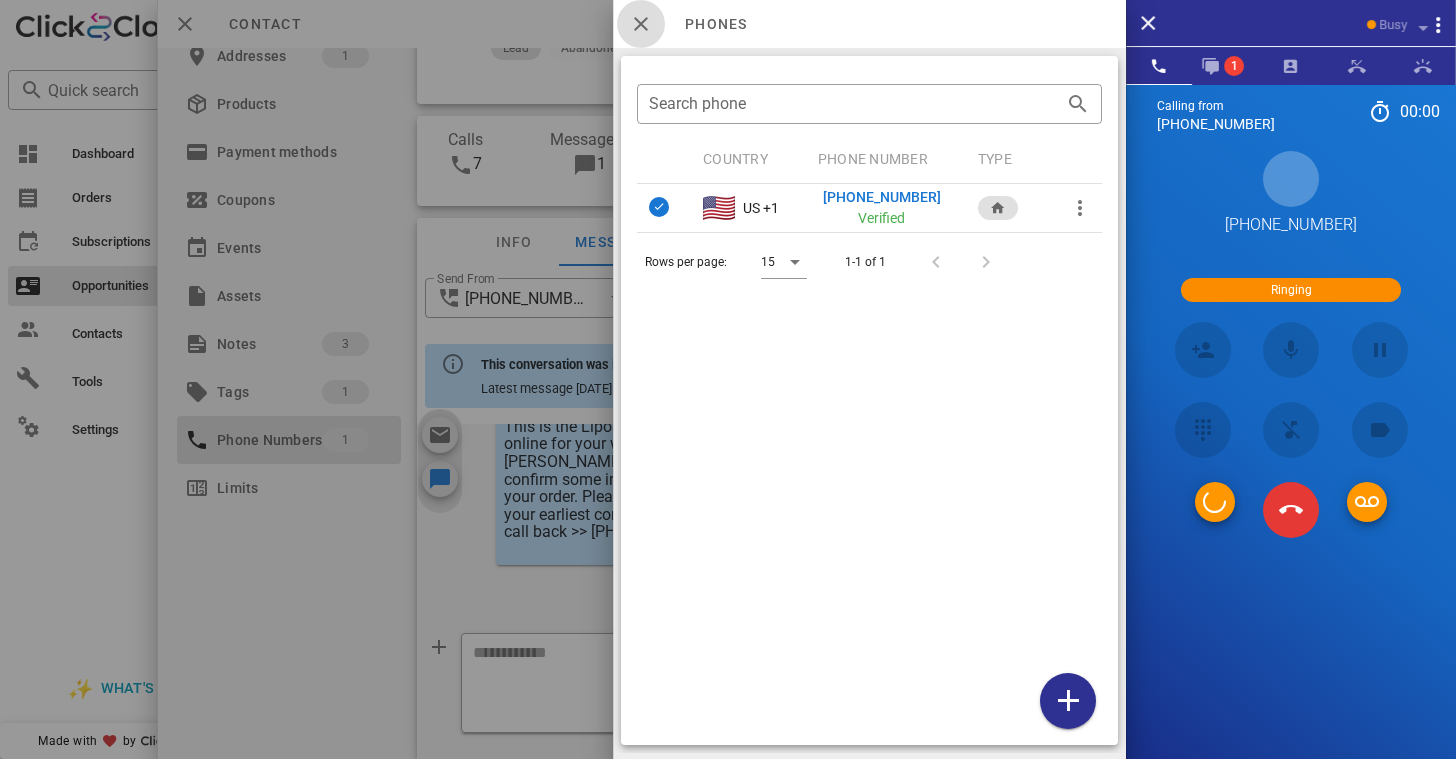 click at bounding box center [641, 24] 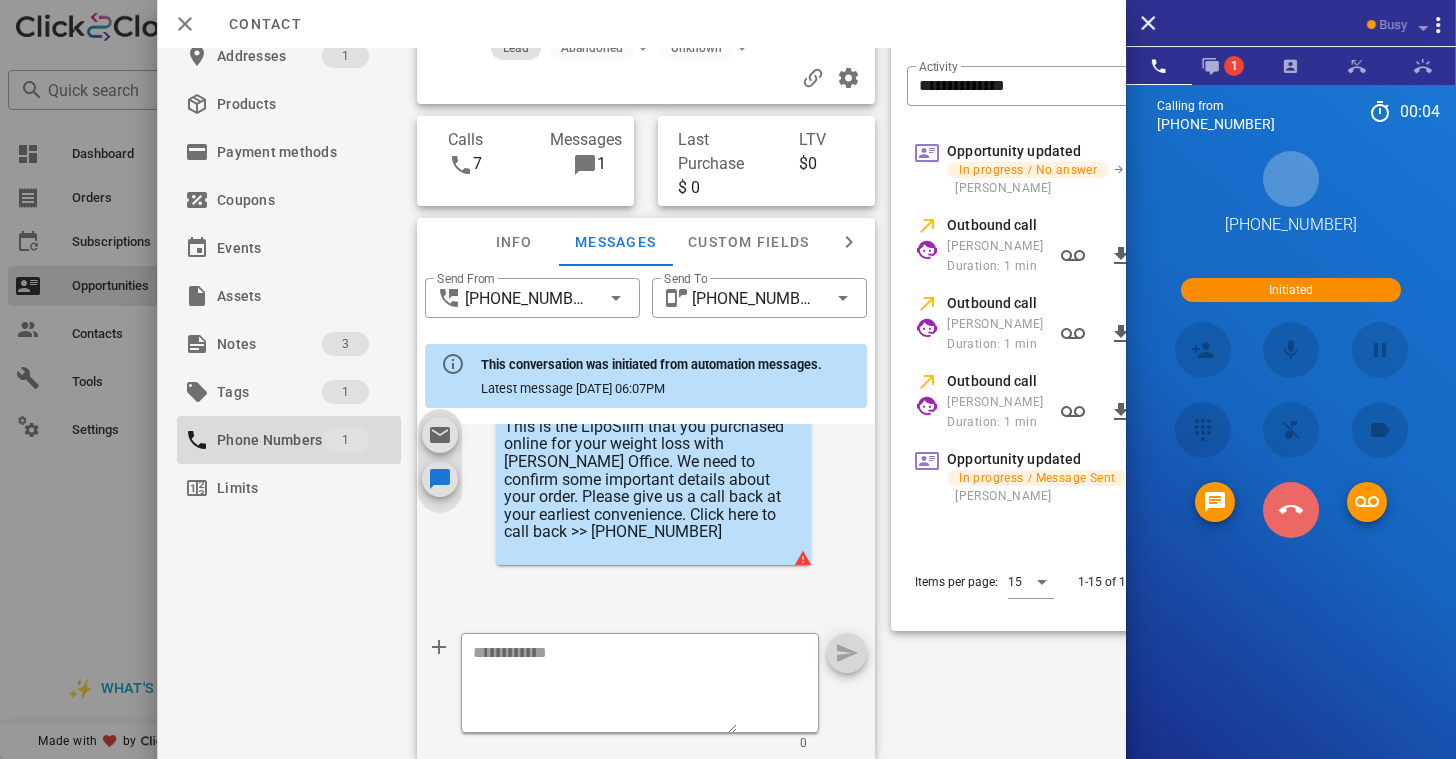 click at bounding box center (1291, 510) 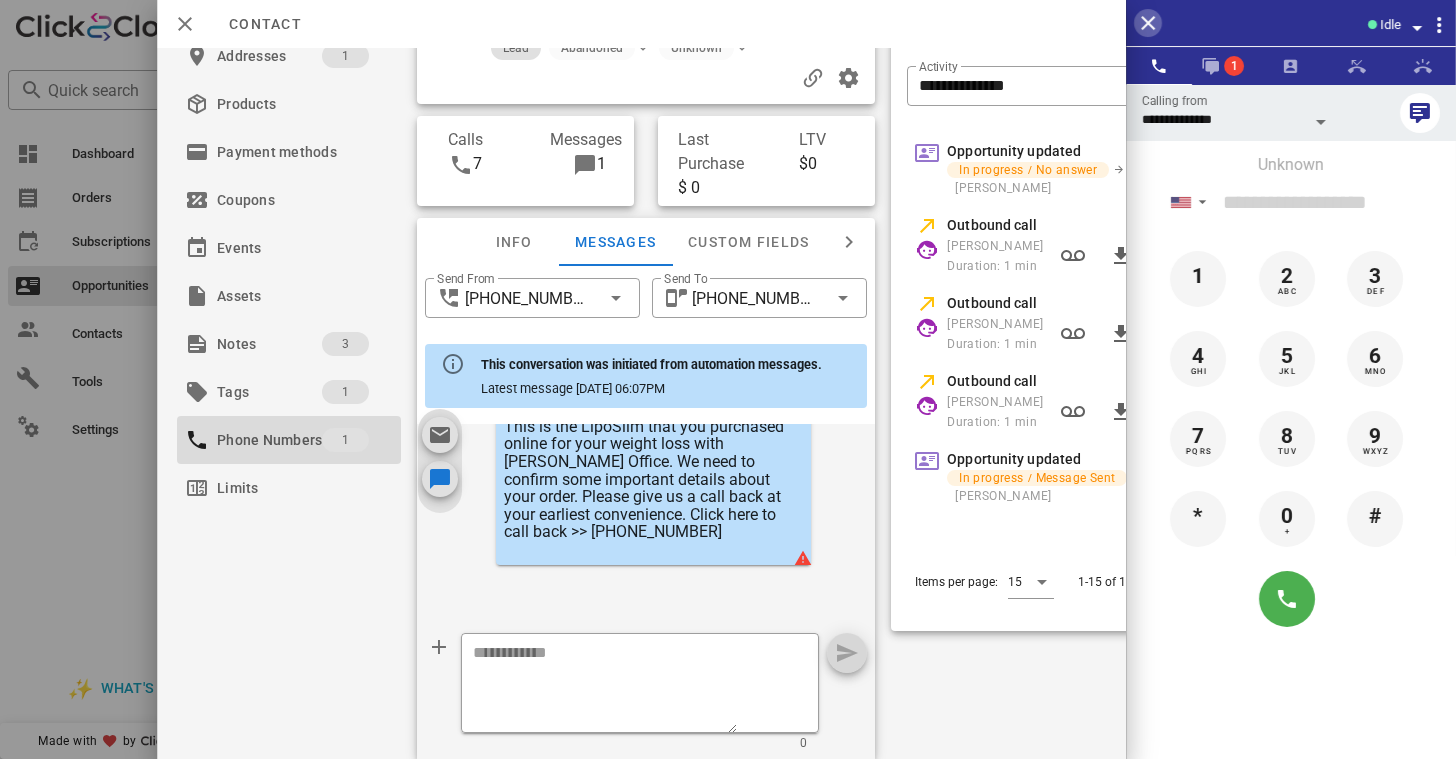 click at bounding box center (1148, 23) 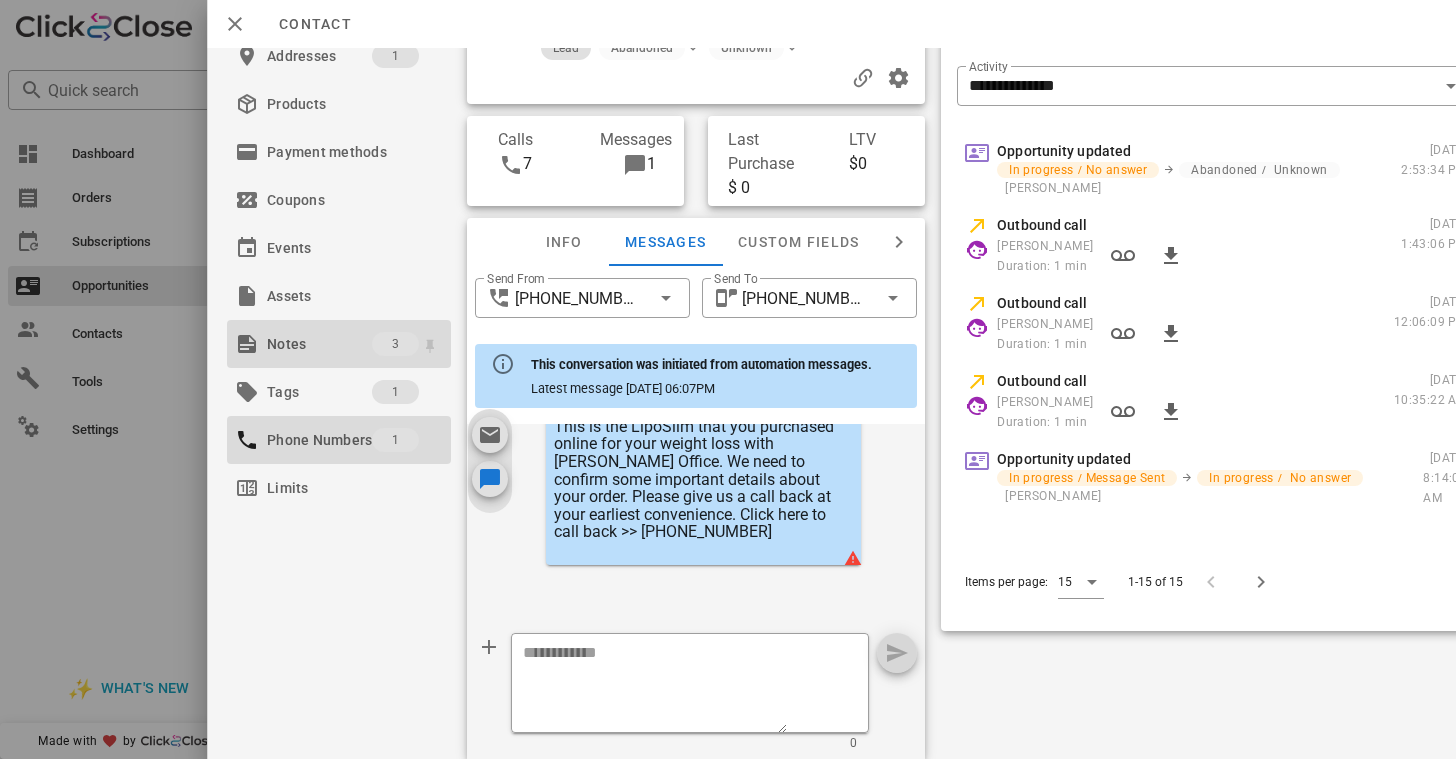 click on "Notes" at bounding box center (319, 344) 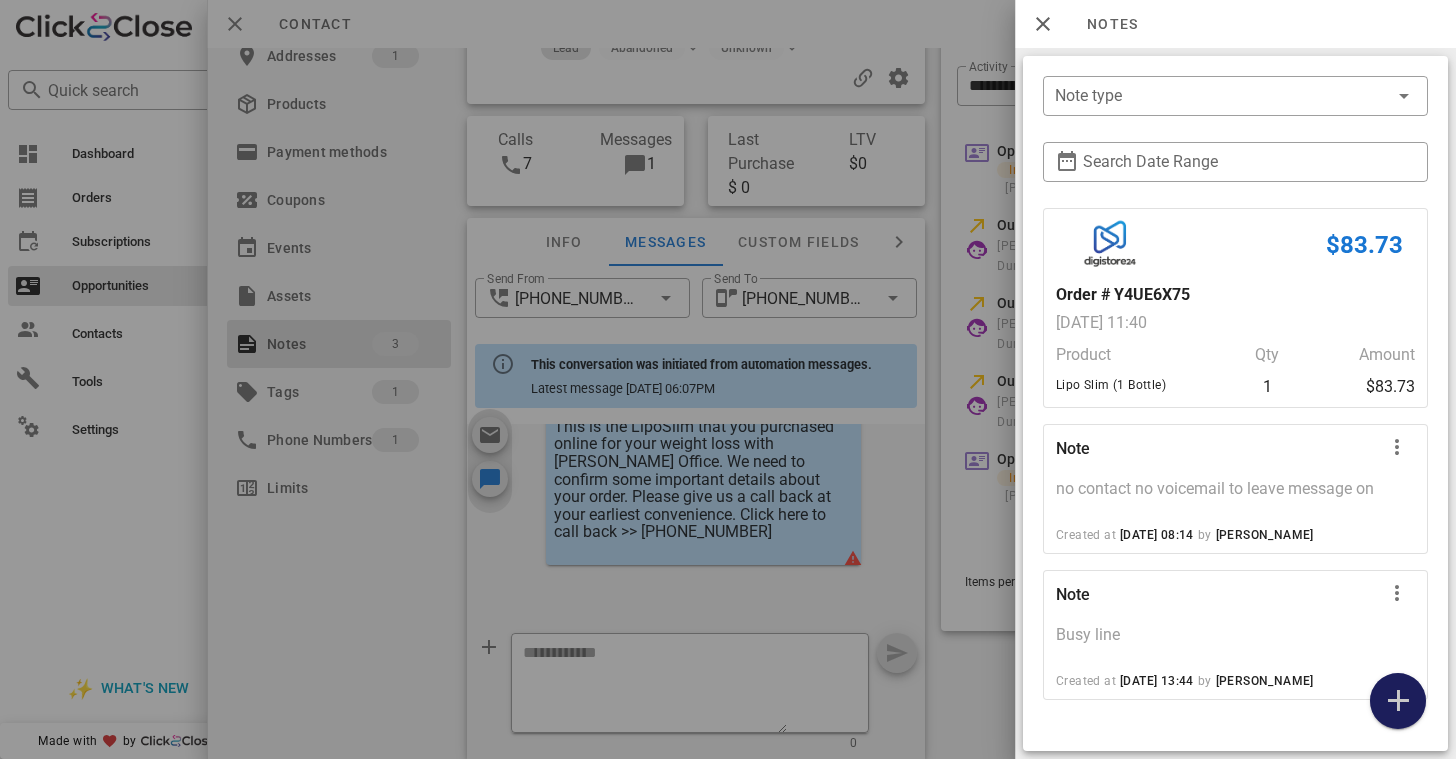 click at bounding box center [1398, 701] 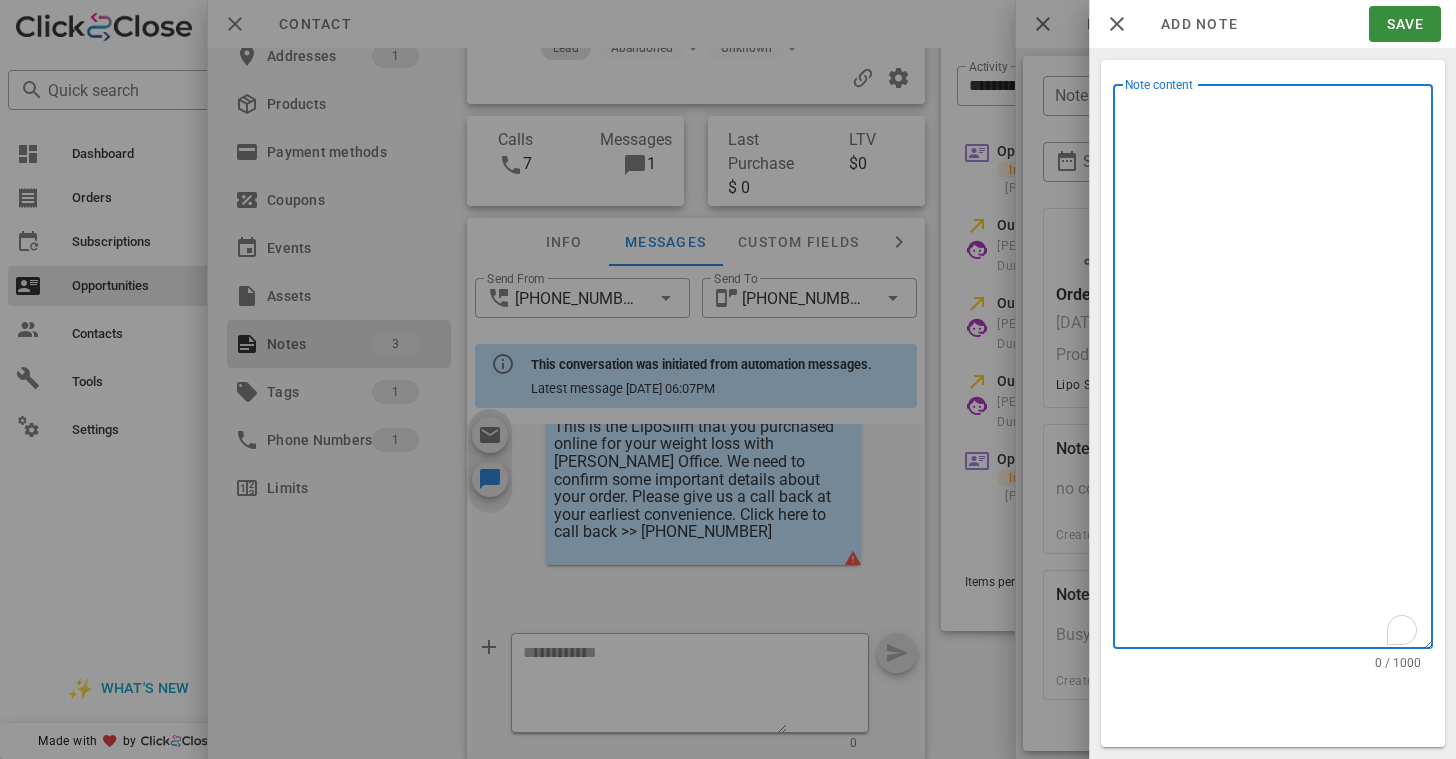 click on "Note content" at bounding box center (1279, 371) 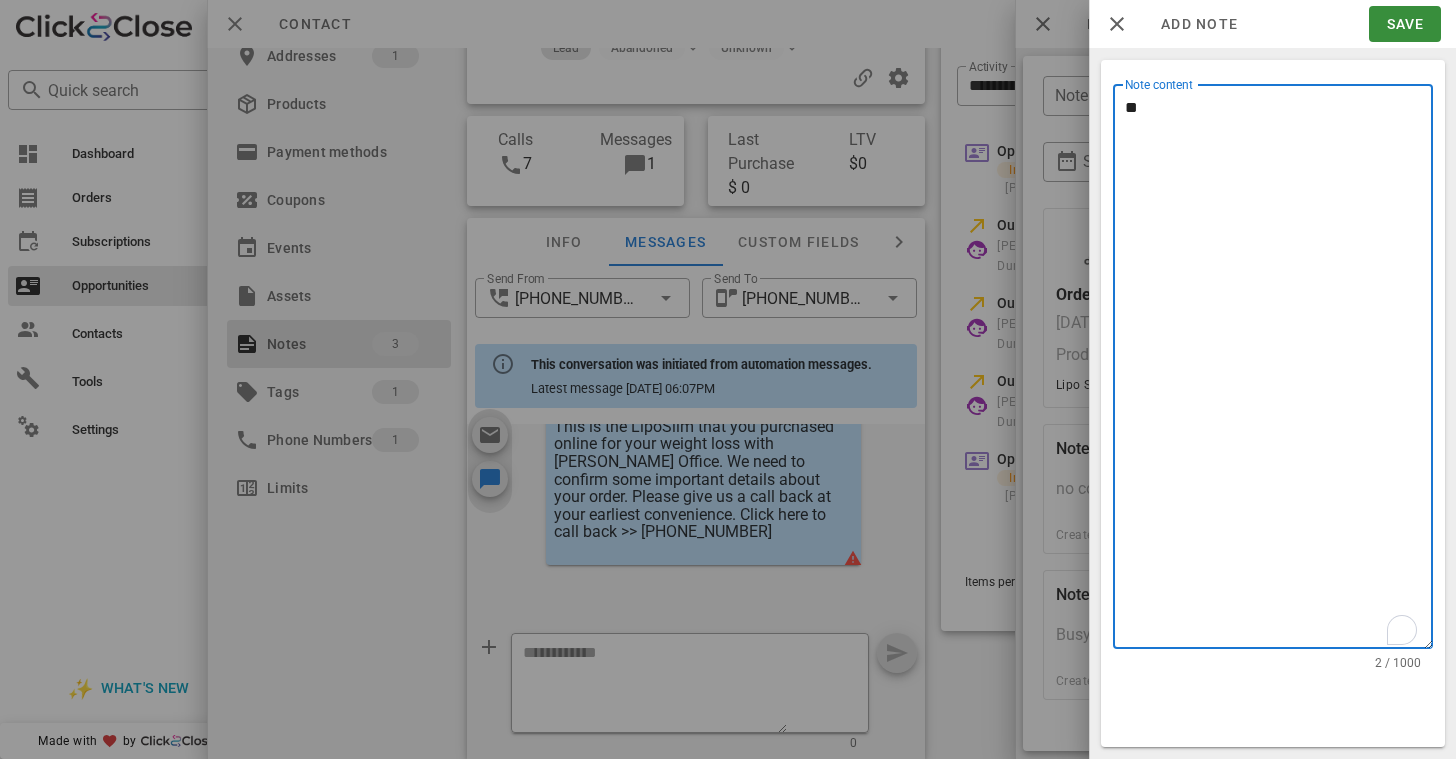 type on "*" 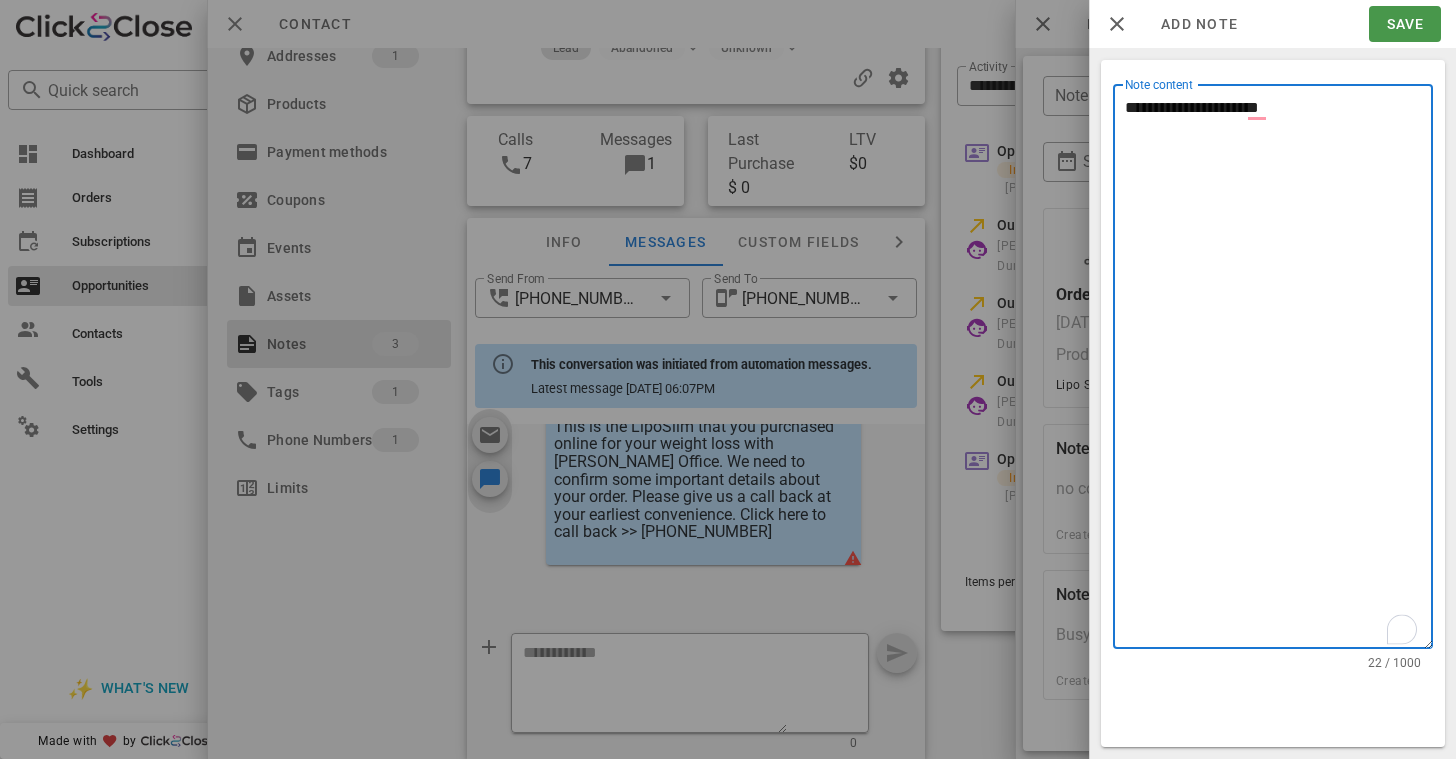 type on "**********" 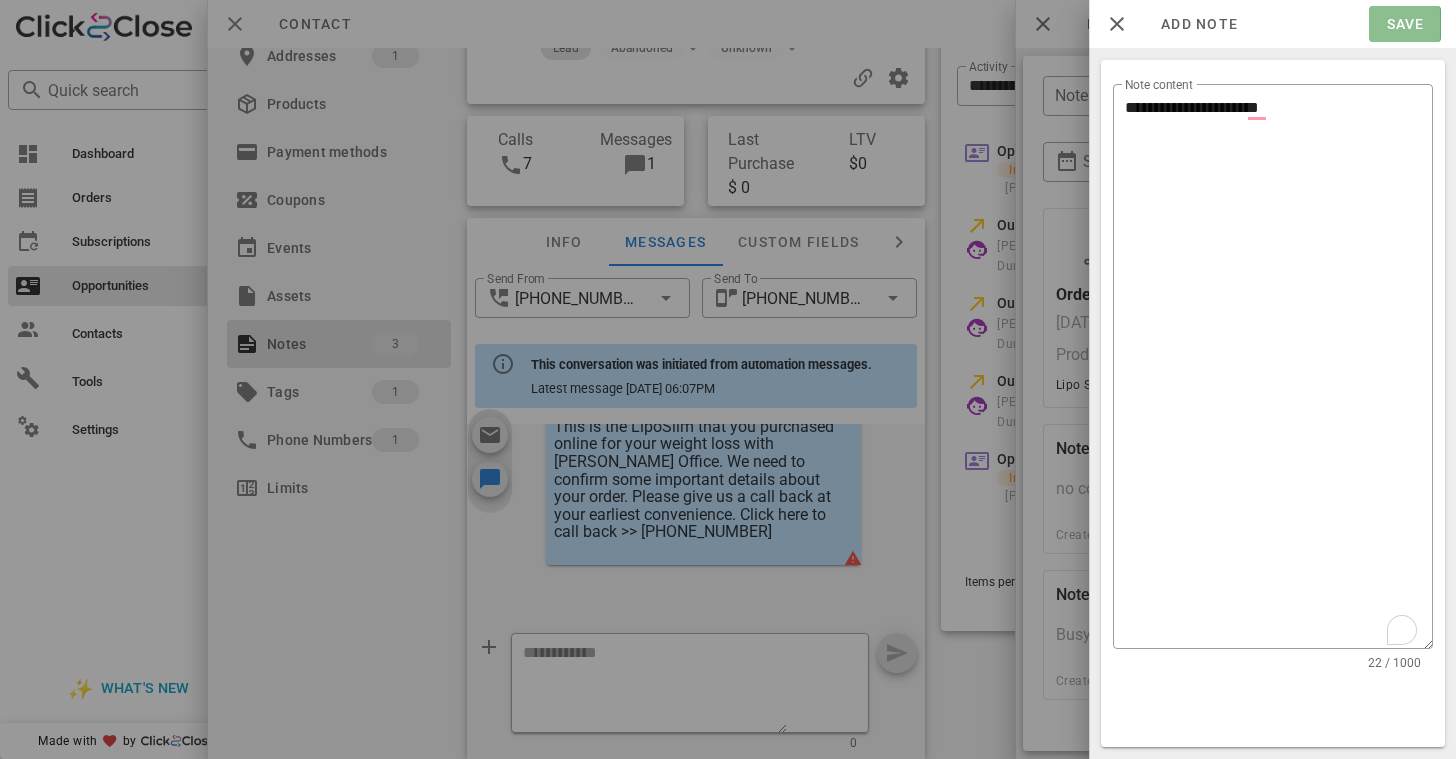 click on "Save" at bounding box center [1404, 24] 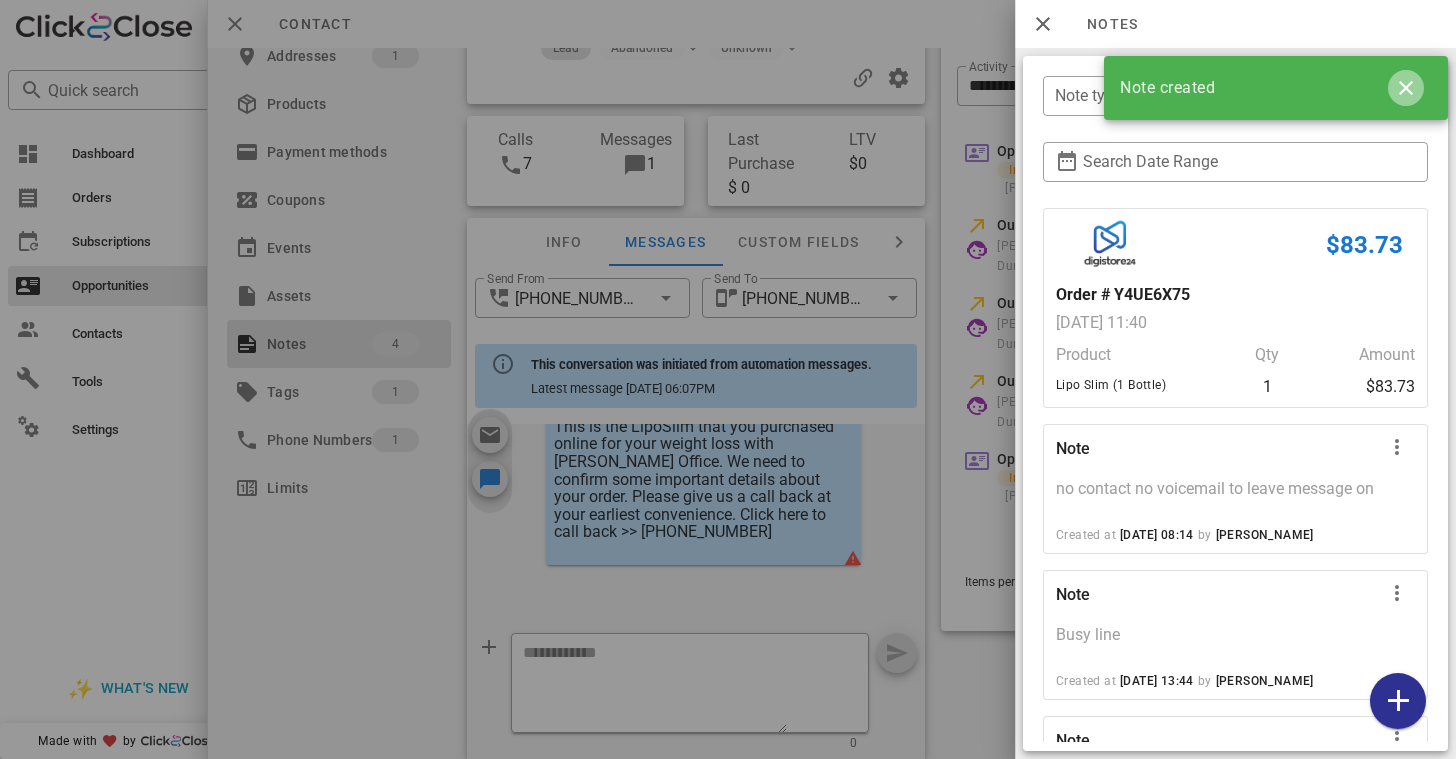click at bounding box center [1406, 88] 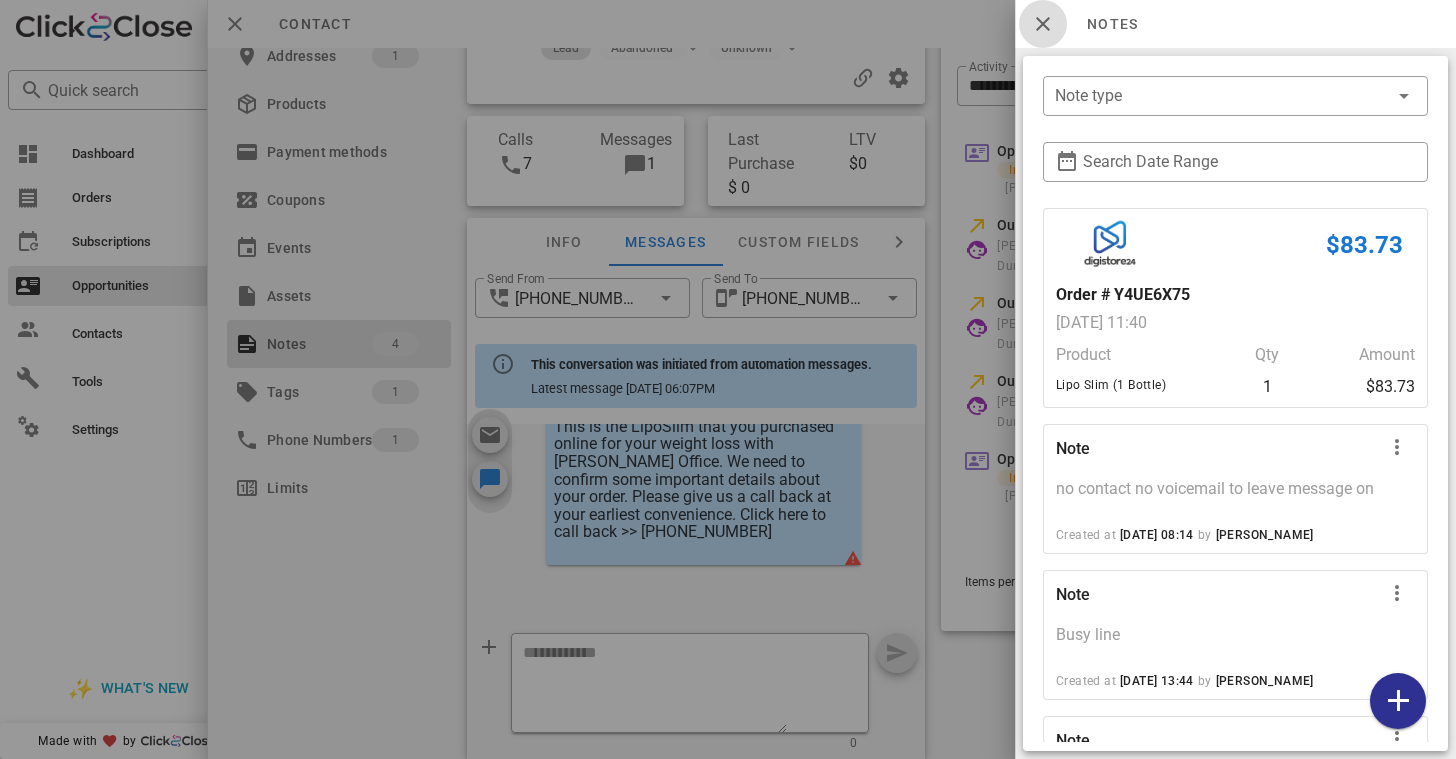 click at bounding box center (1043, 24) 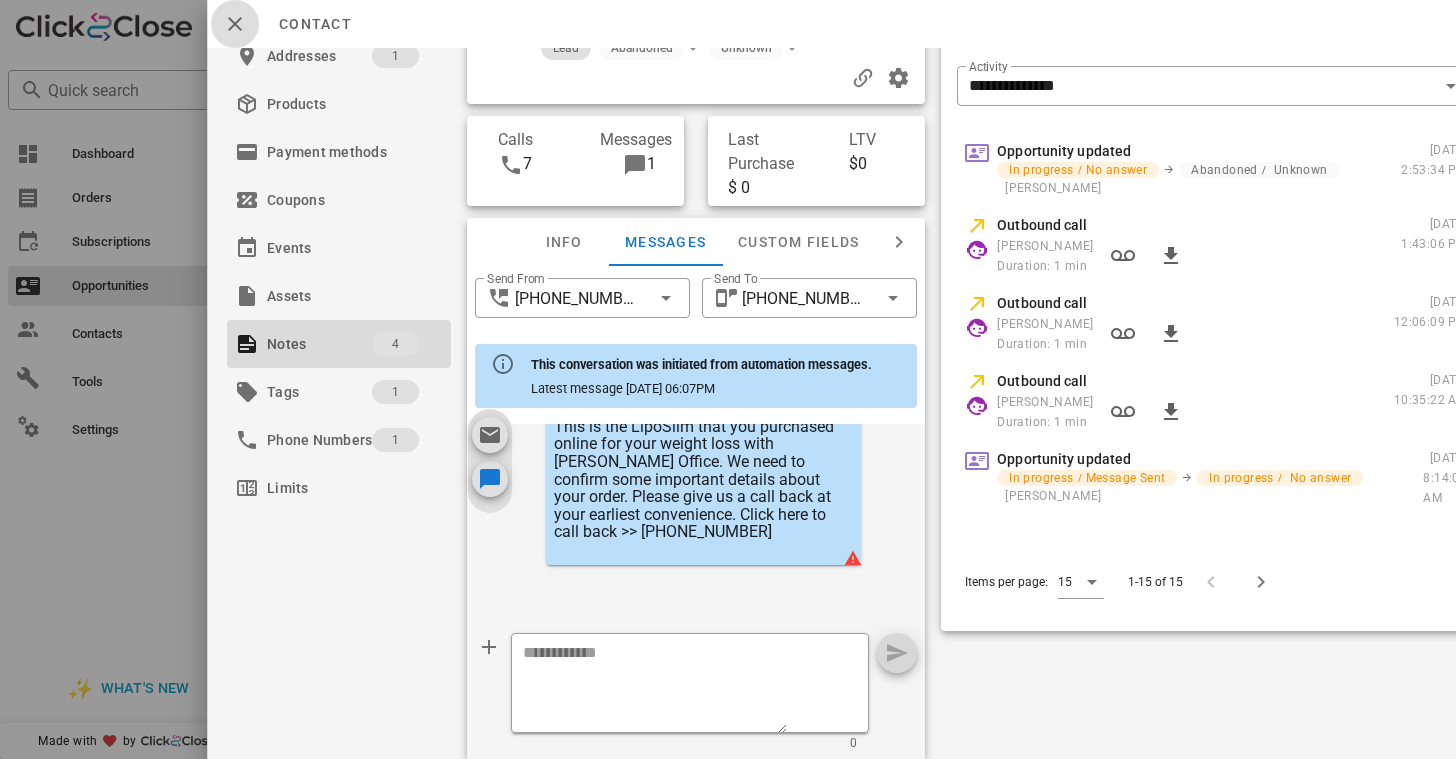 click at bounding box center (235, 24) 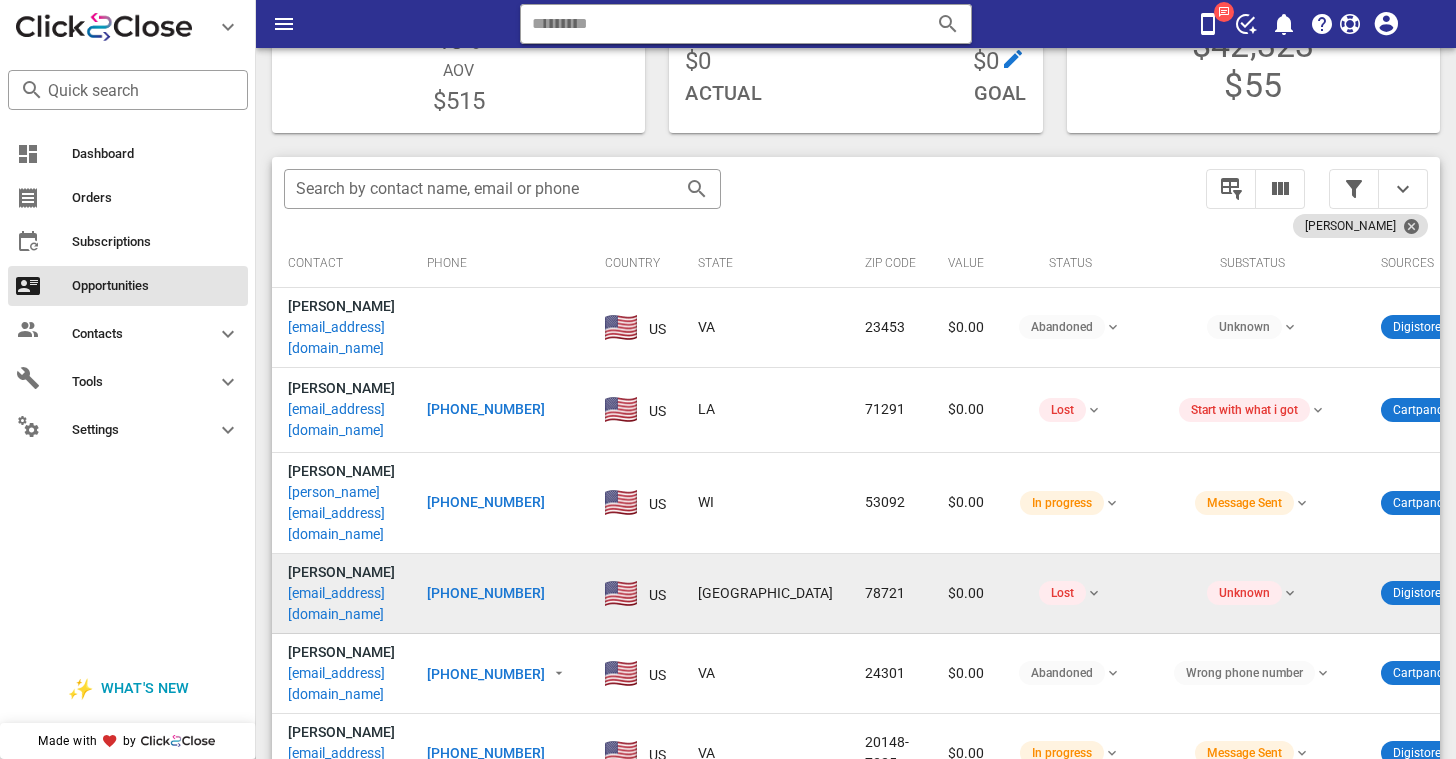 scroll, scrollTop: 723, scrollLeft: 0, axis: vertical 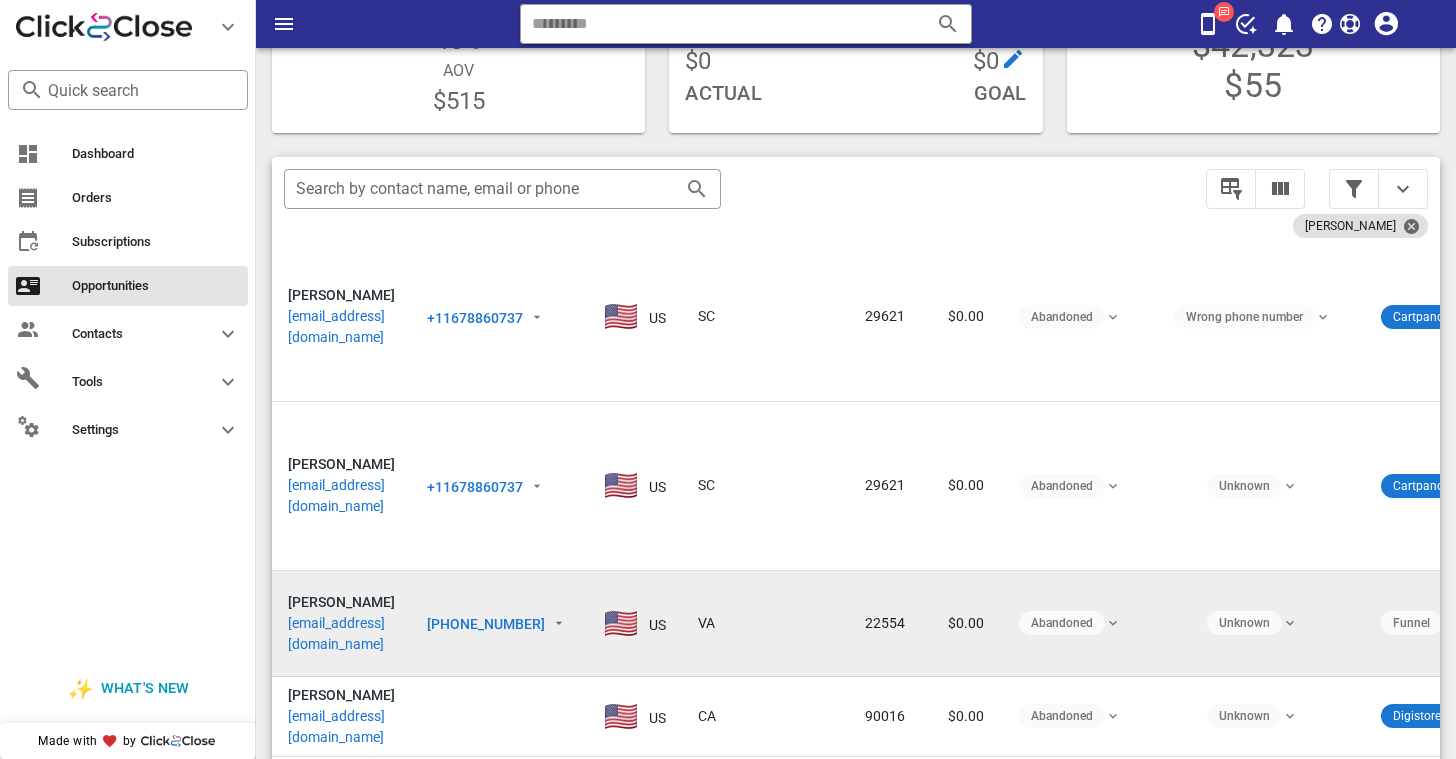 click on "[EMAIL_ADDRESS][DOMAIN_NAME]" at bounding box center (341, 634) 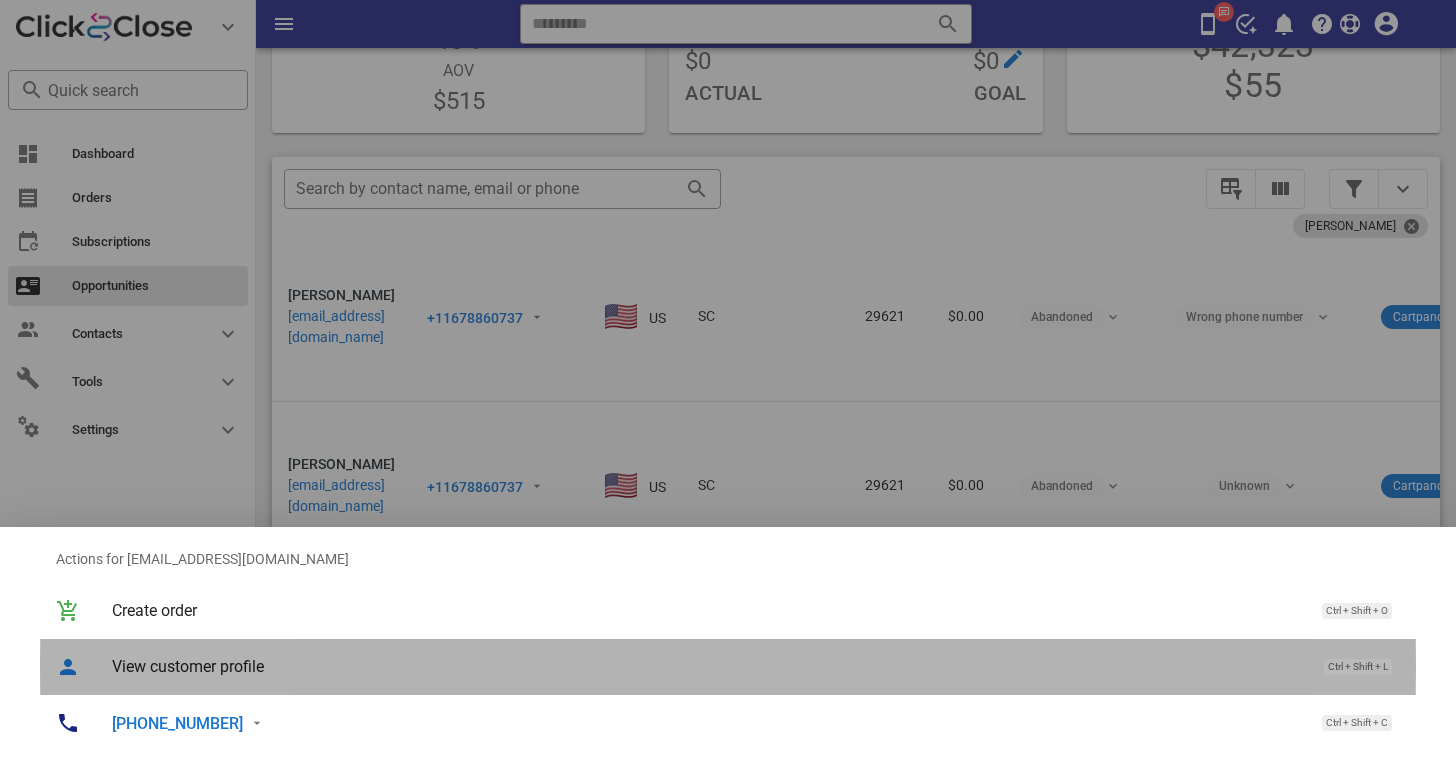 click on "View customer profile Ctrl + Shift + L" at bounding box center [756, 666] 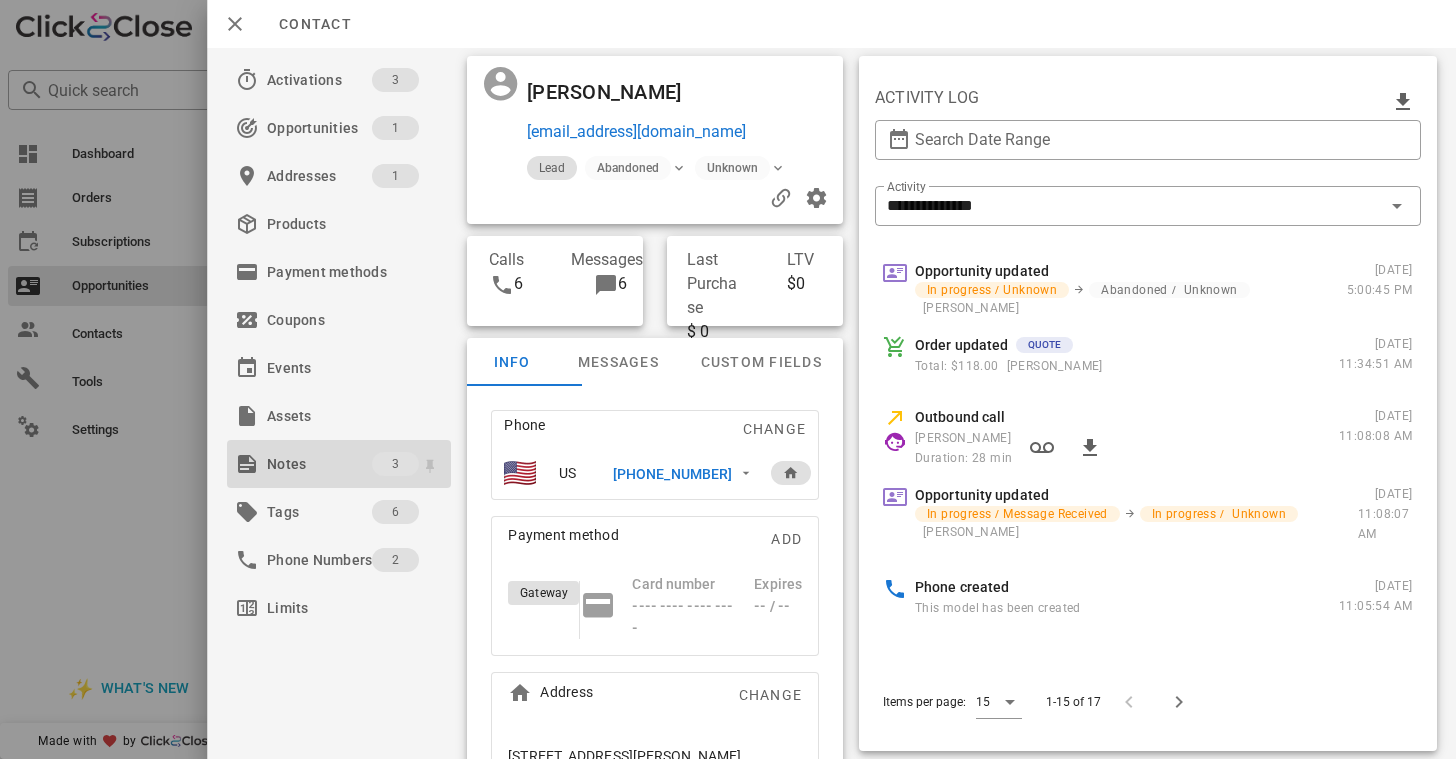 click on "Notes" at bounding box center [319, 464] 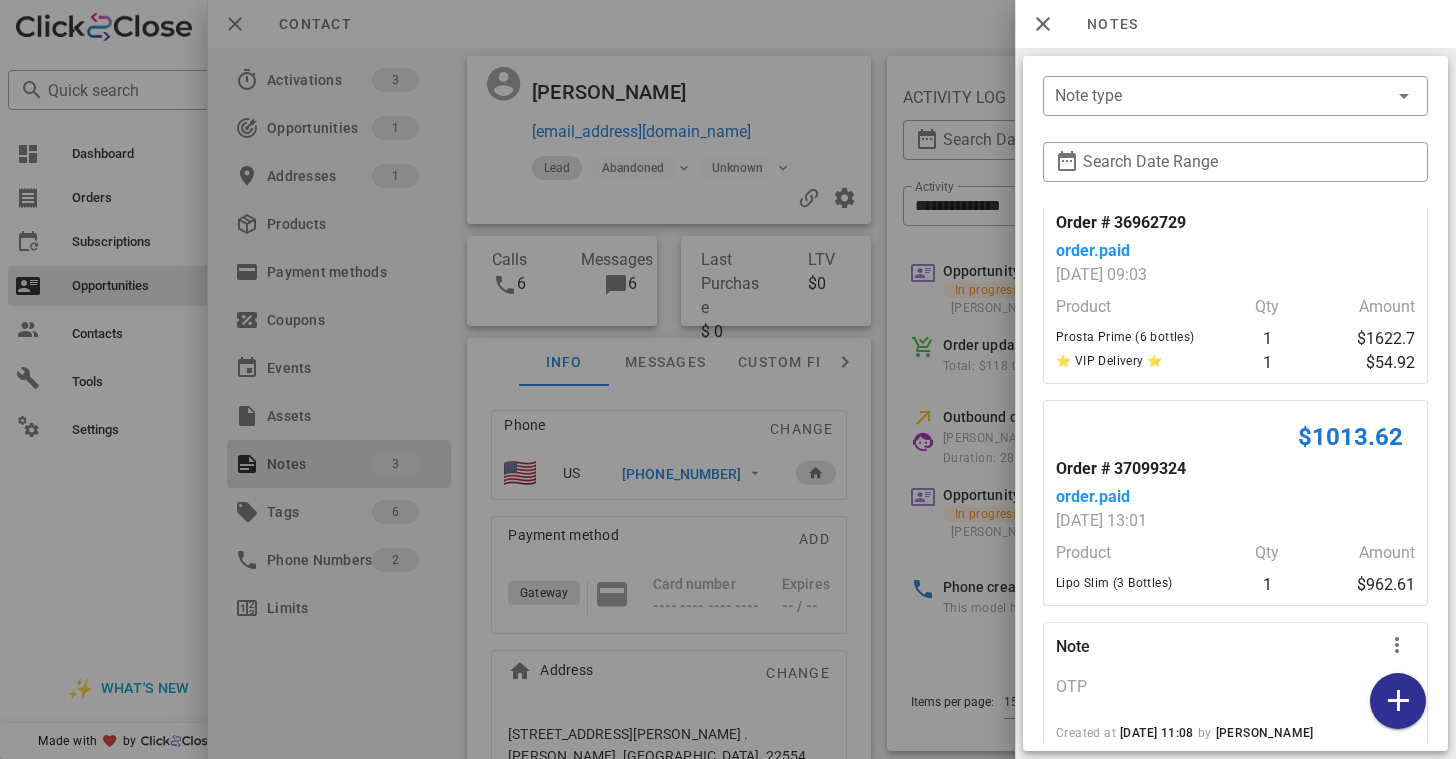 scroll, scrollTop: 92, scrollLeft: 0, axis: vertical 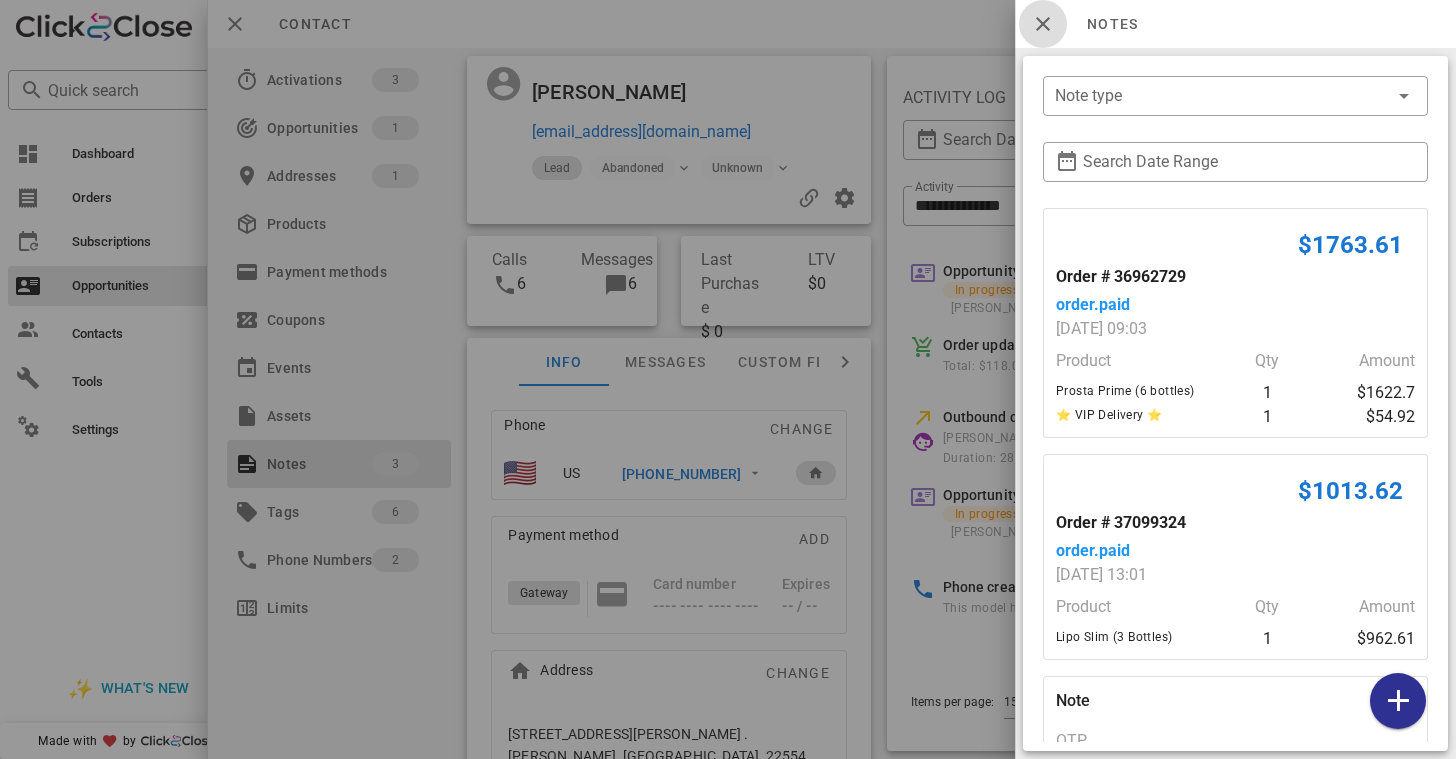 click at bounding box center (1043, 24) 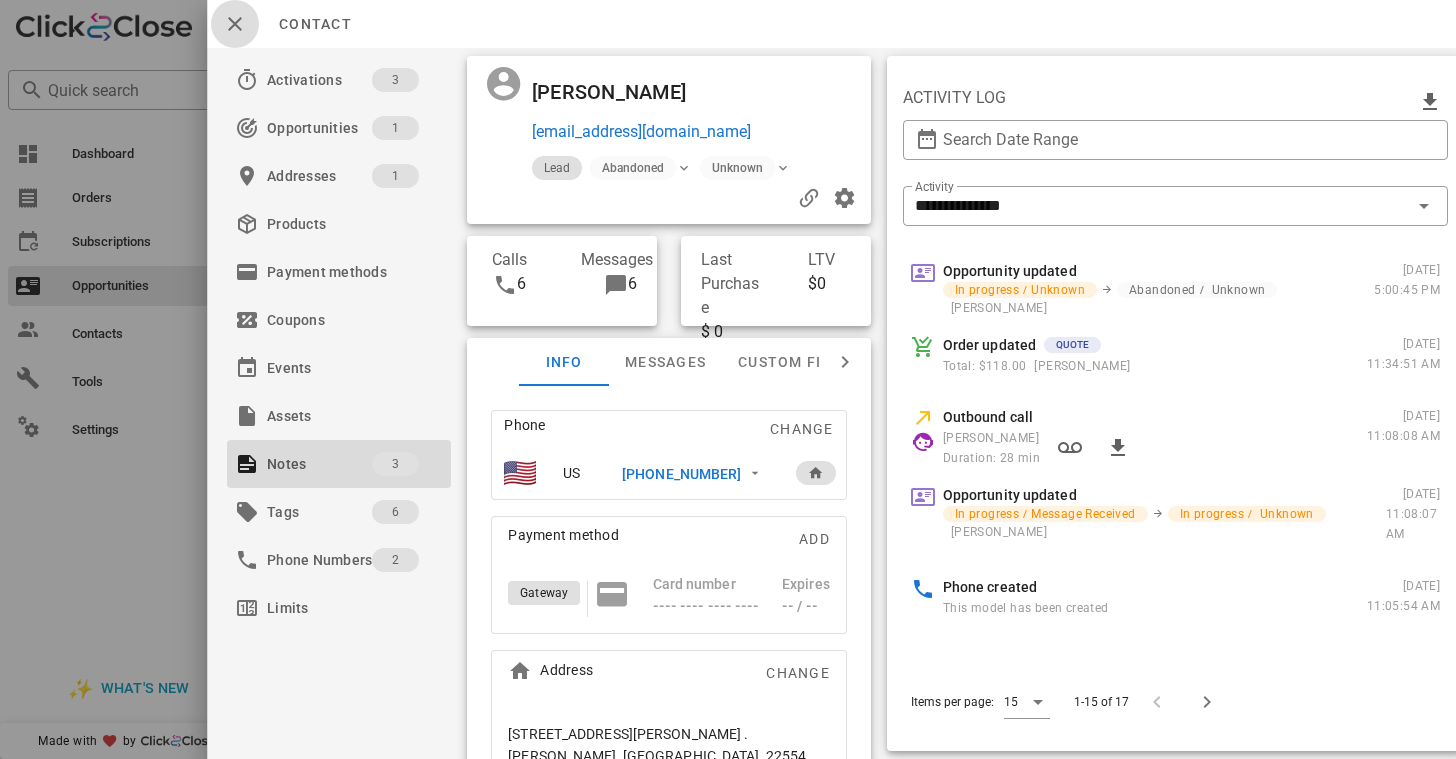 click at bounding box center [235, 24] 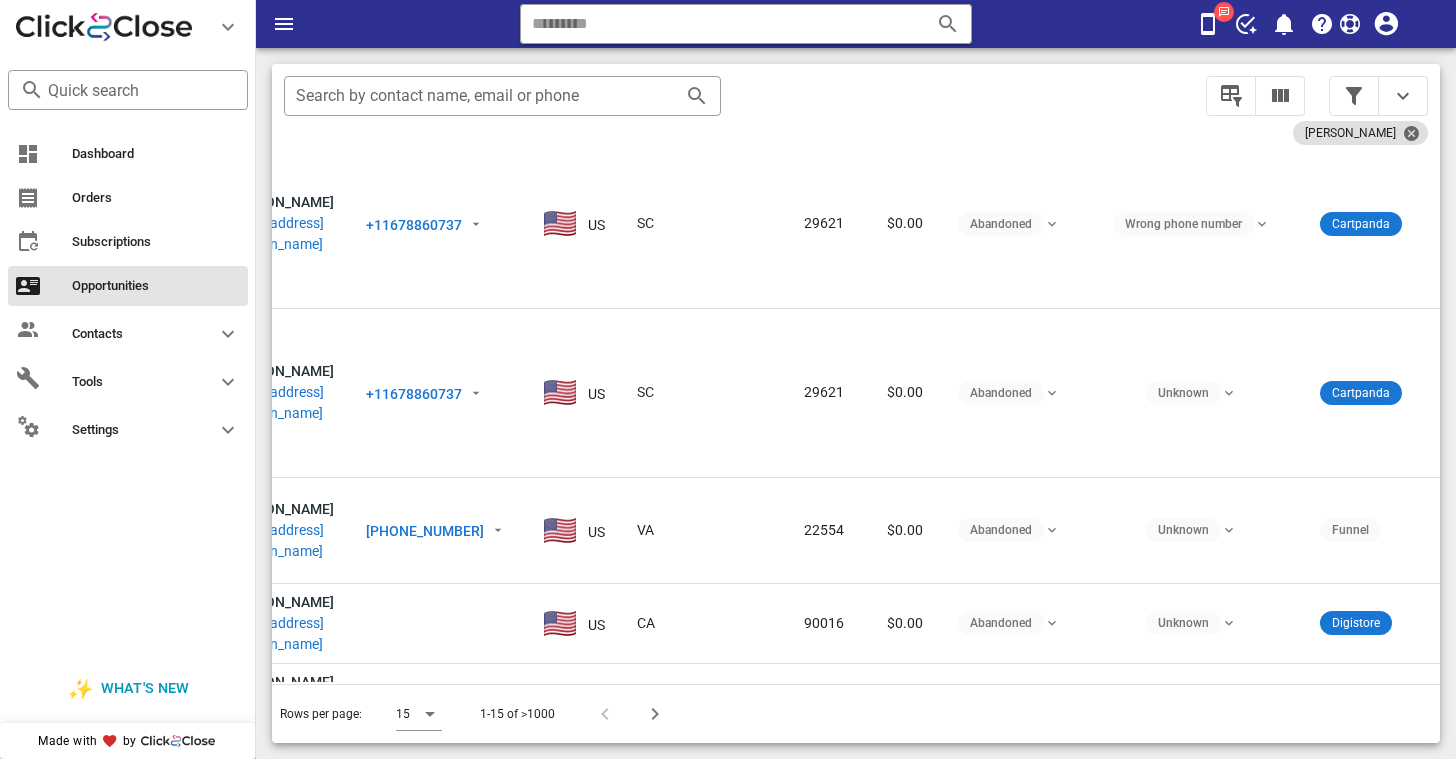 scroll, scrollTop: 723, scrollLeft: 0, axis: vertical 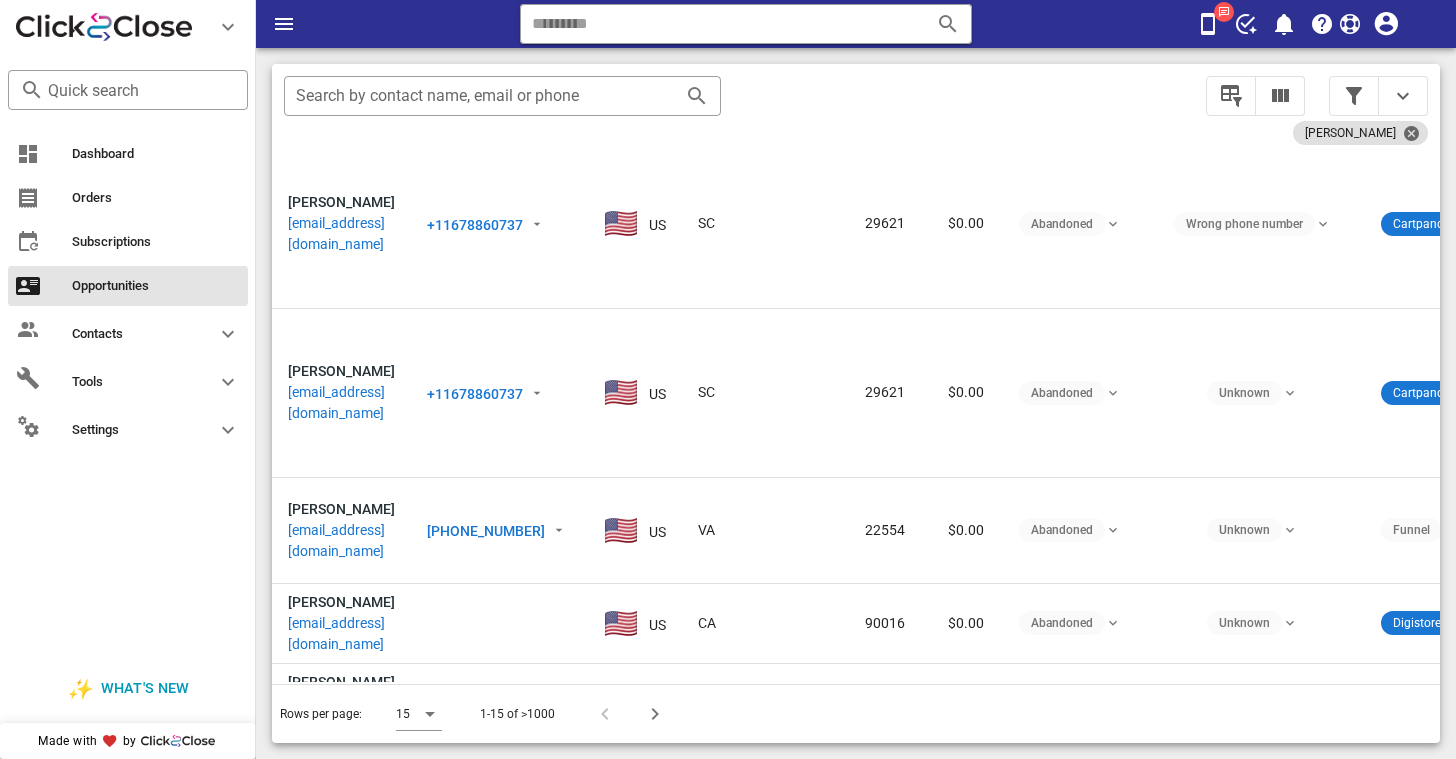 click on "[EMAIL_ADDRESS][DOMAIN_NAME]" at bounding box center (341, 874) 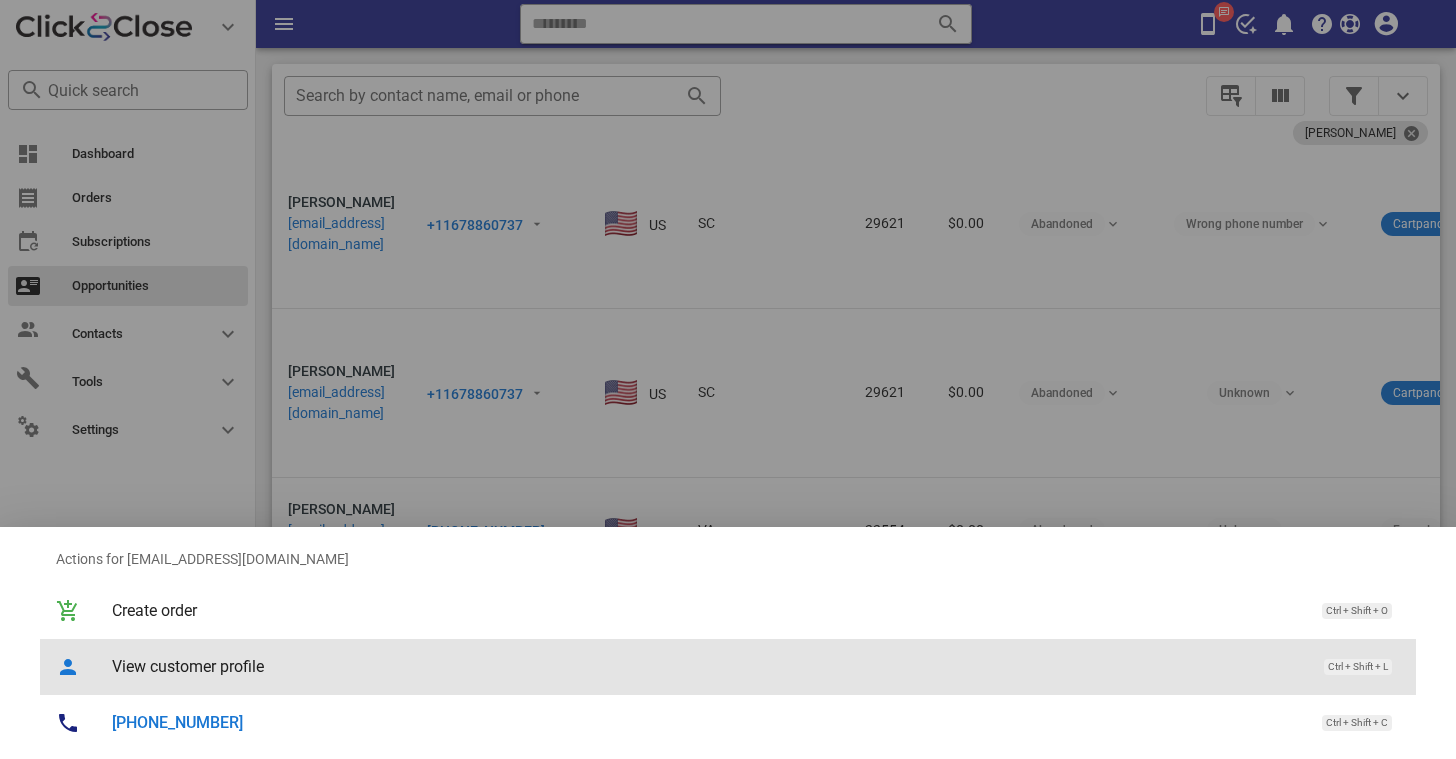 click on "View customer profile" at bounding box center (708, 666) 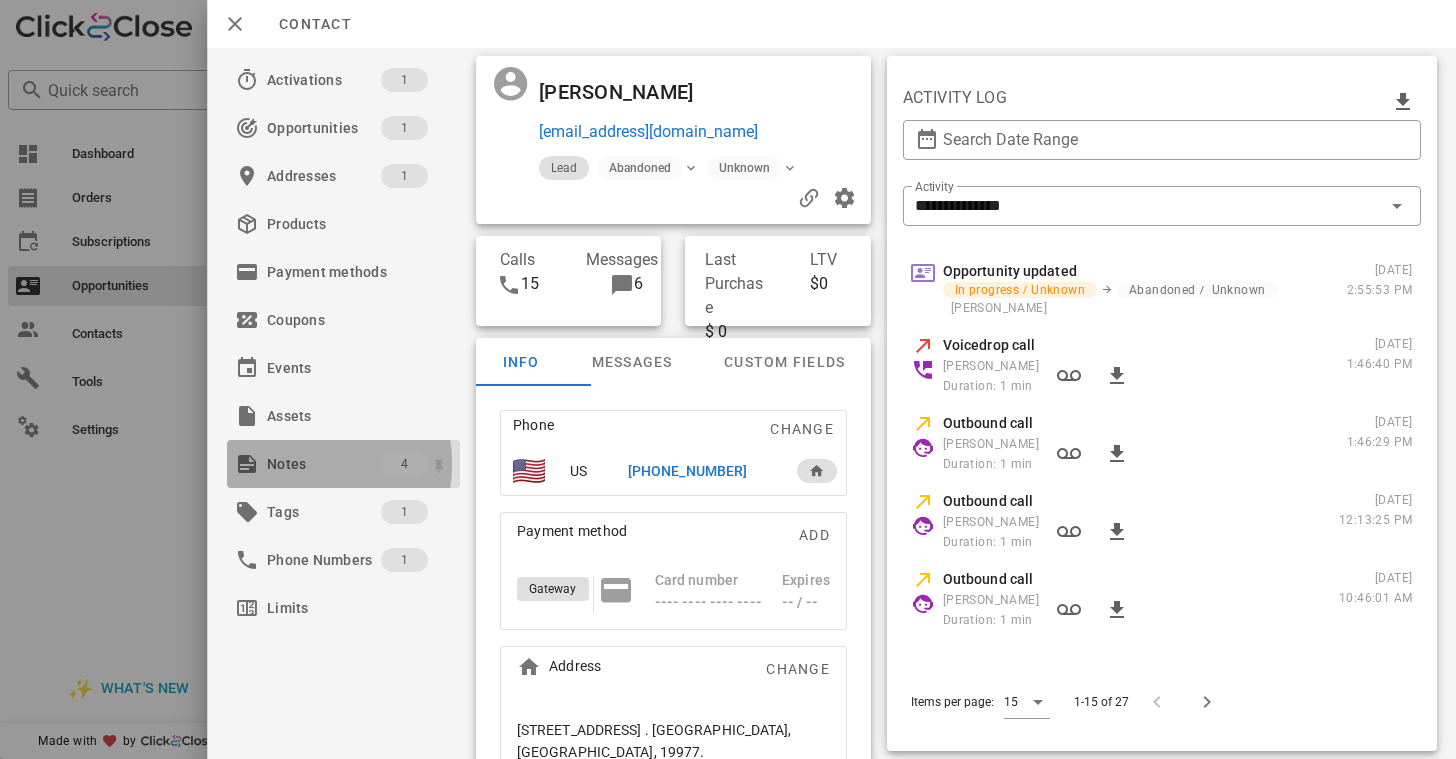 click on "Notes" at bounding box center [324, 464] 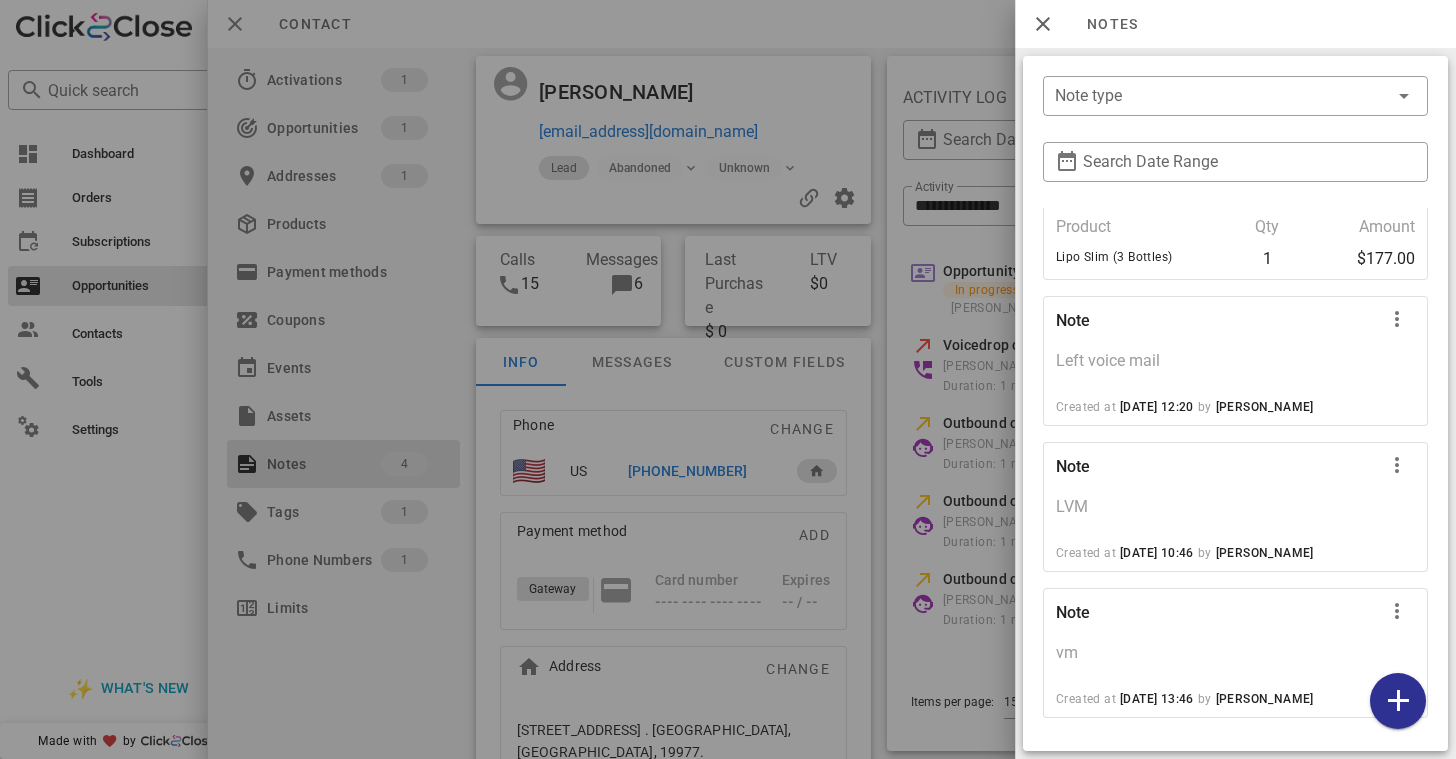 scroll, scrollTop: 130, scrollLeft: 0, axis: vertical 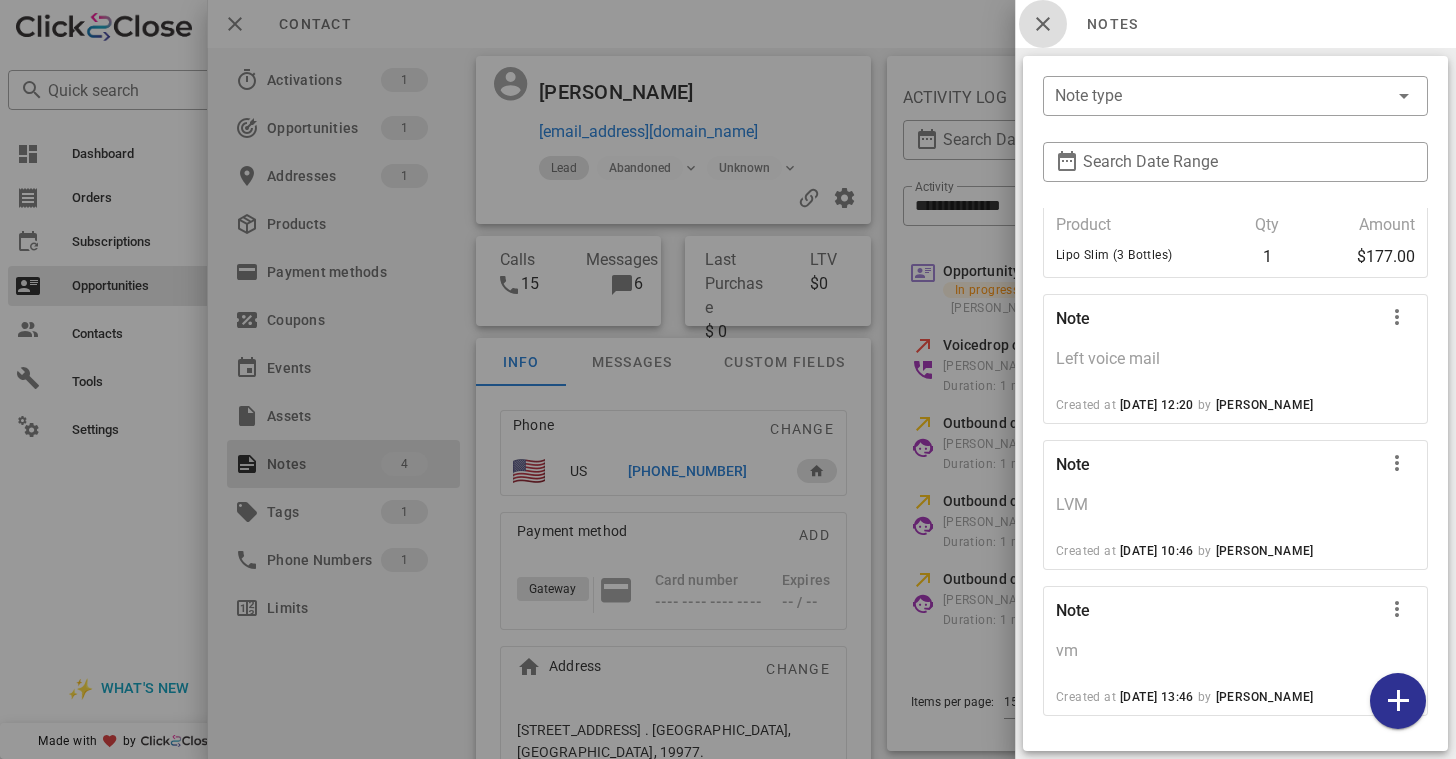 click at bounding box center (1043, 24) 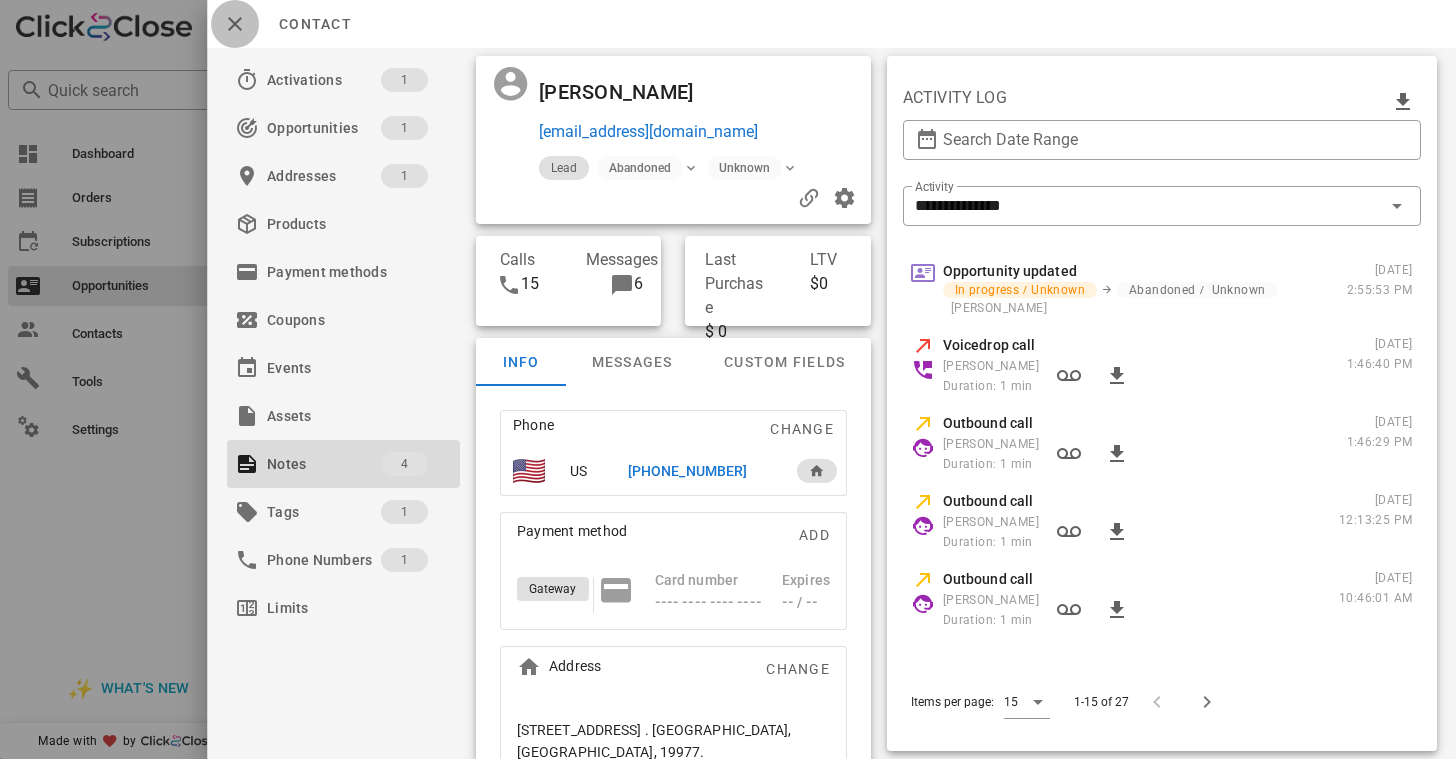 click at bounding box center [235, 24] 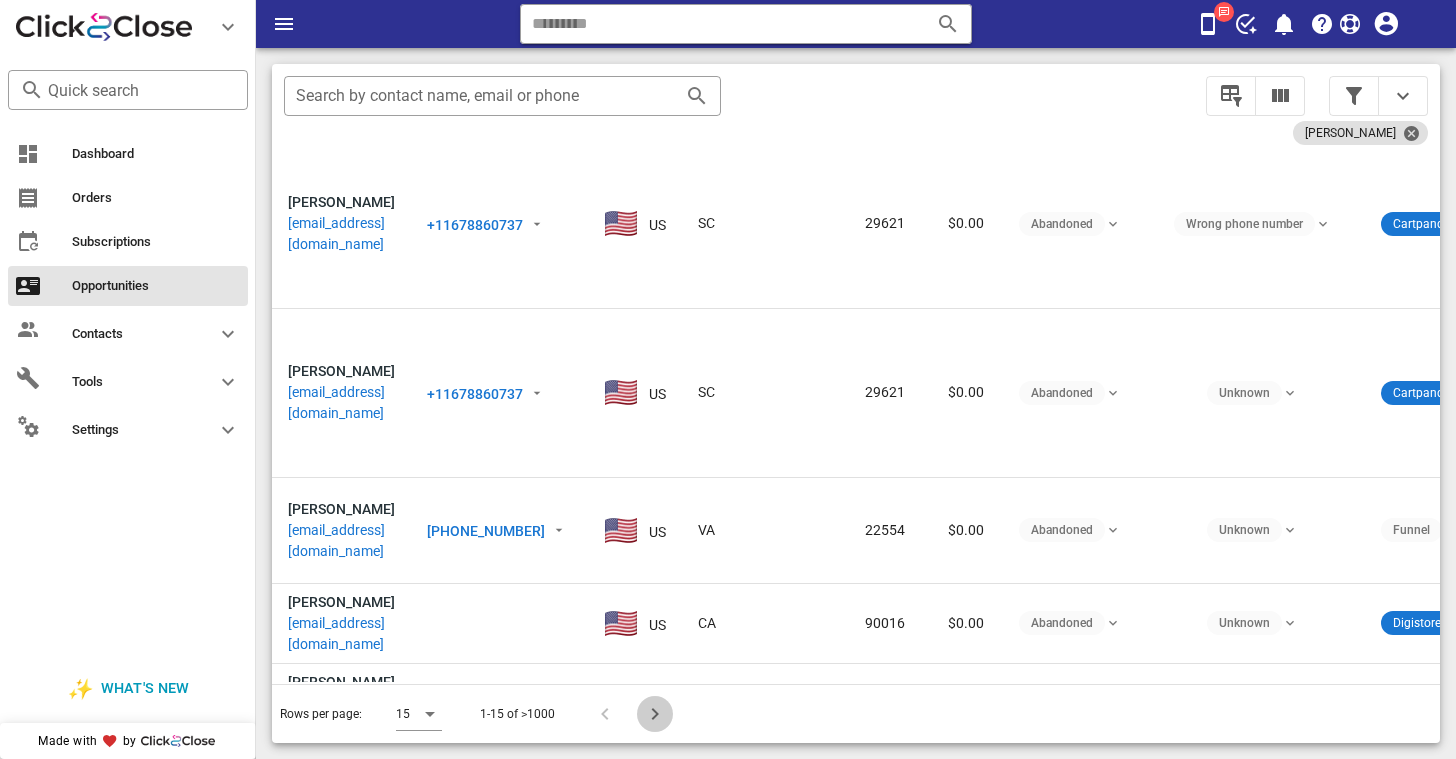 click at bounding box center (655, 714) 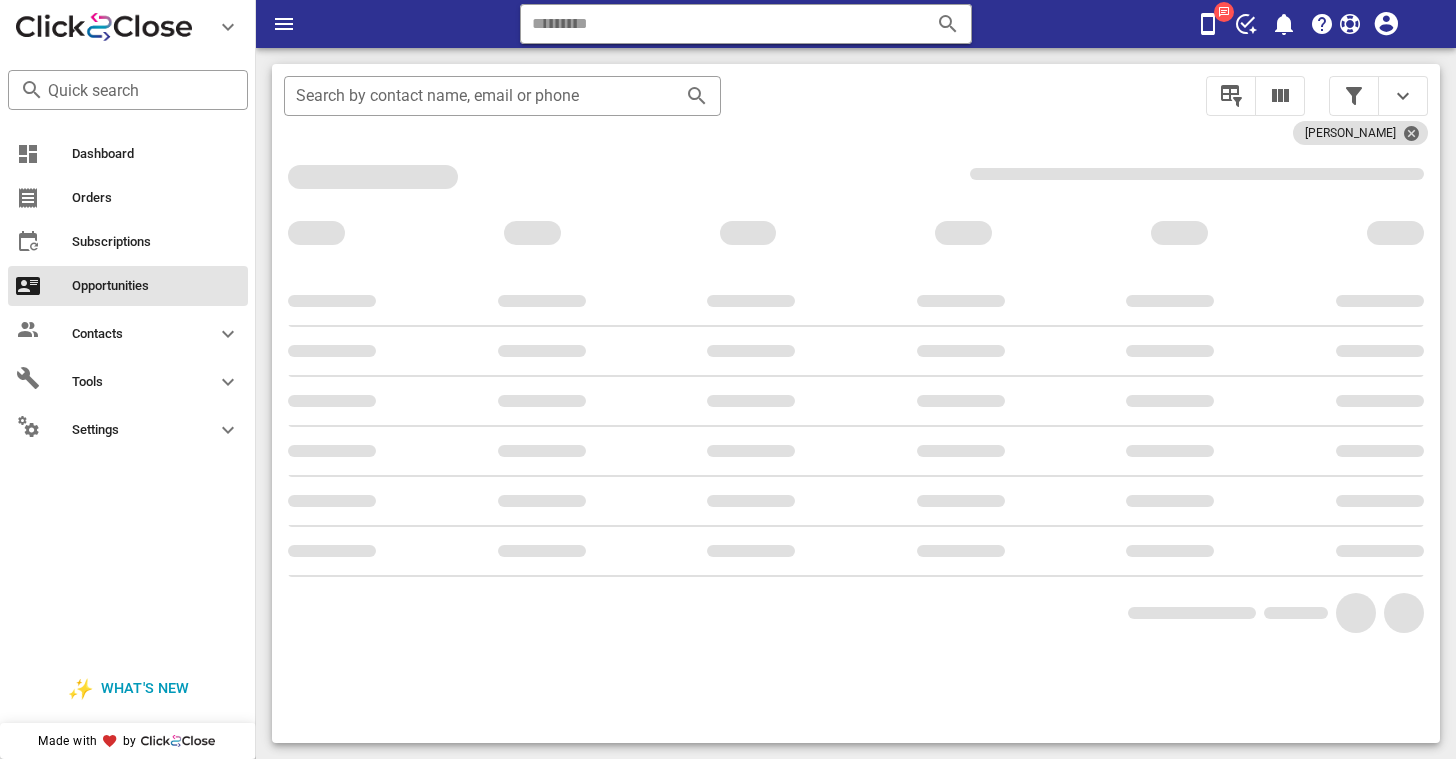 scroll, scrollTop: 376, scrollLeft: 0, axis: vertical 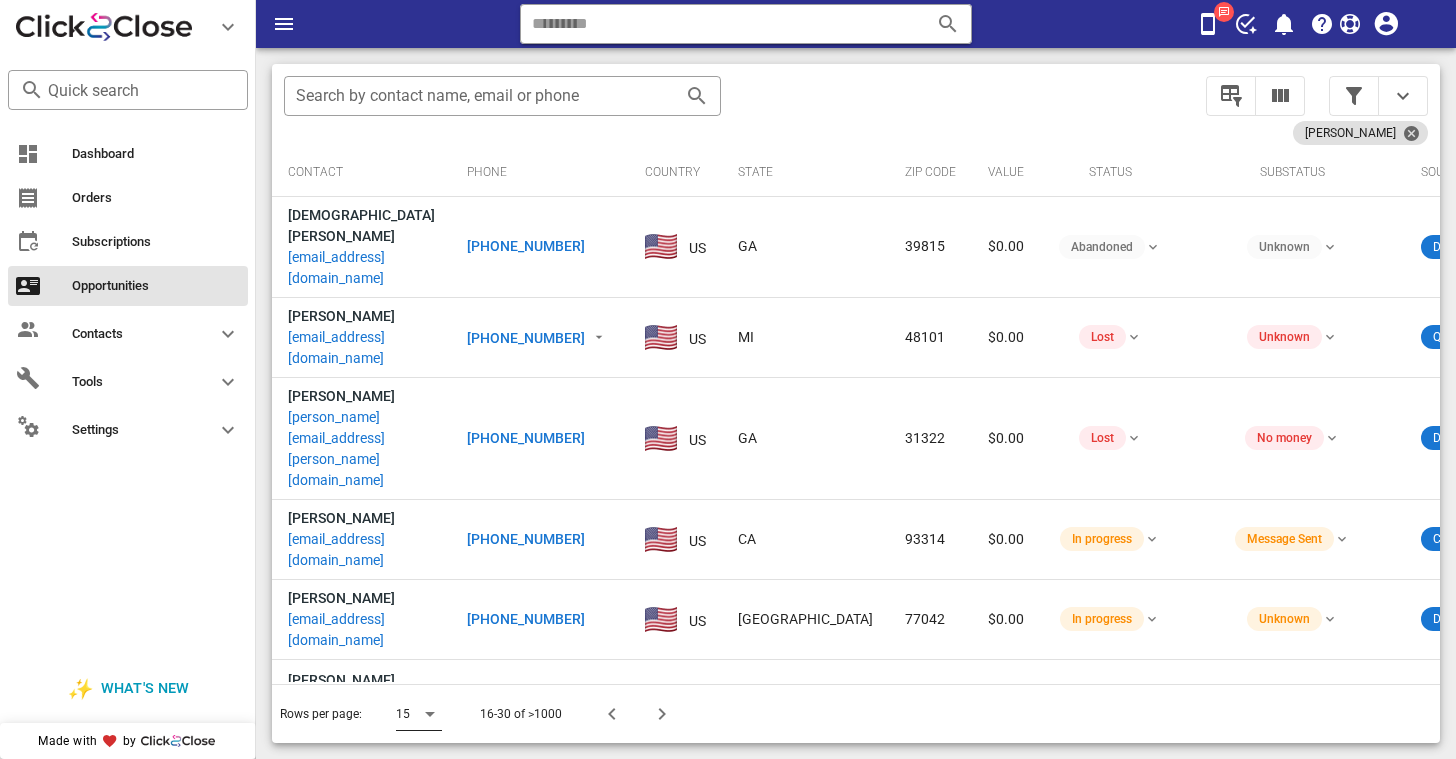click at bounding box center [430, 714] 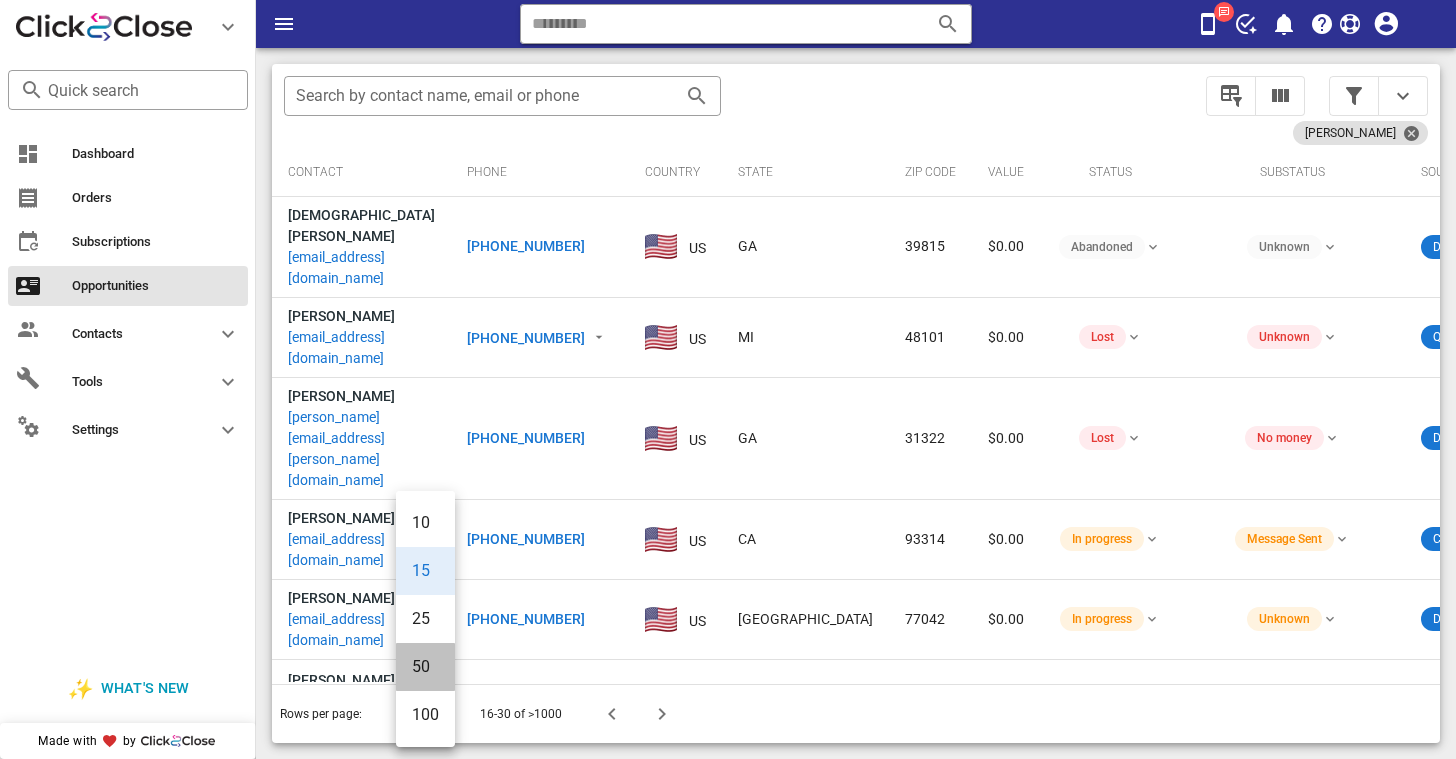 click on "50" at bounding box center [425, 666] 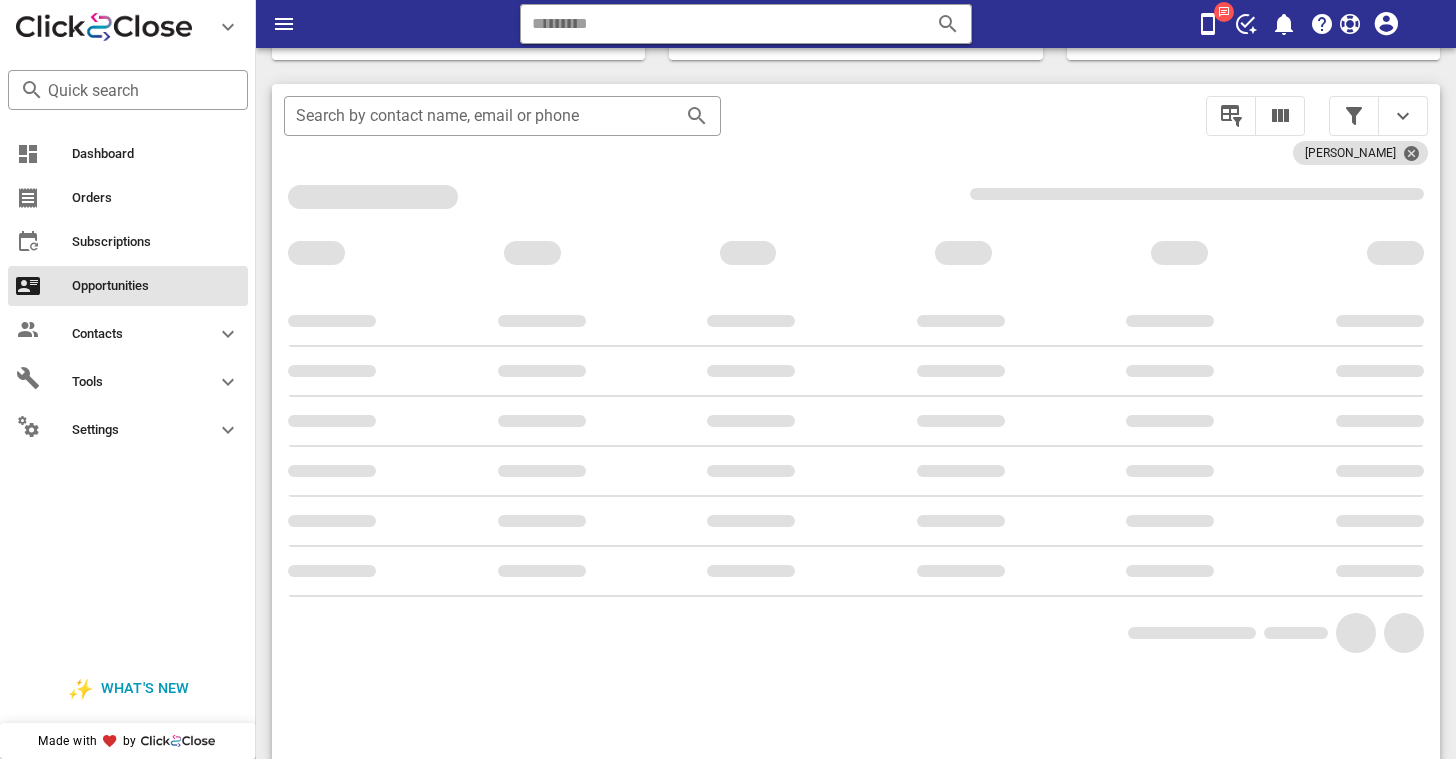 scroll, scrollTop: 376, scrollLeft: 0, axis: vertical 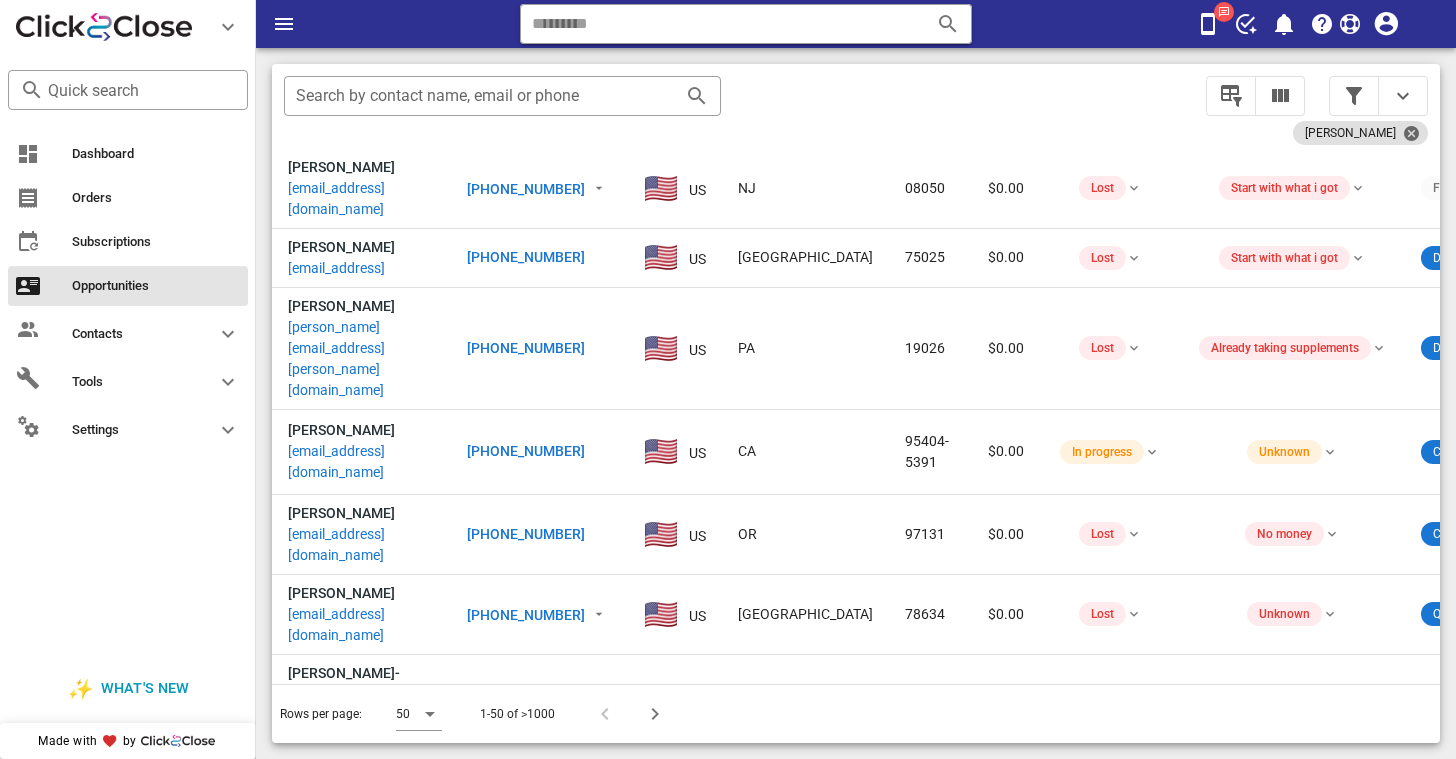 click on "[EMAIL_ADDRESS][DOMAIN_NAME]" at bounding box center (361, 1477) 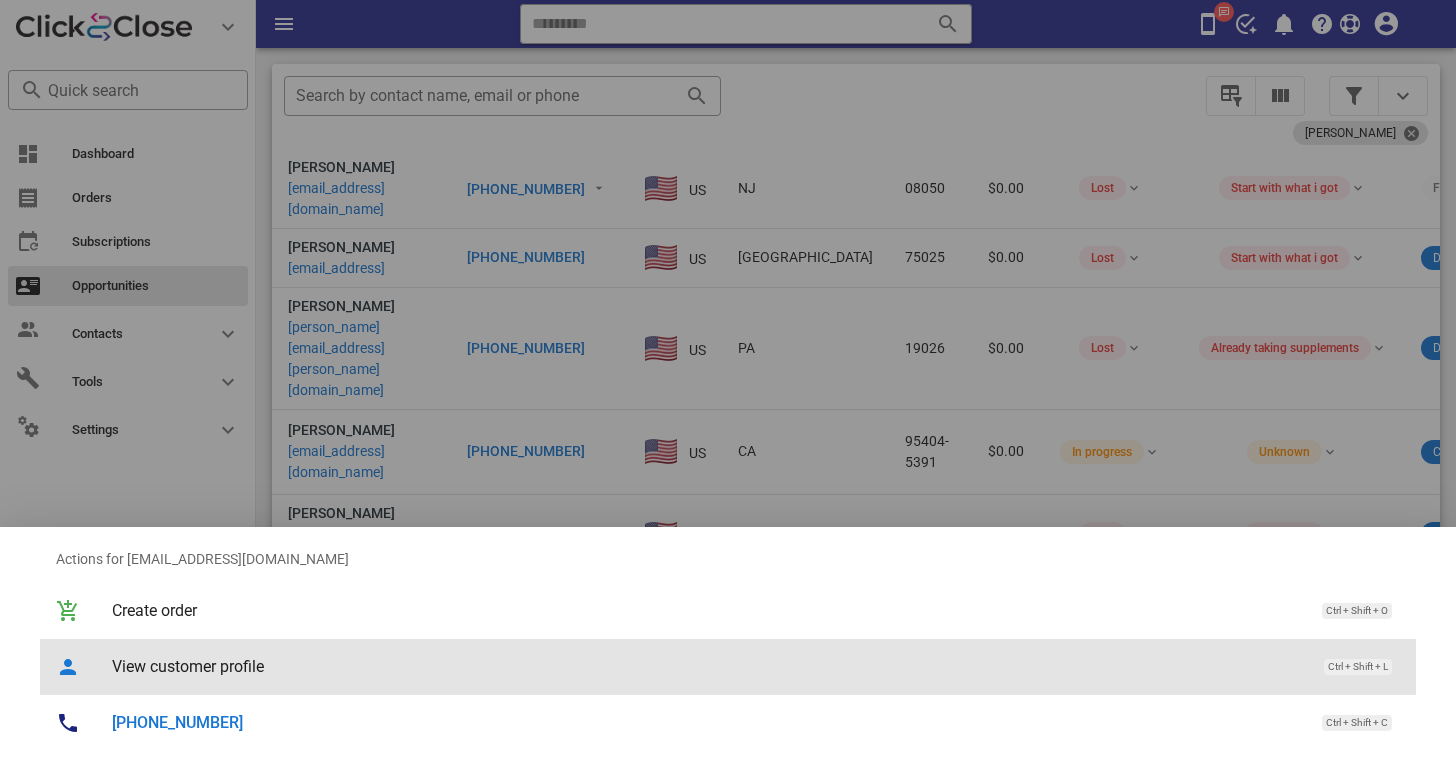 click on "View customer profile" at bounding box center [708, 666] 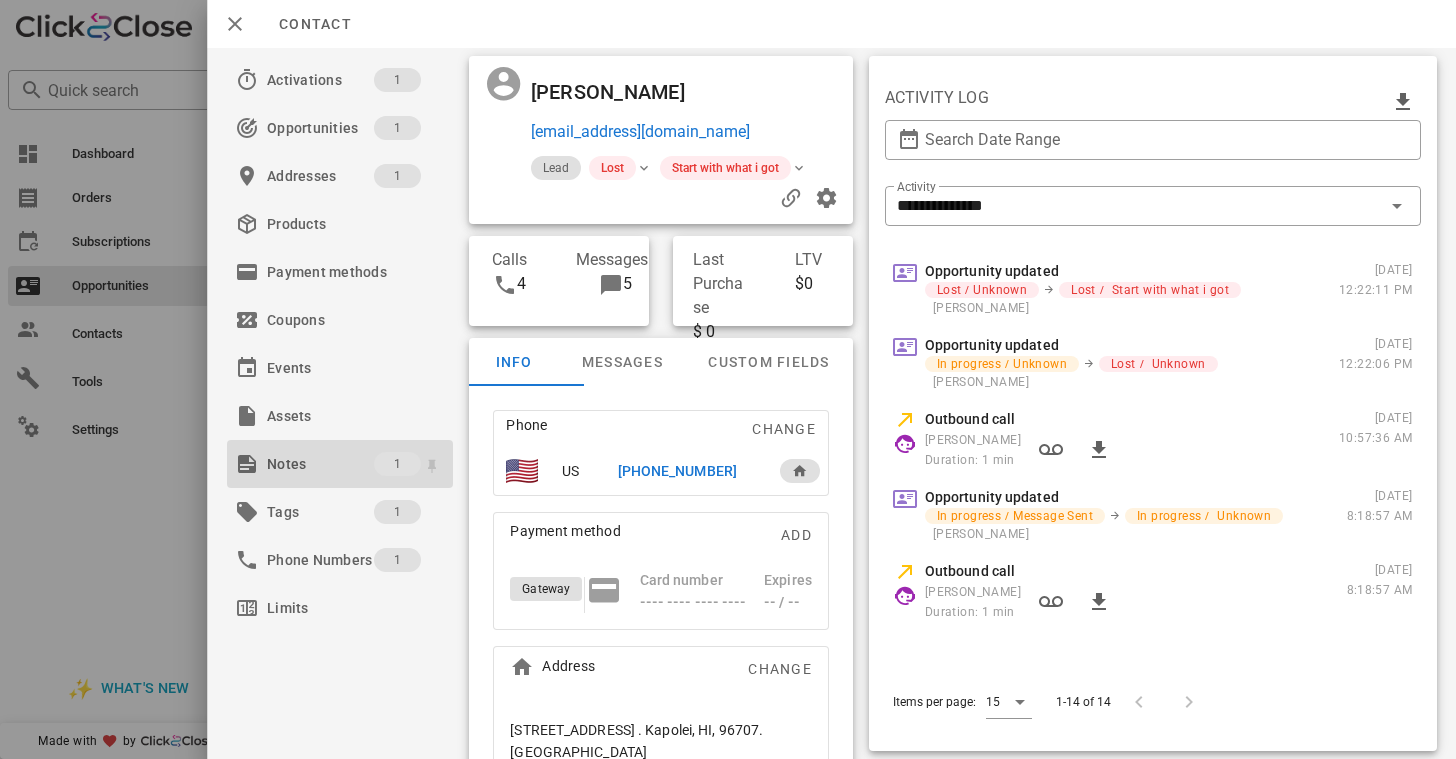 click on "Notes" at bounding box center (320, 464) 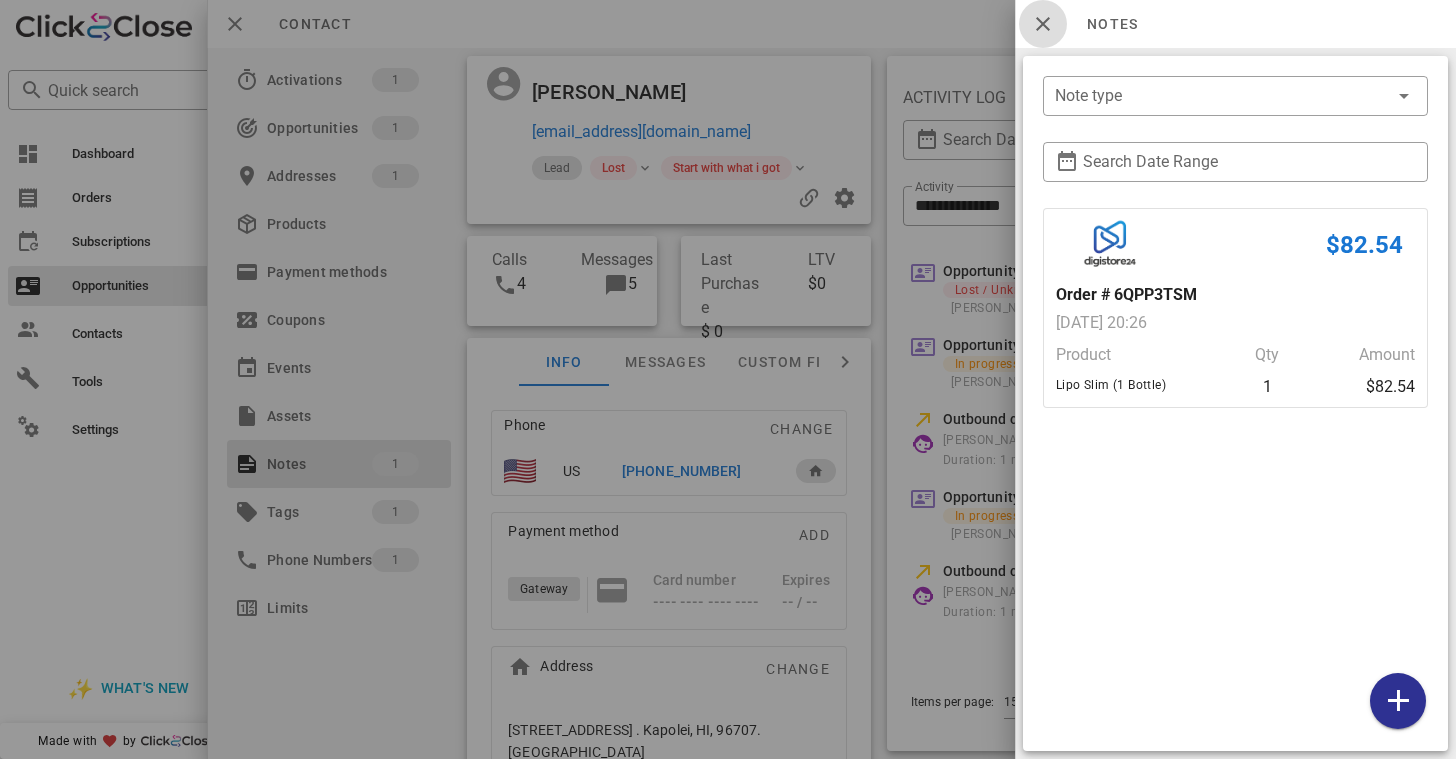 click at bounding box center [1043, 24] 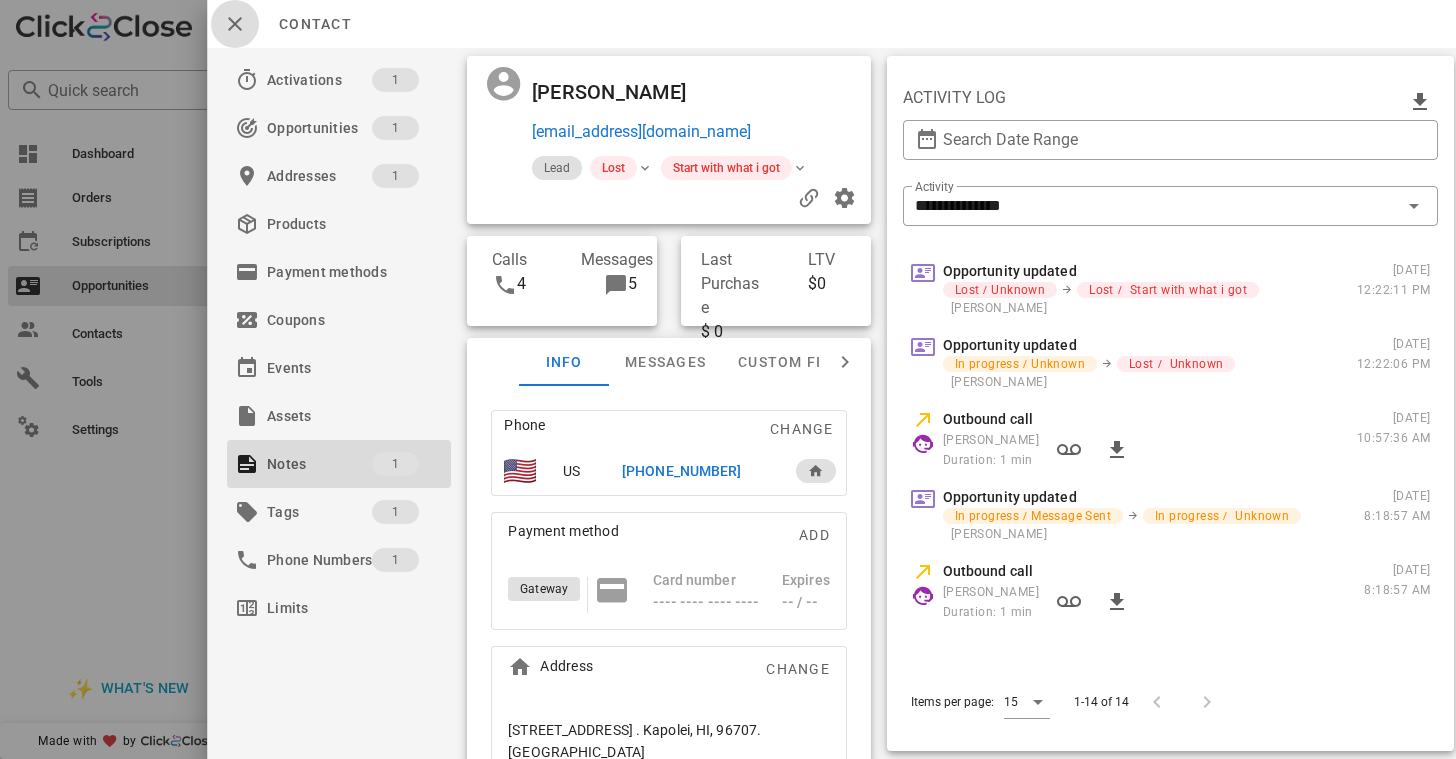 click at bounding box center (235, 24) 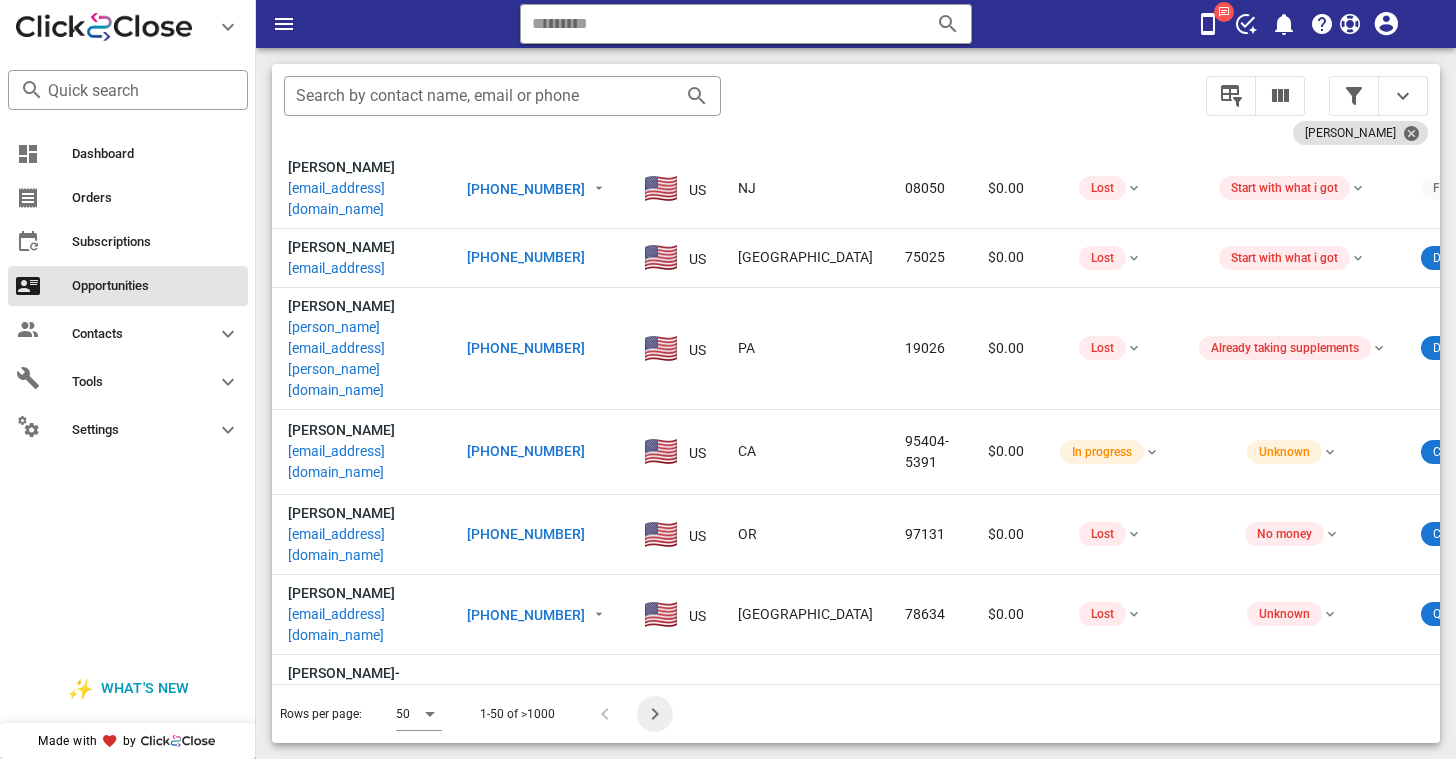 click at bounding box center [655, 714] 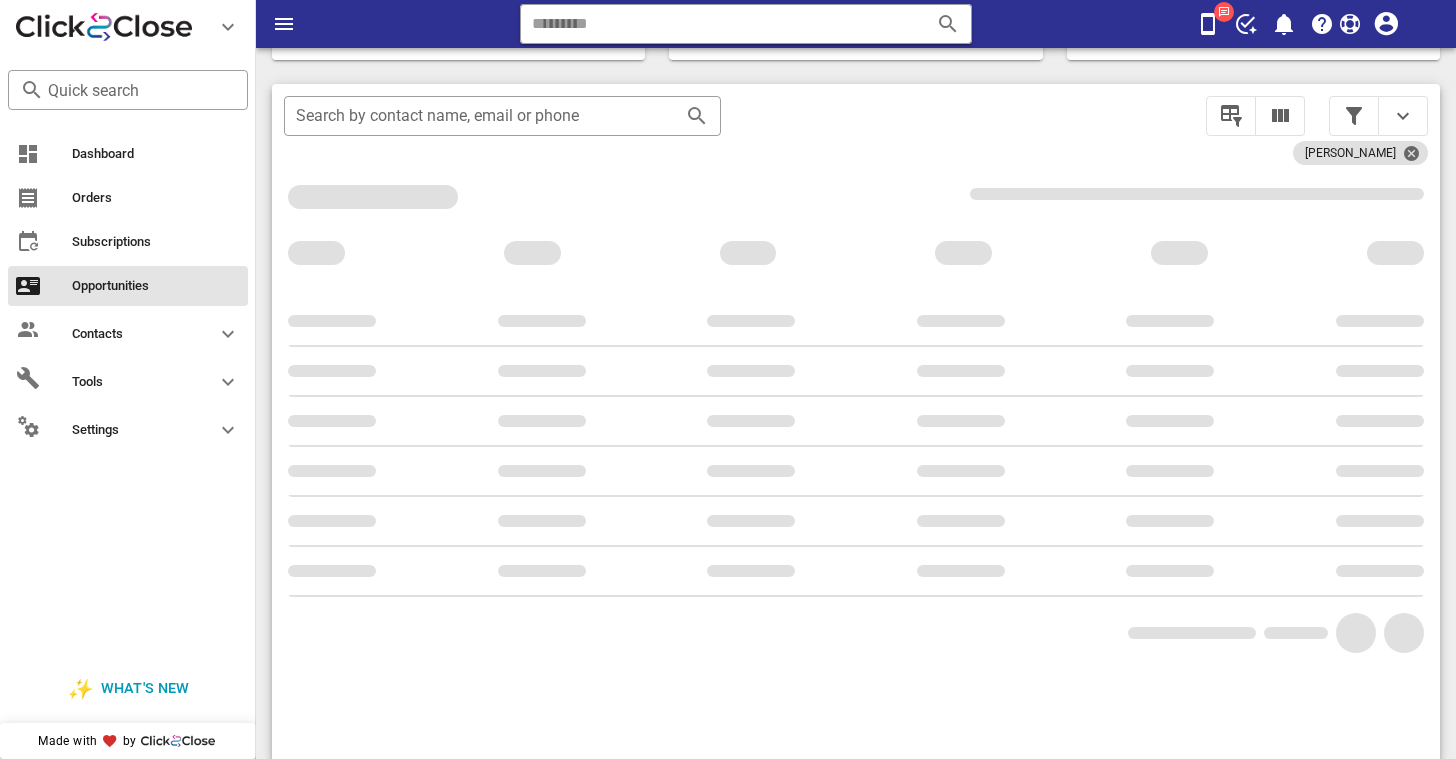 scroll, scrollTop: 376, scrollLeft: 0, axis: vertical 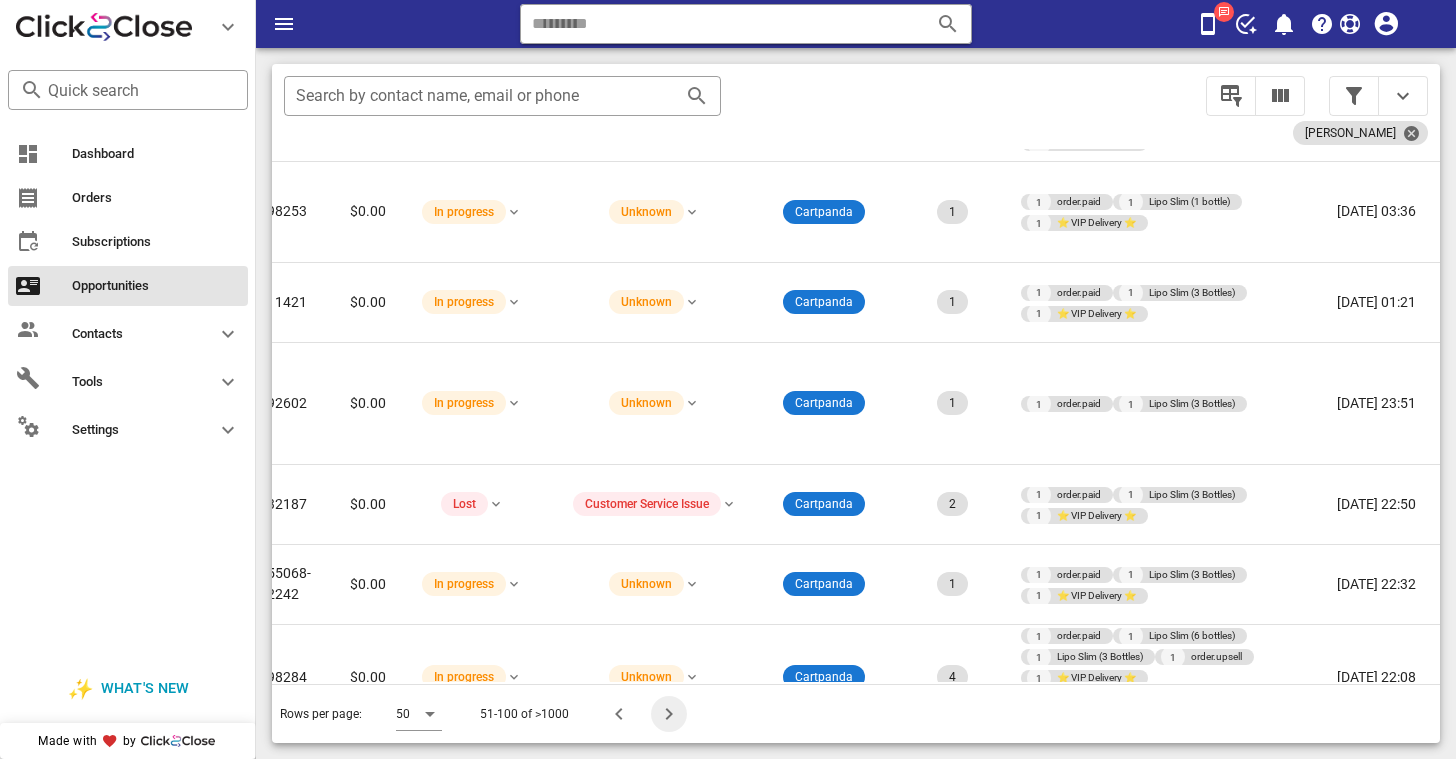click at bounding box center (669, 714) 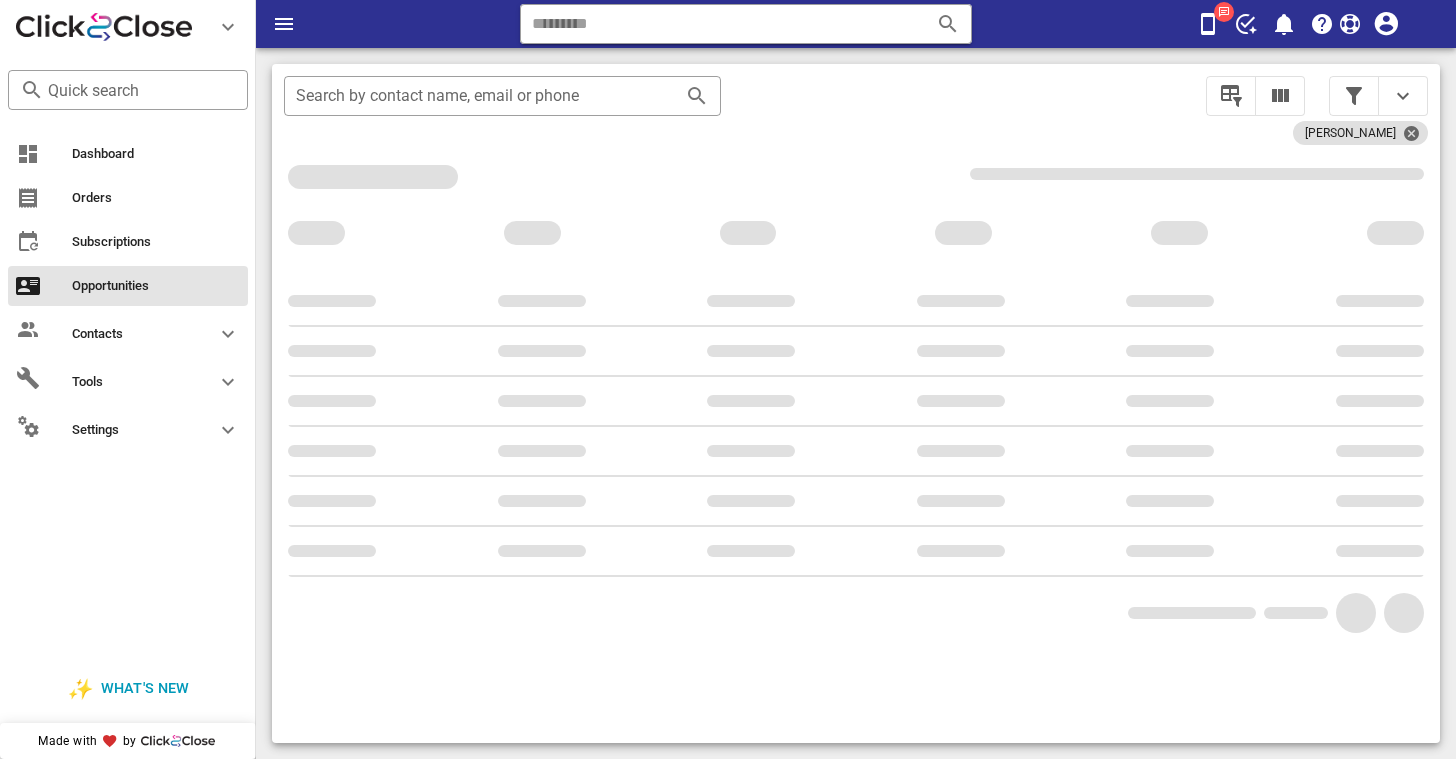 scroll, scrollTop: 376, scrollLeft: 0, axis: vertical 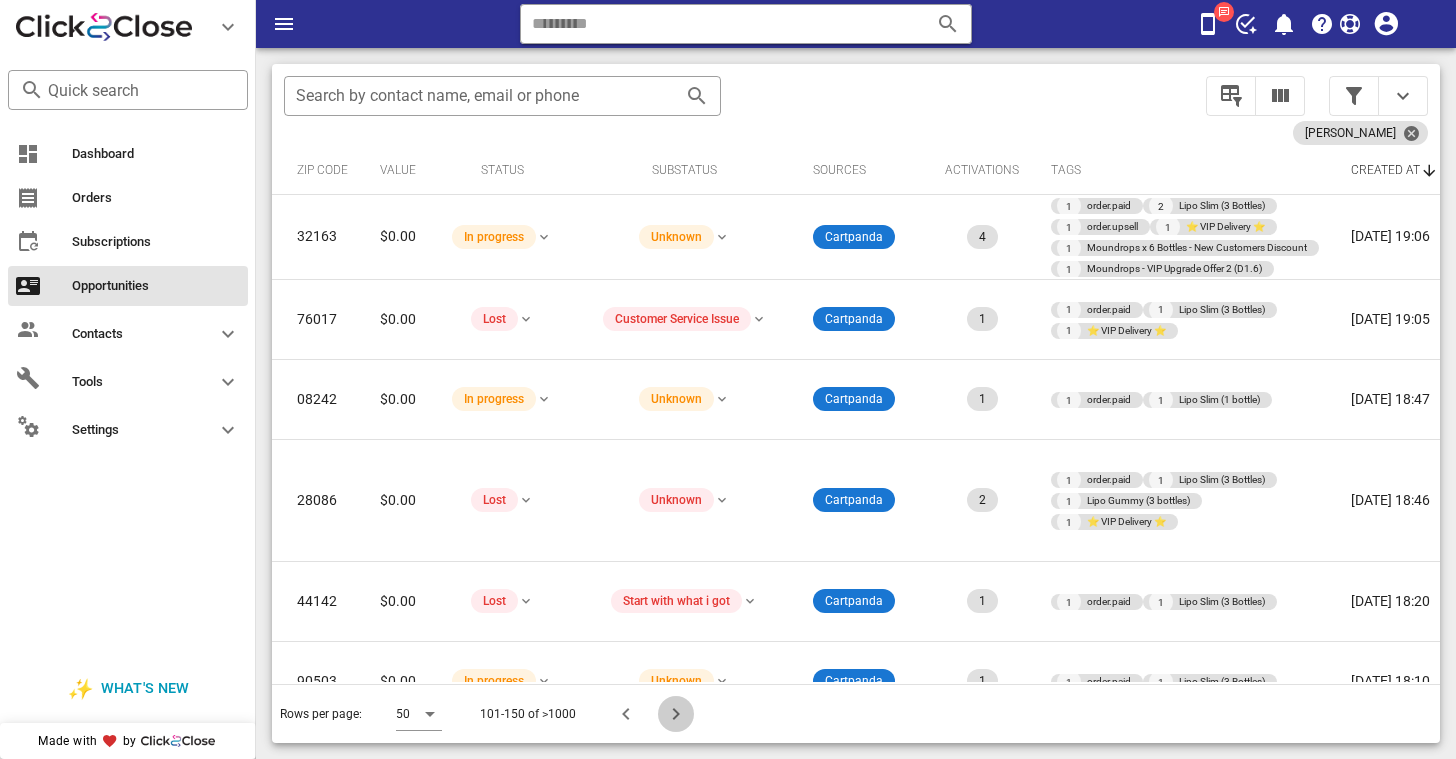 click at bounding box center (676, 714) 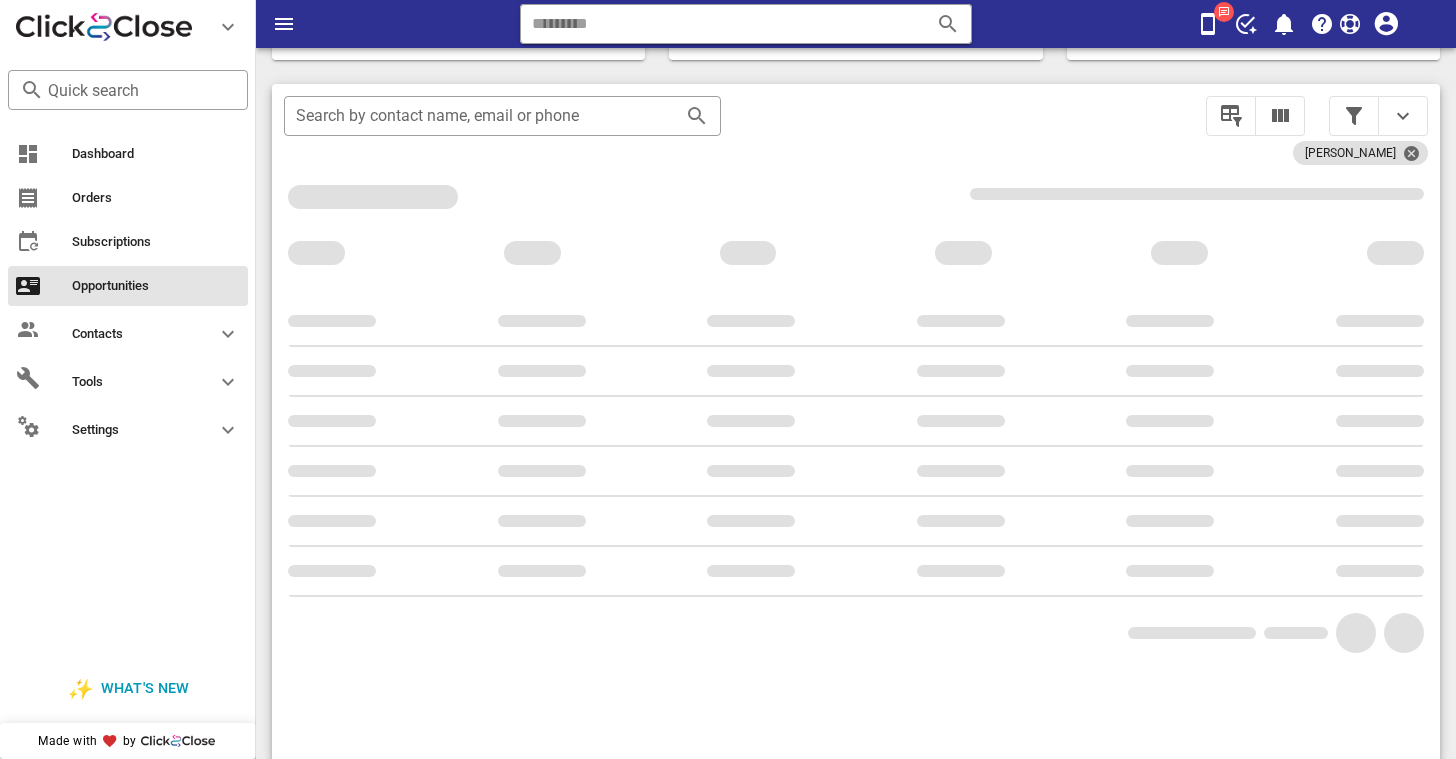 scroll, scrollTop: 376, scrollLeft: 0, axis: vertical 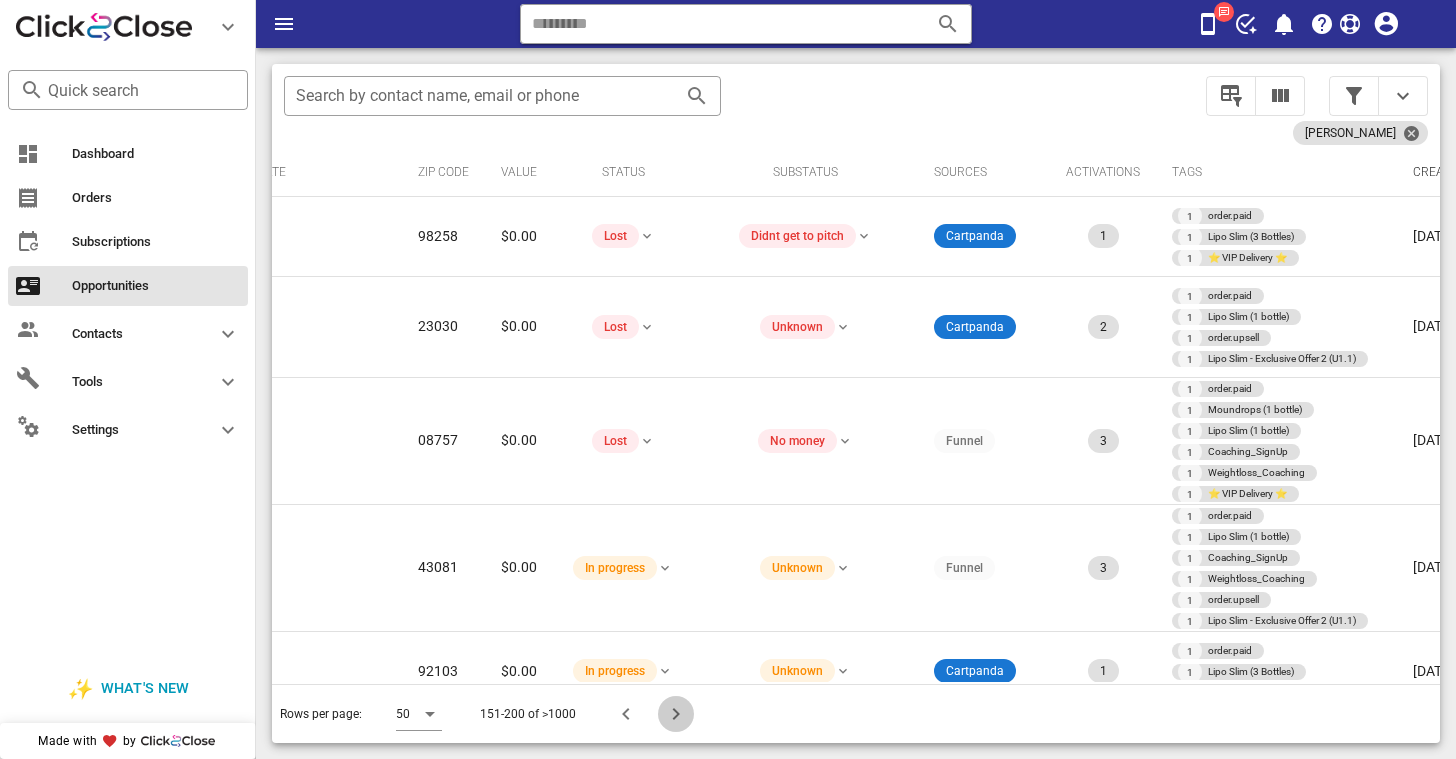click at bounding box center (676, 714) 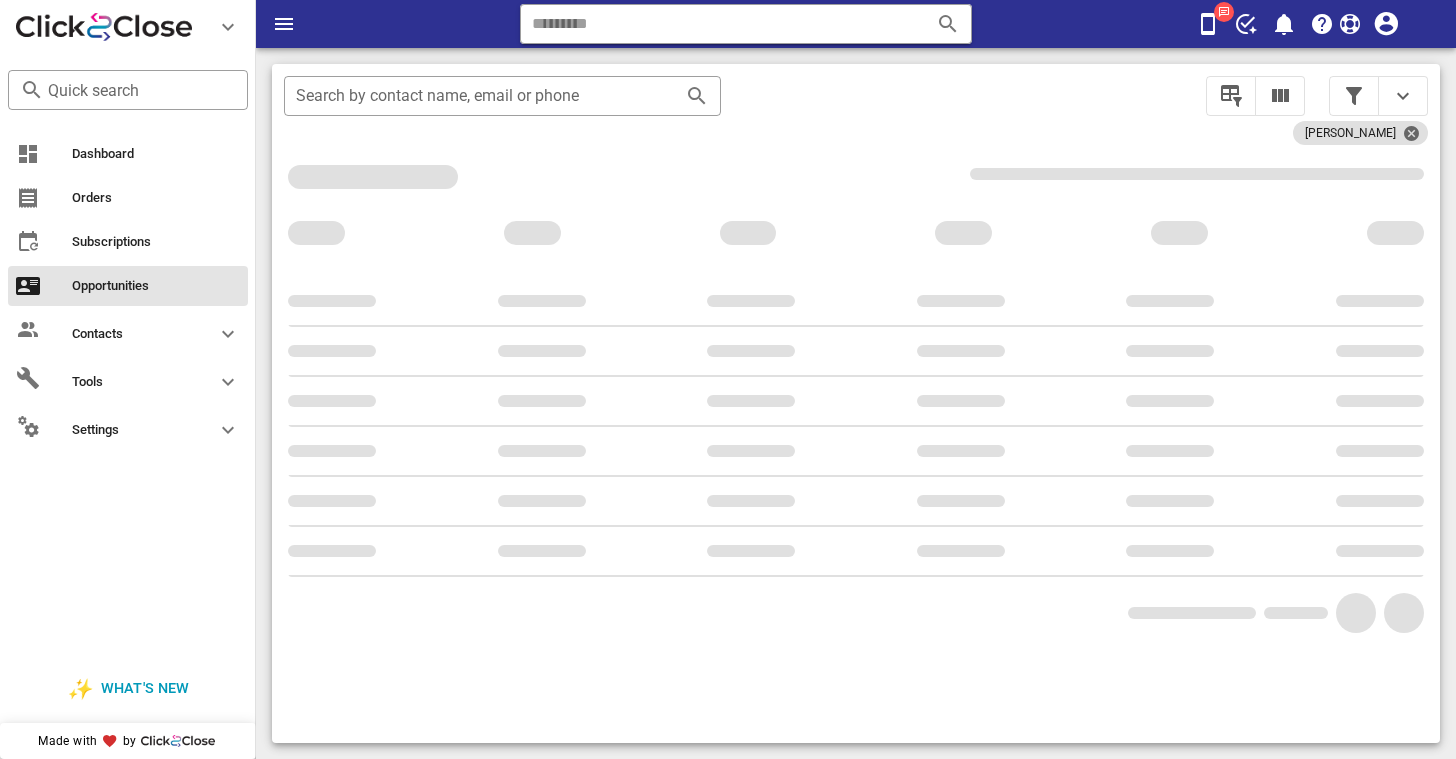 scroll, scrollTop: 376, scrollLeft: 0, axis: vertical 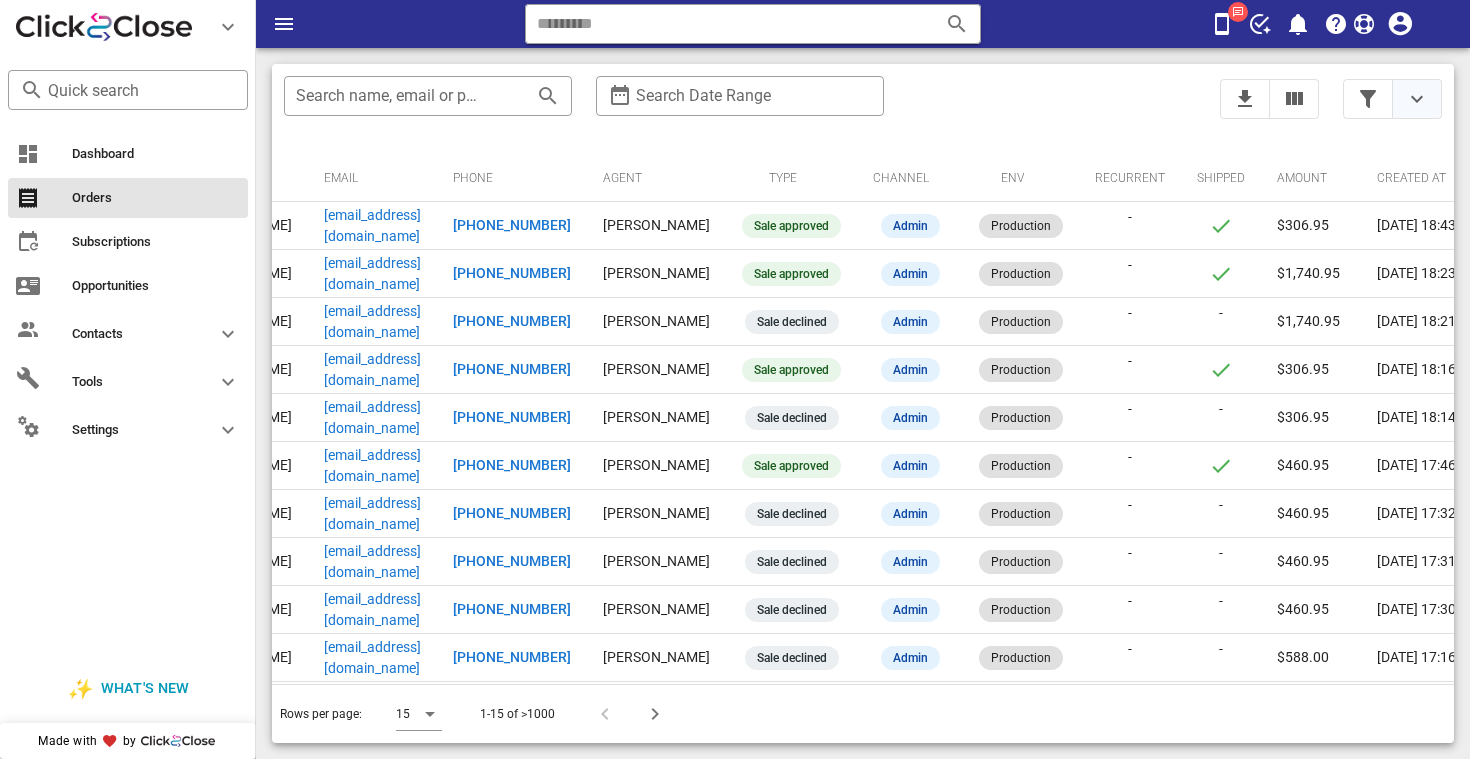 click at bounding box center (1417, 99) 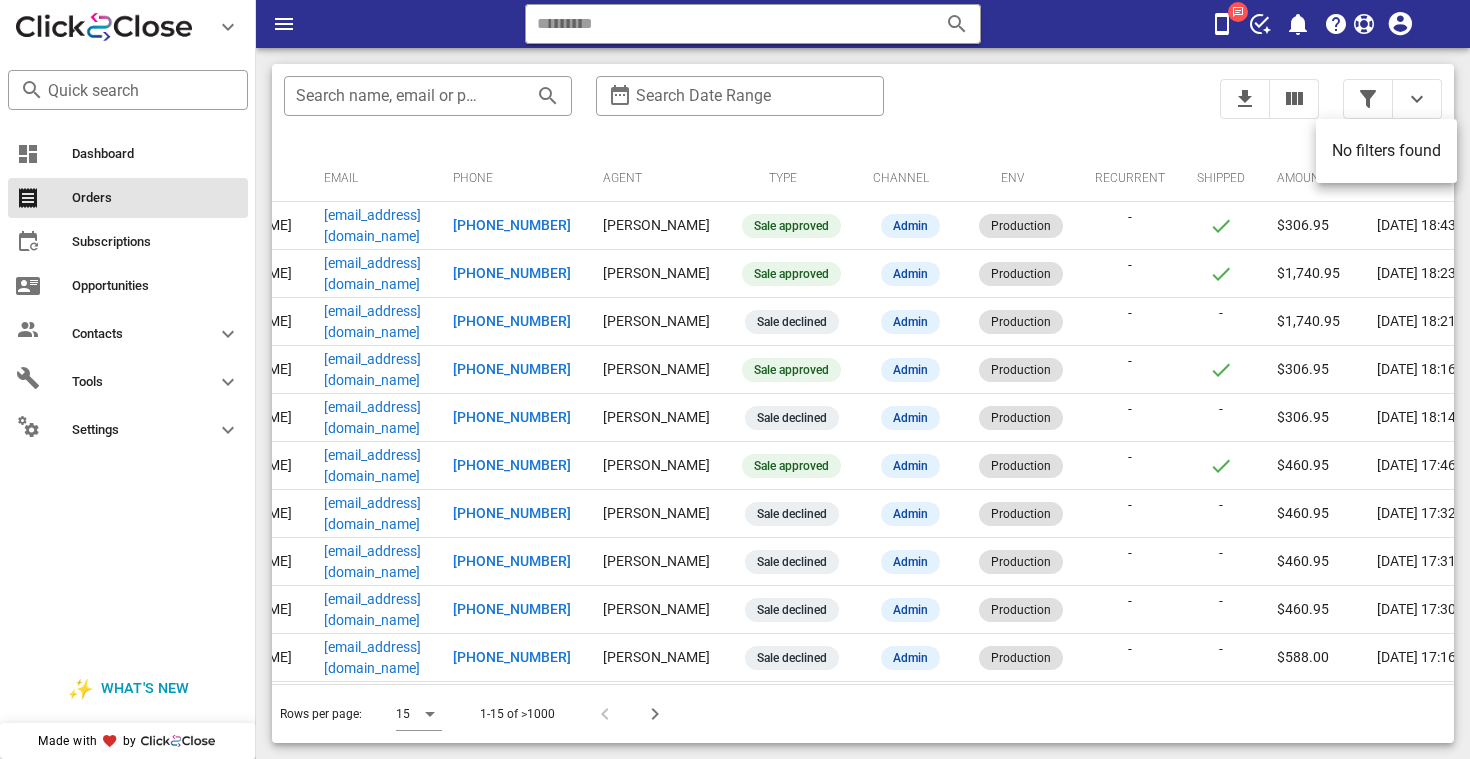 click on "Shipped" at bounding box center [1221, 178] 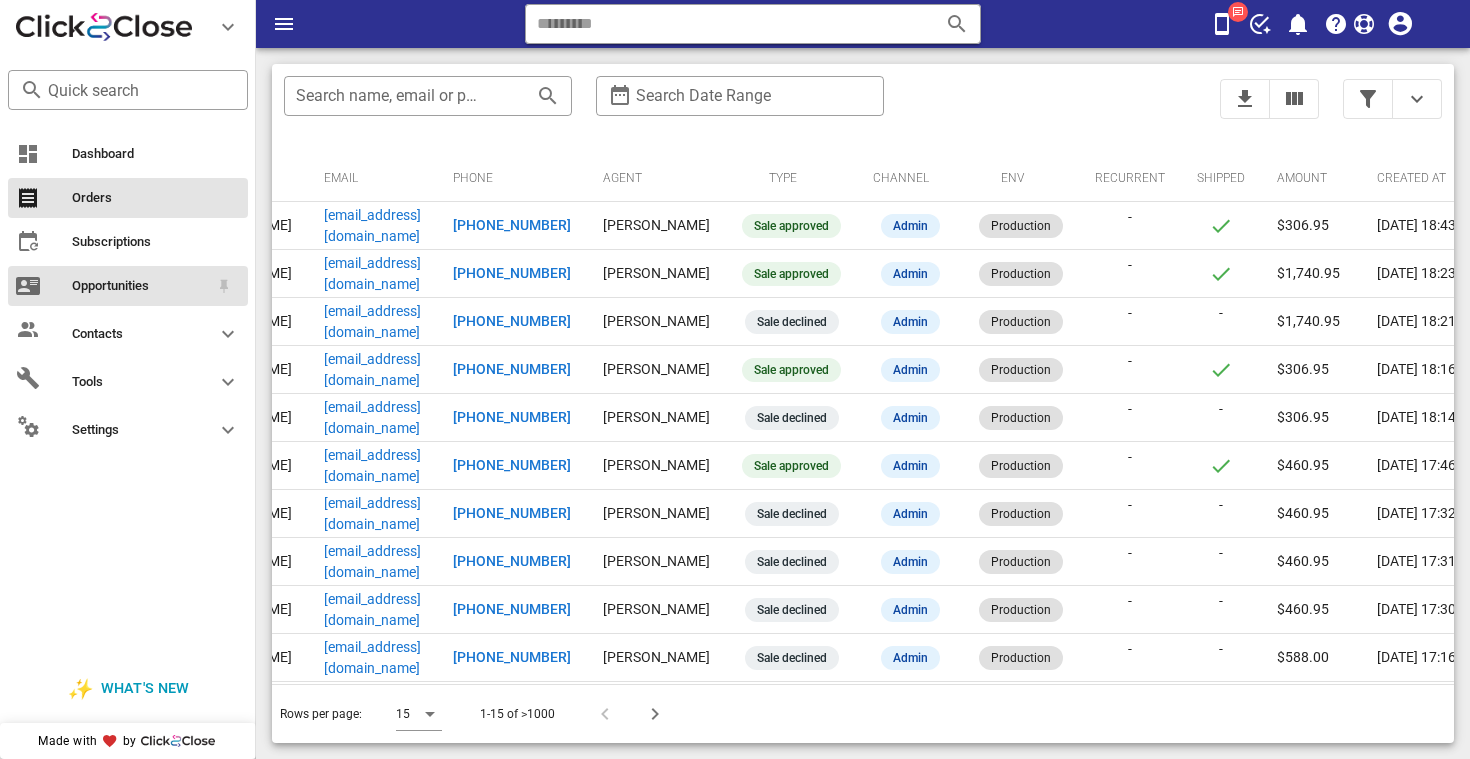 click on "Opportunities" at bounding box center [140, 286] 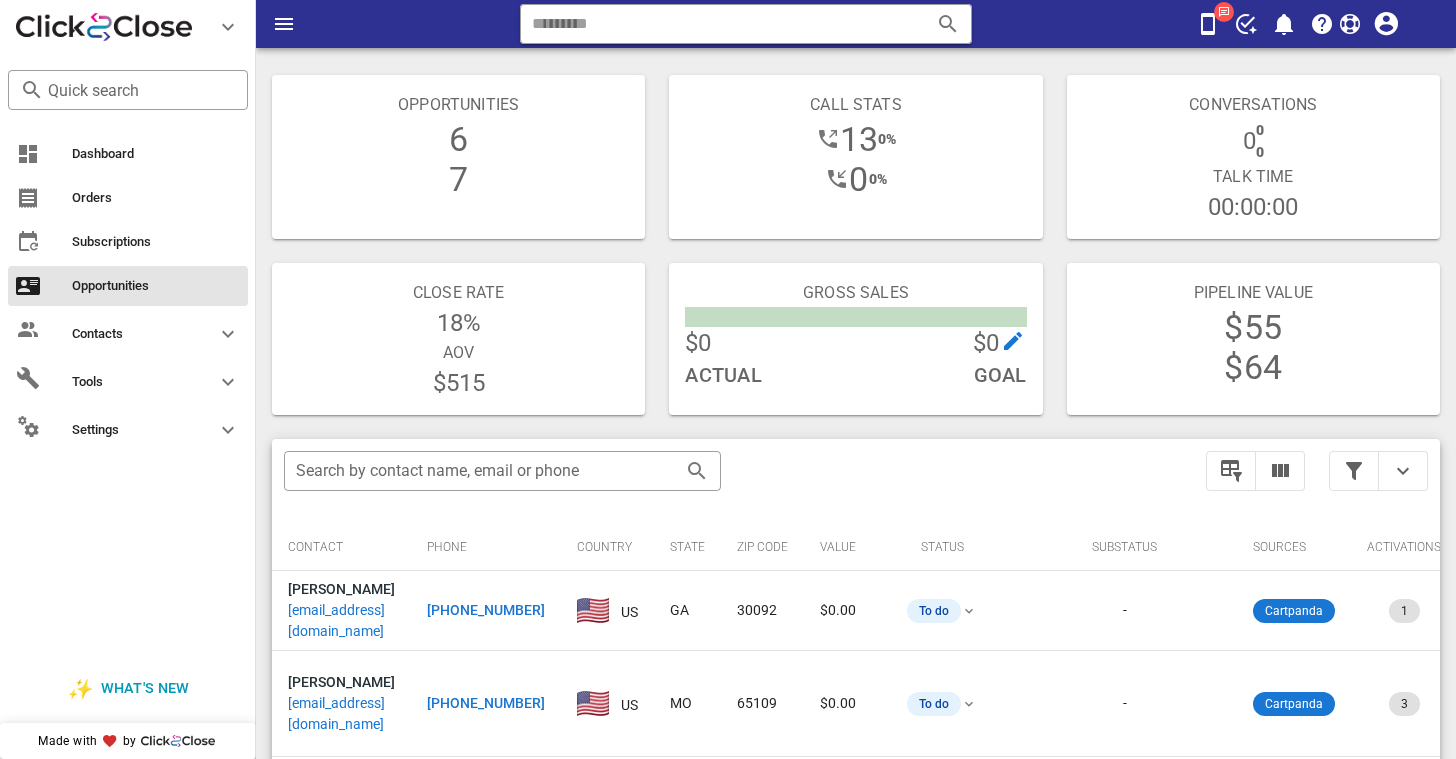 scroll, scrollTop: 2, scrollLeft: 0, axis: vertical 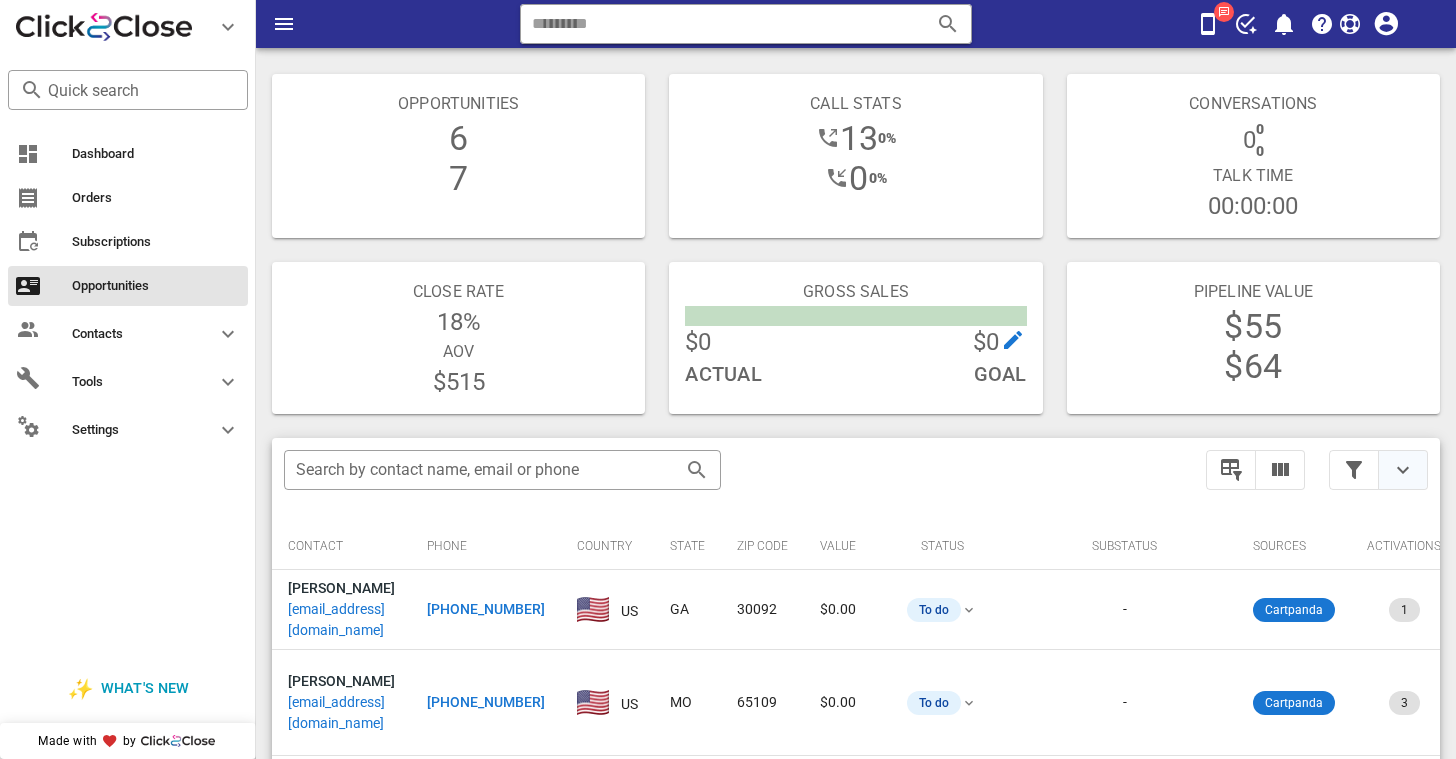 click at bounding box center [1403, 470] 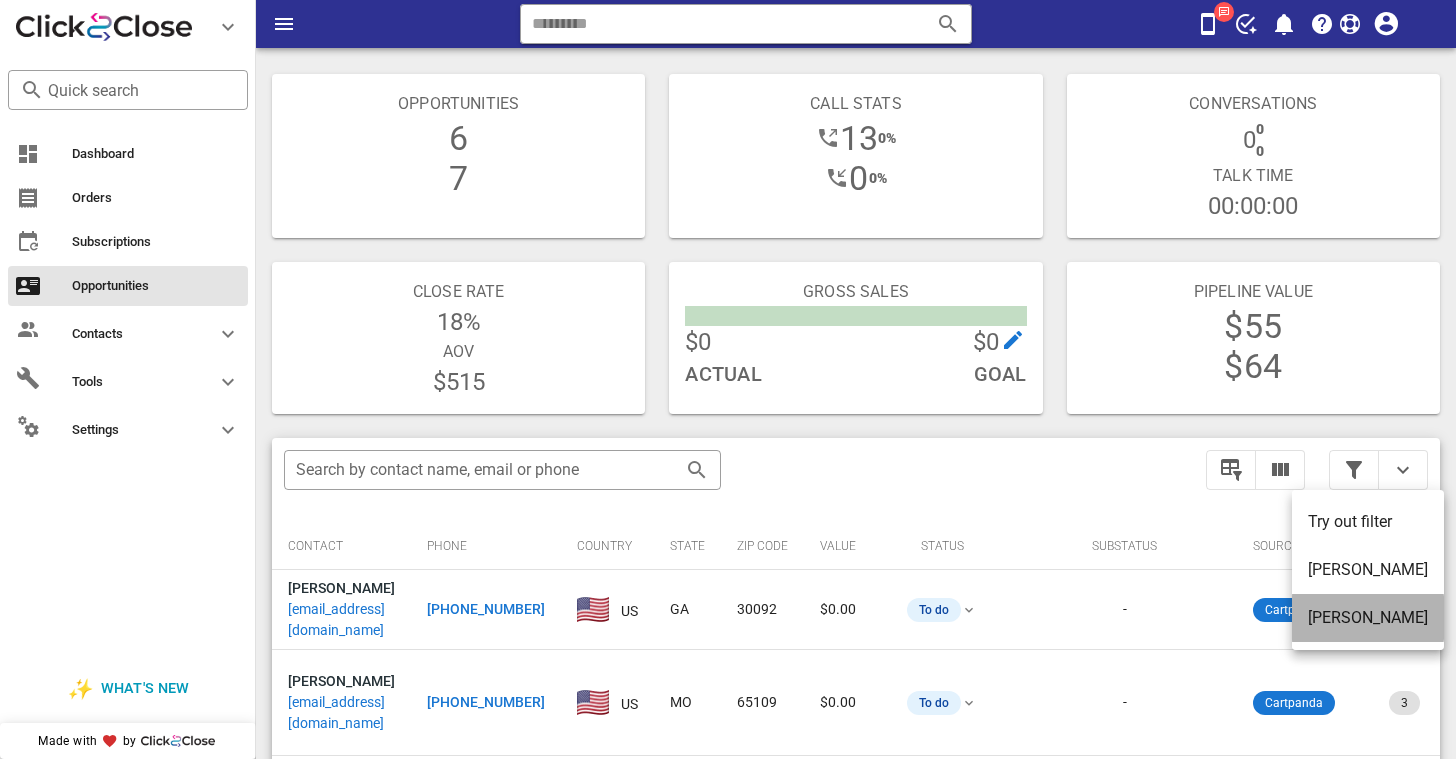 click on "[PERSON_NAME]" at bounding box center (1368, 617) 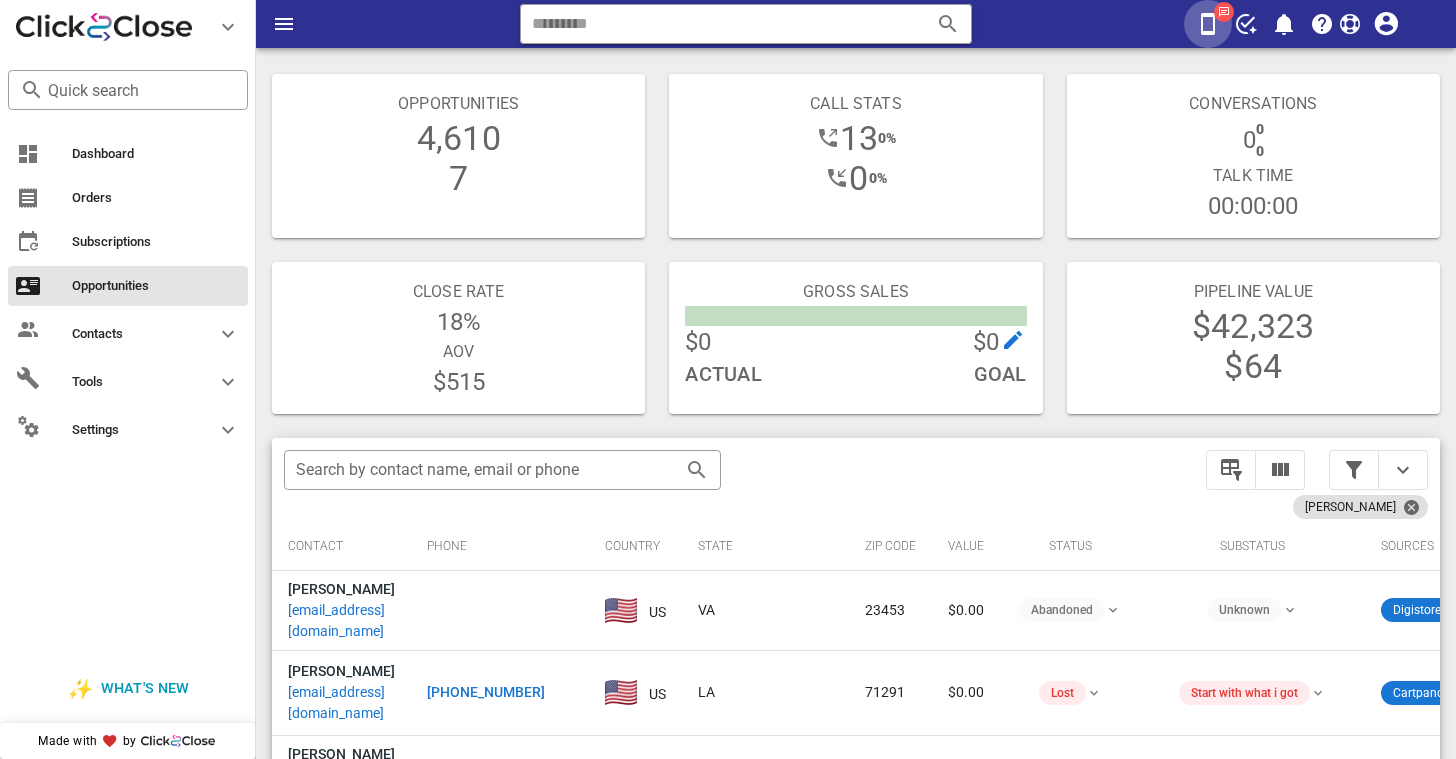click at bounding box center (1208, 24) 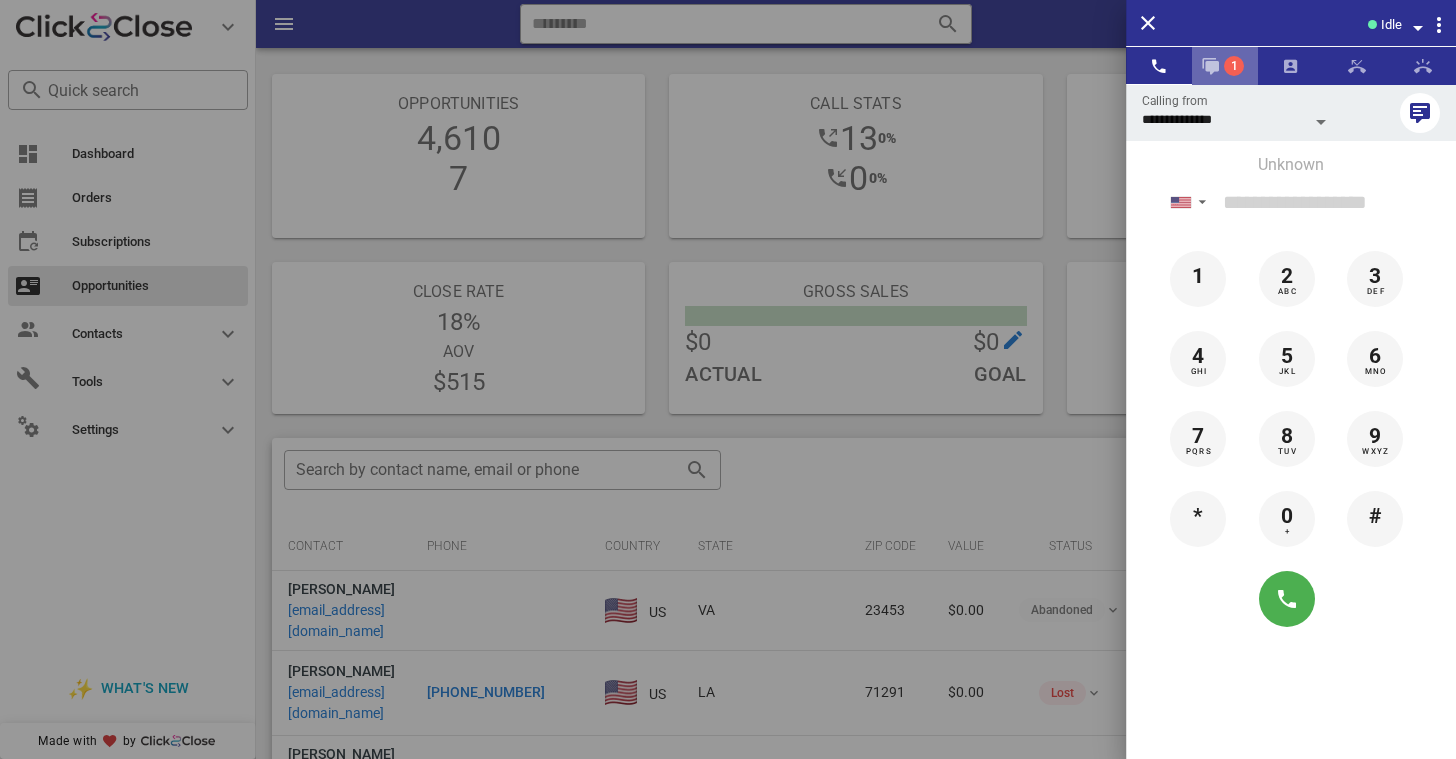 click on "1" at bounding box center [1225, 66] 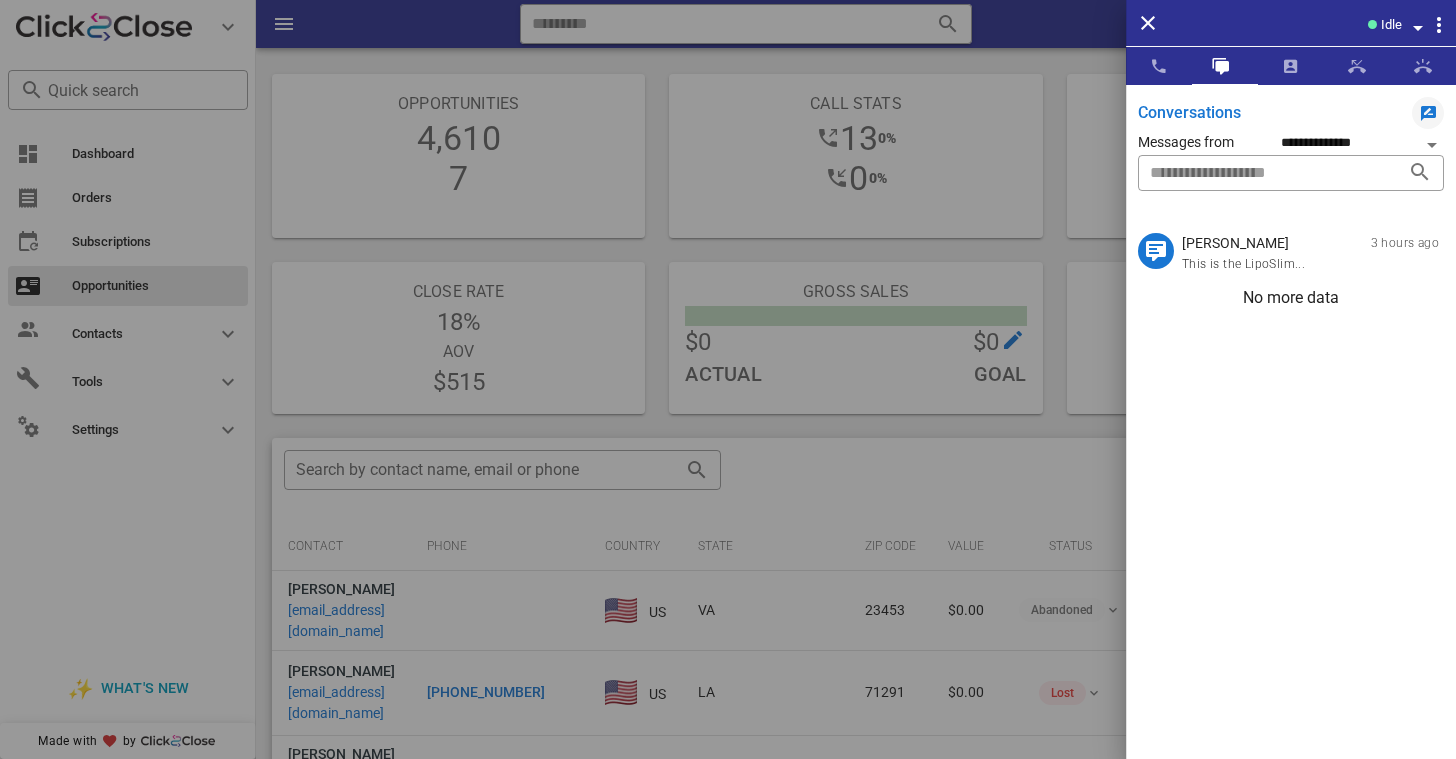 click on "[PERSON_NAME]" at bounding box center [1243, 243] 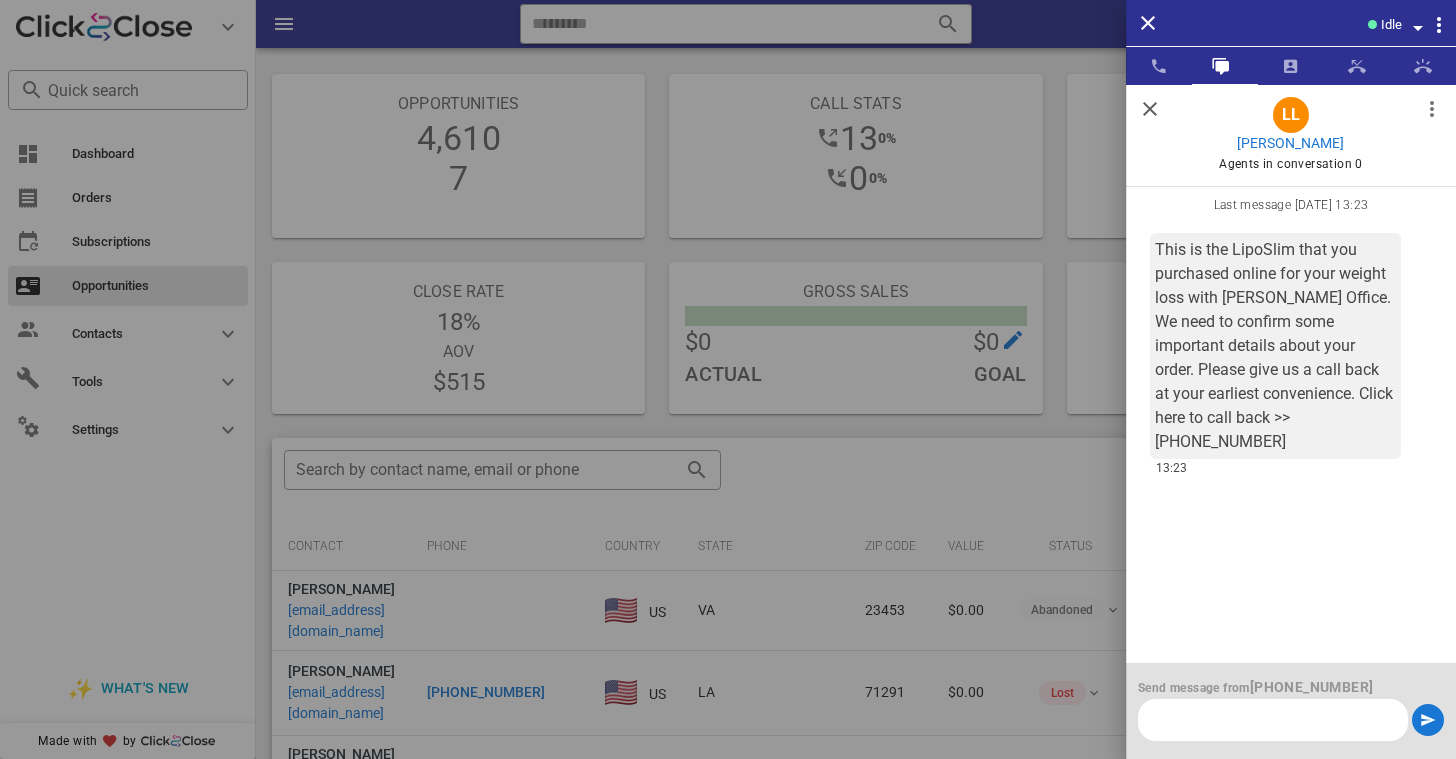 scroll, scrollTop: 0, scrollLeft: 0, axis: both 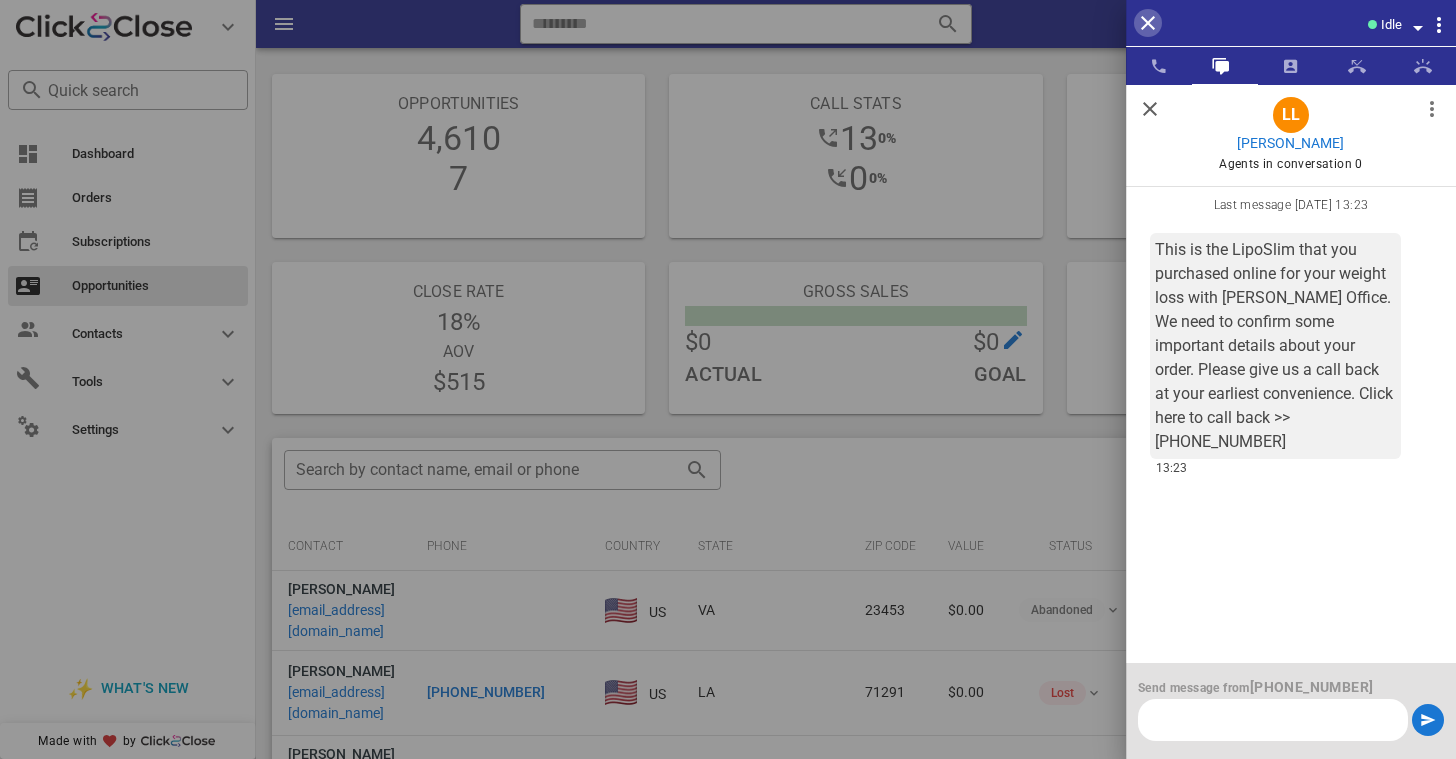 click at bounding box center (1148, 23) 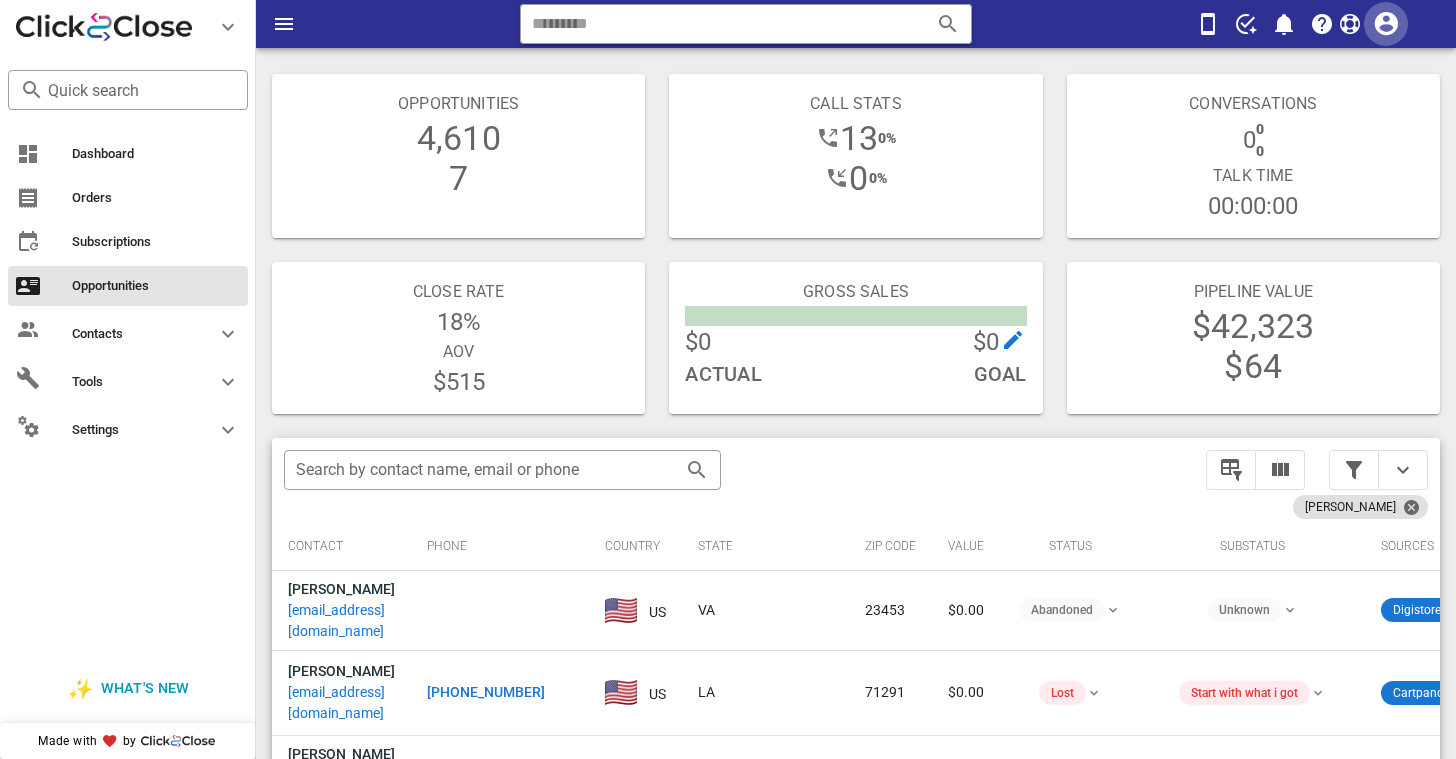 click at bounding box center (1386, 24) 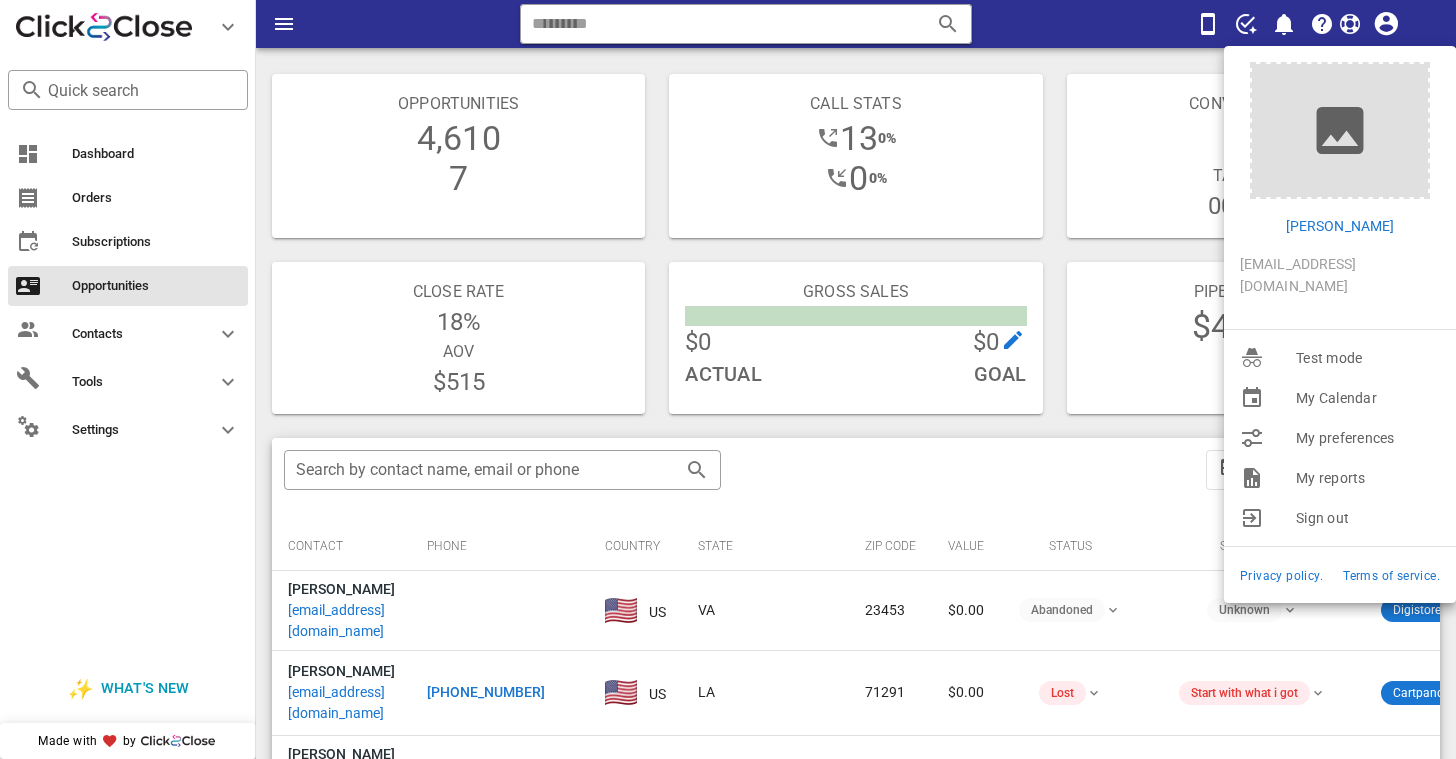 click on "Conversations 0 0 0 Talk Time 00:00:00" at bounding box center (1253, 156) 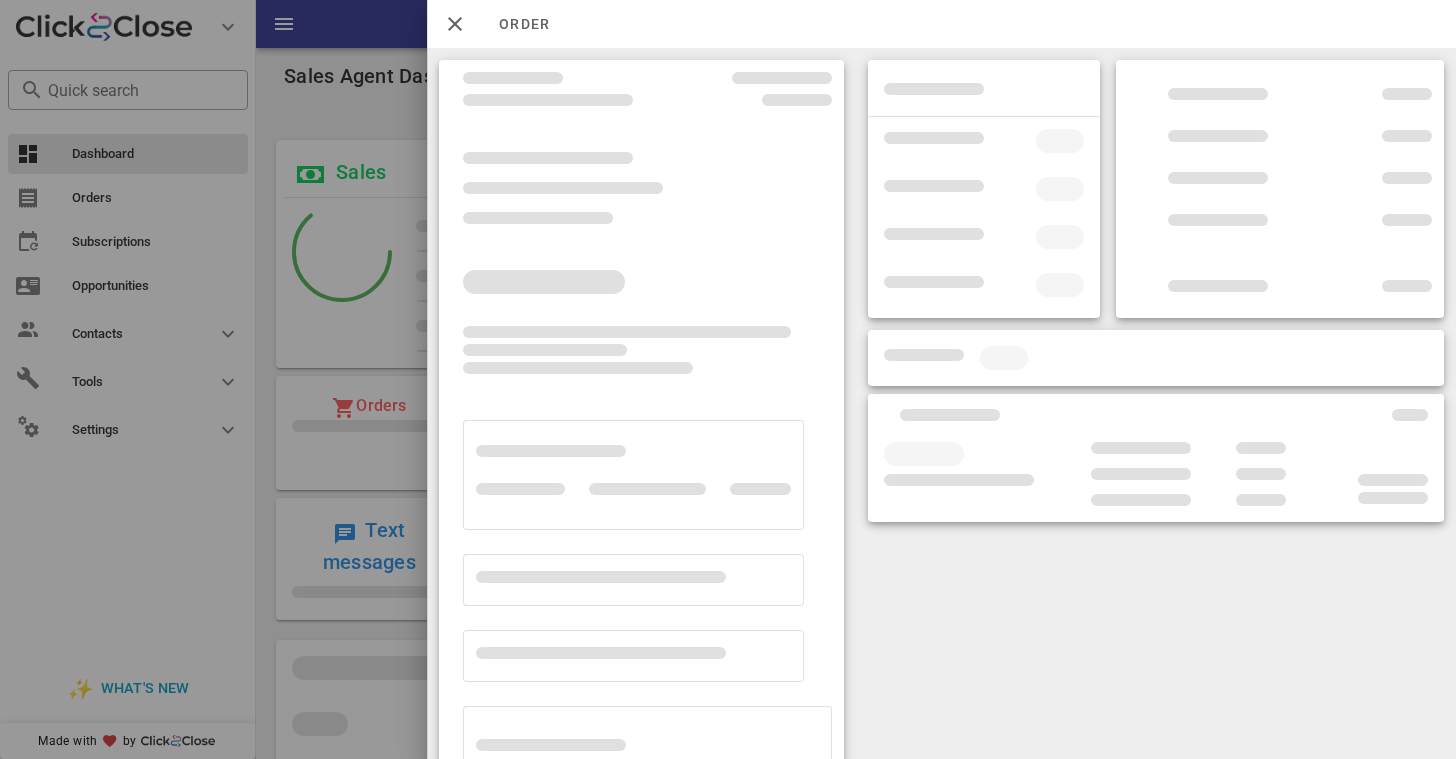 scroll, scrollTop: 0, scrollLeft: 0, axis: both 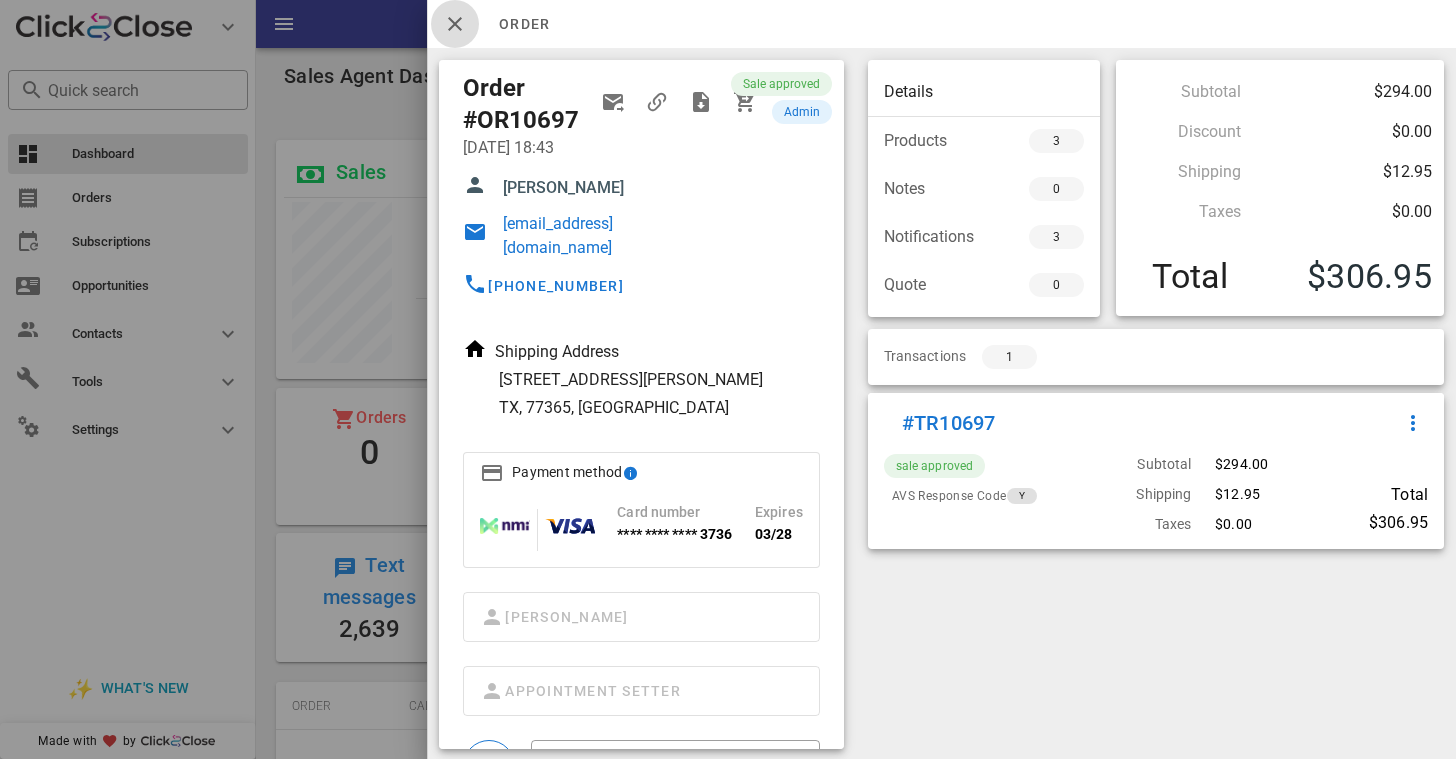 click at bounding box center (455, 24) 